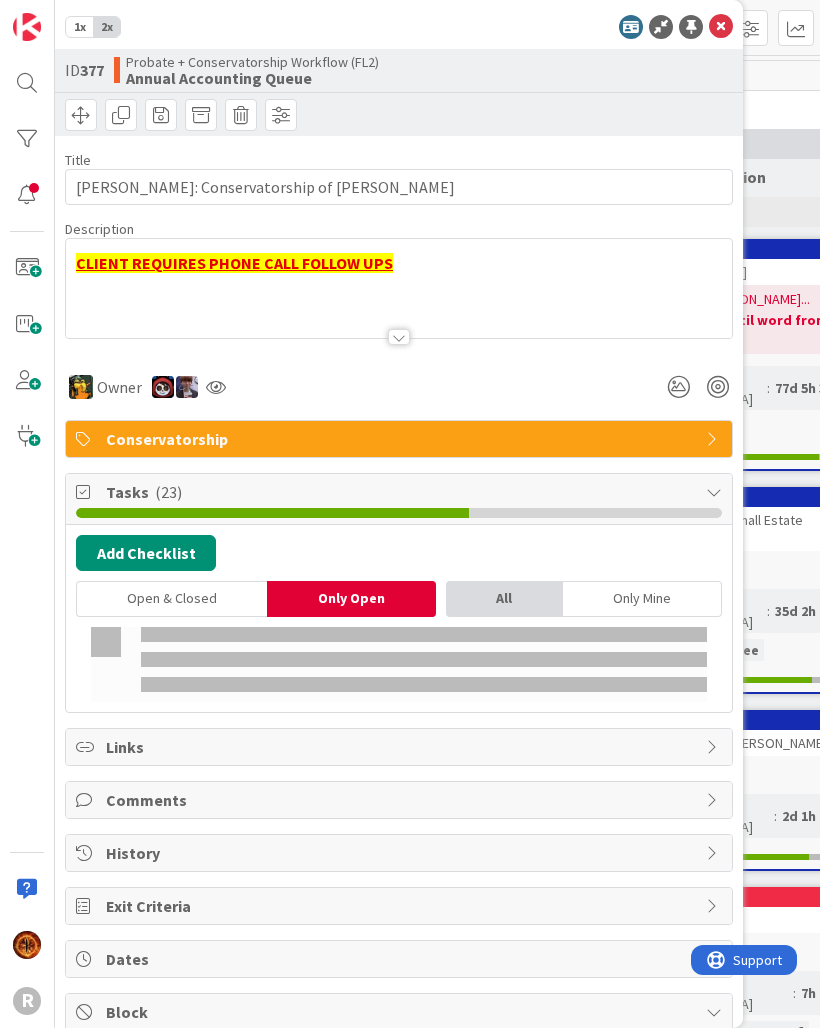 scroll, scrollTop: 0, scrollLeft: 0, axis: both 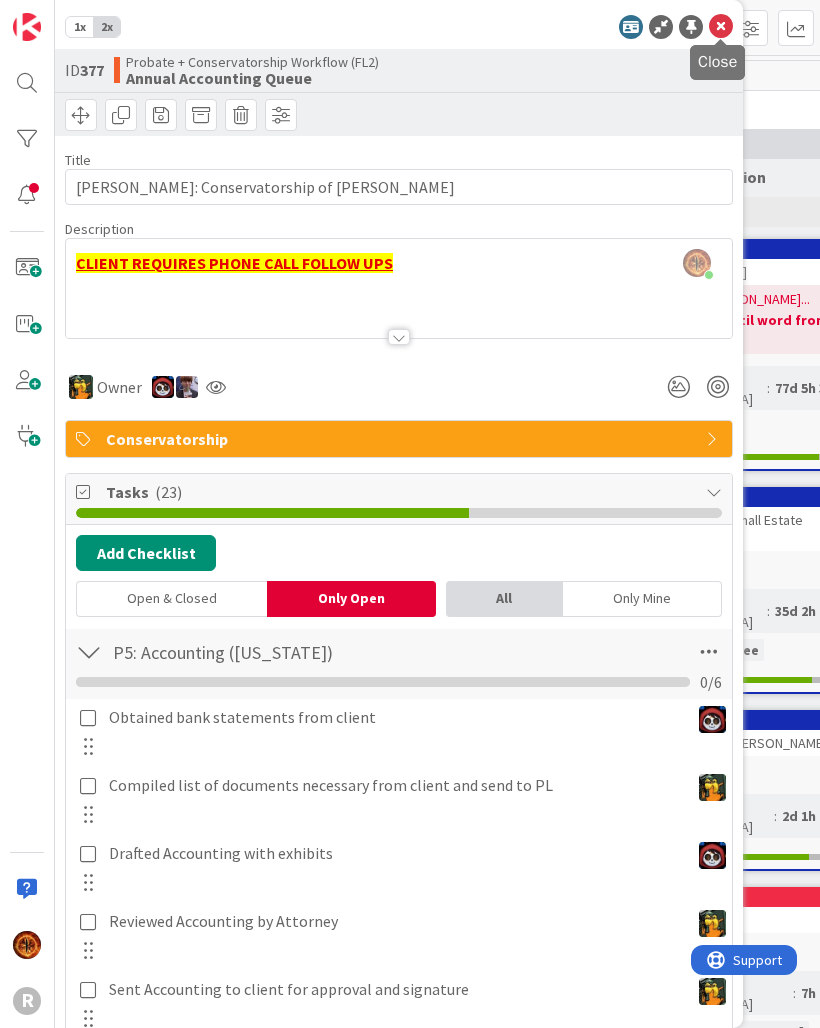 click at bounding box center (721, 27) 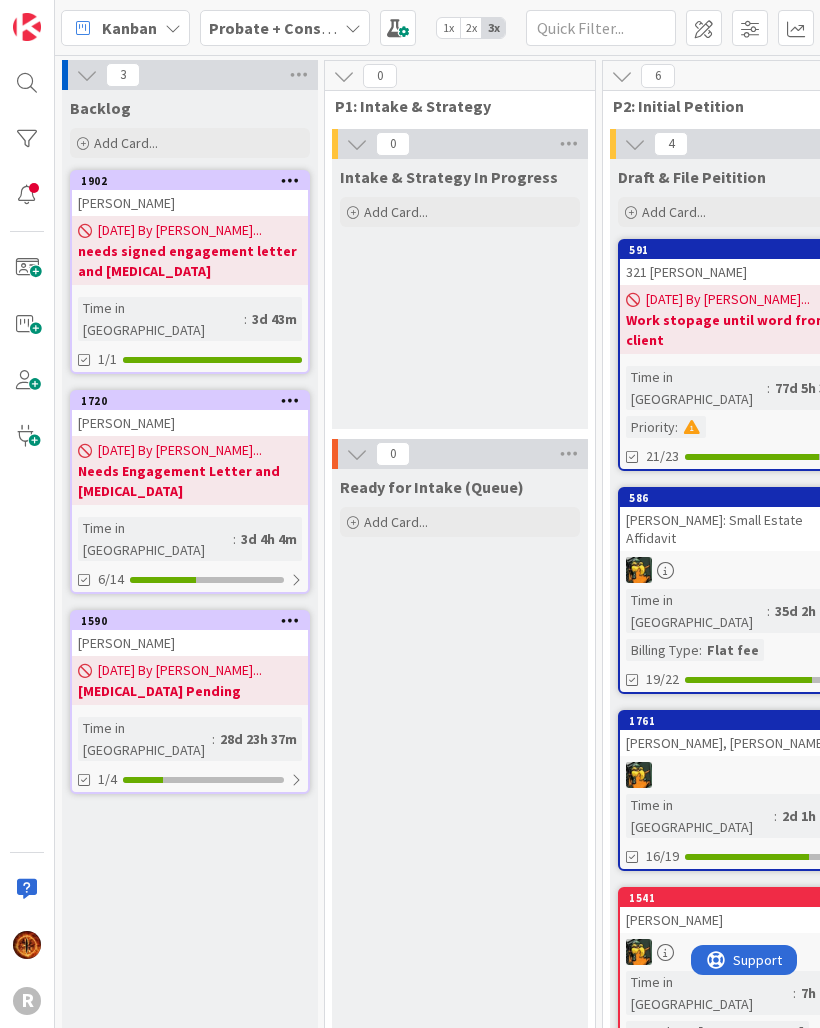 scroll, scrollTop: 0, scrollLeft: 0, axis: both 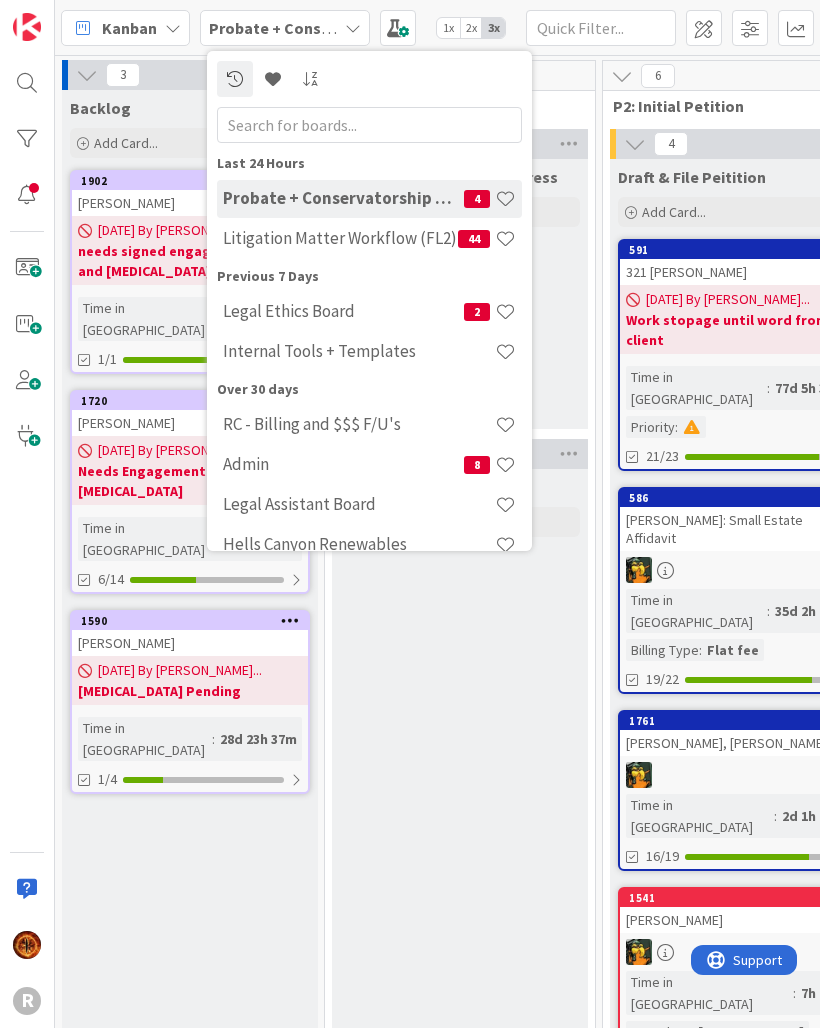 click on "Litigation Matter Workflow (FL2)" at bounding box center (340, 238) 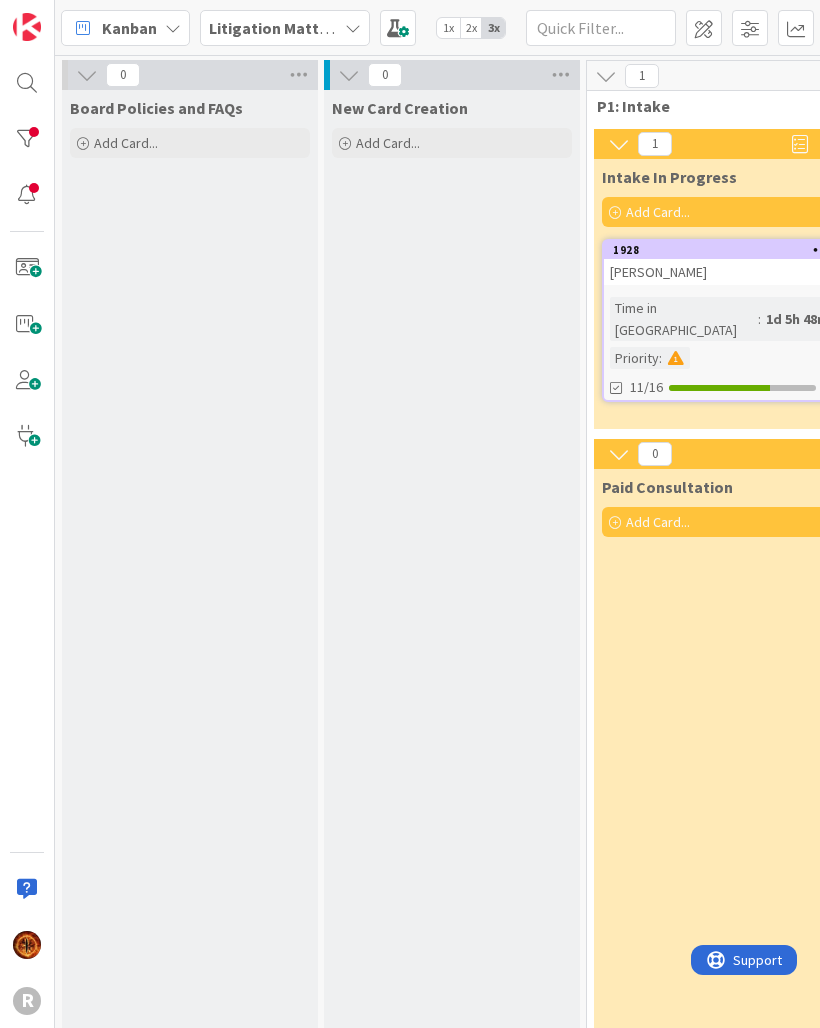 scroll, scrollTop: 0, scrollLeft: 0, axis: both 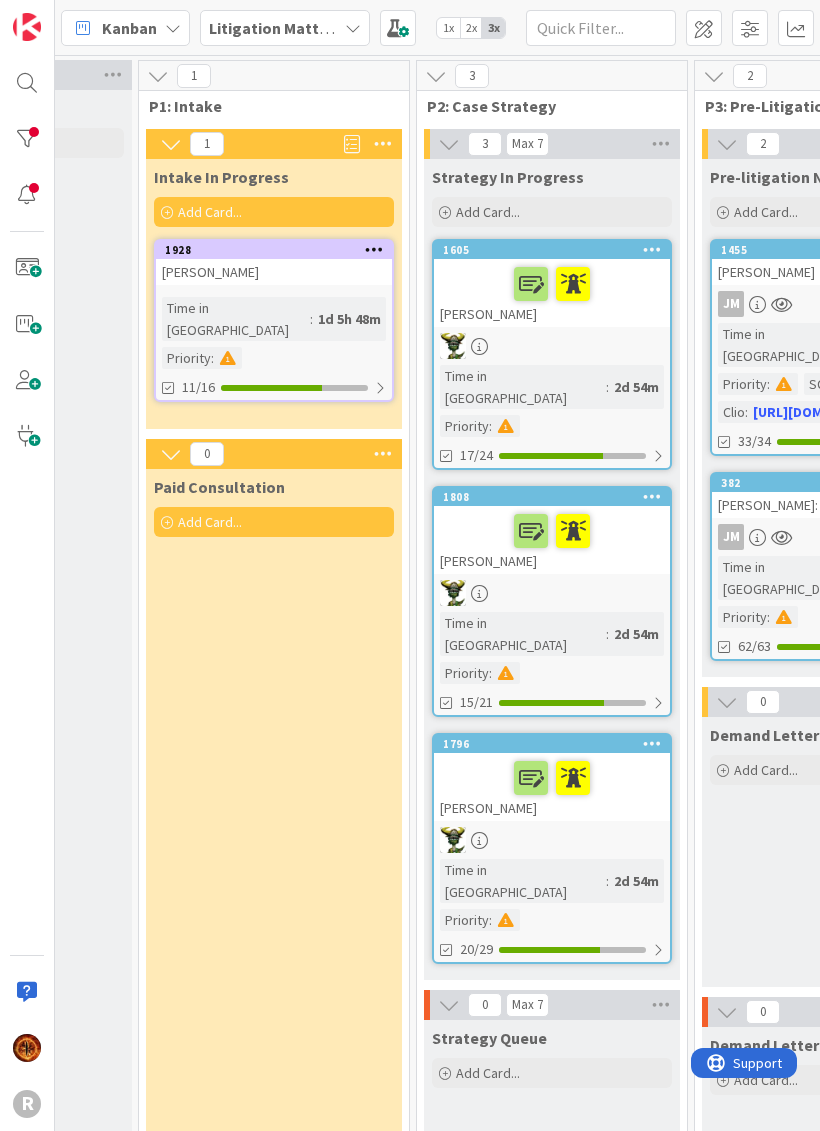 click at bounding box center [27, 139] 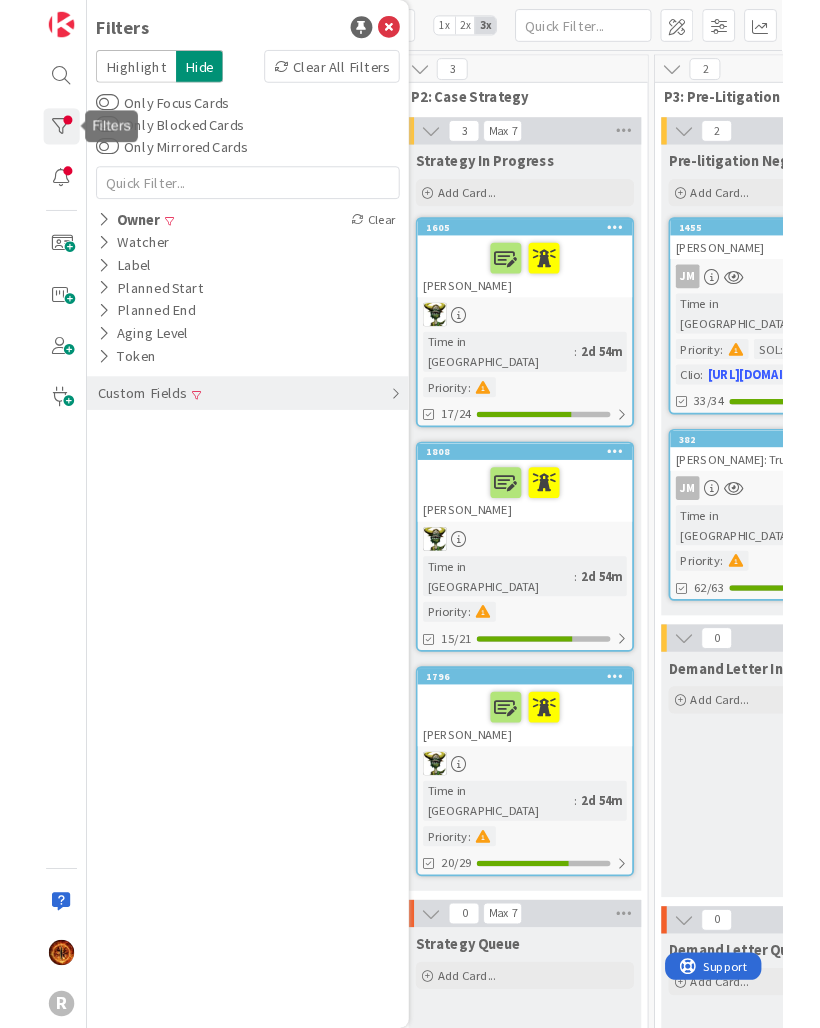 scroll, scrollTop: 0, scrollLeft: 464, axis: horizontal 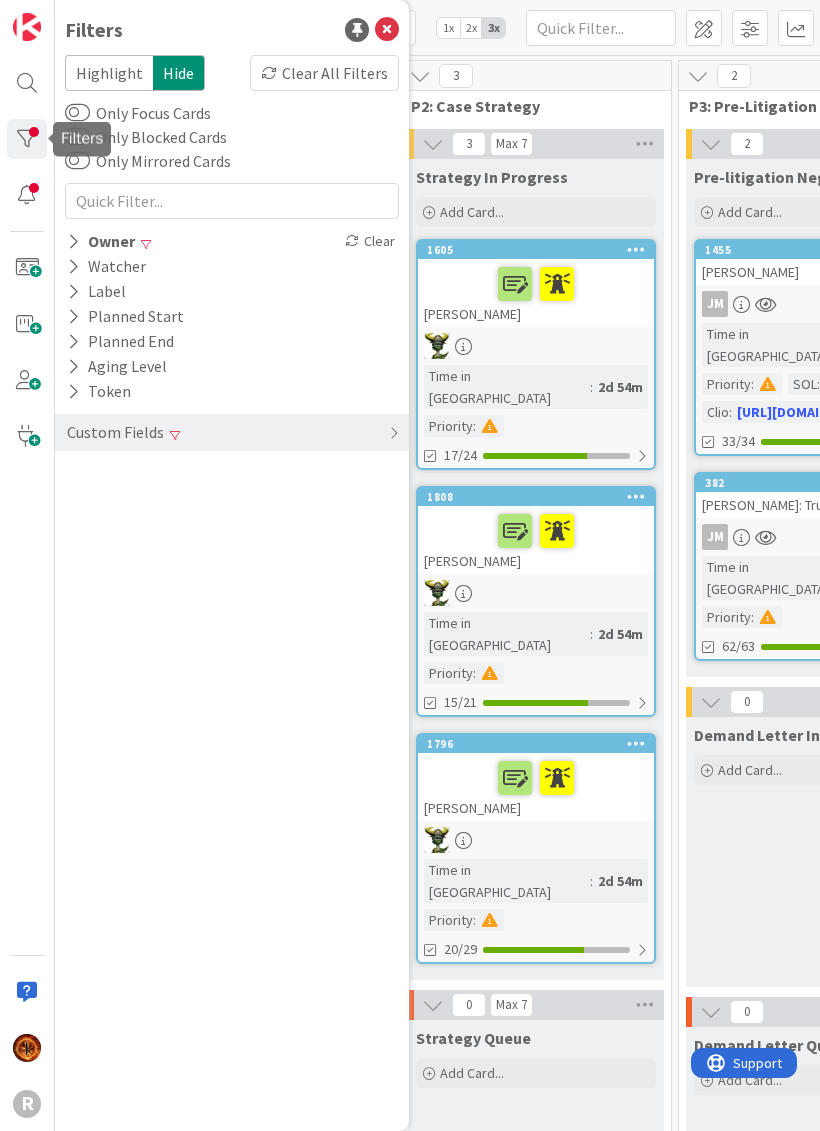 click on "Owner" at bounding box center [101, 241] 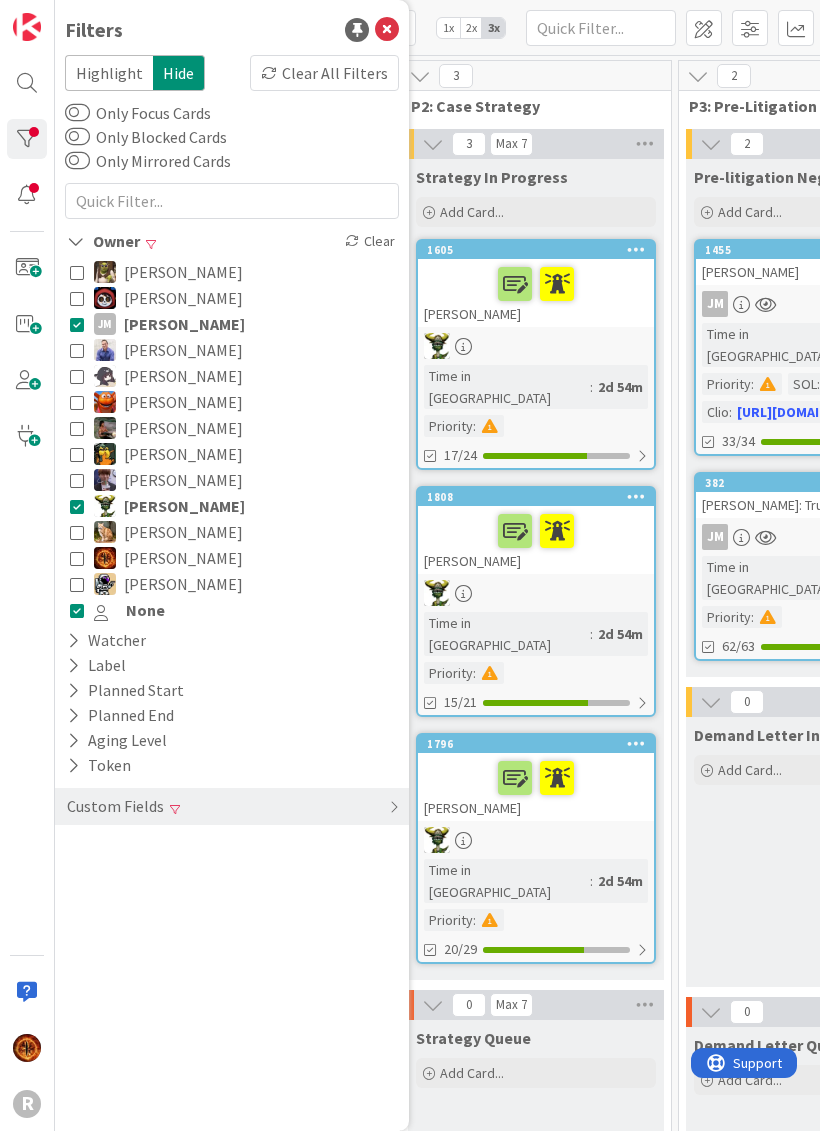 click at bounding box center (77, 324) 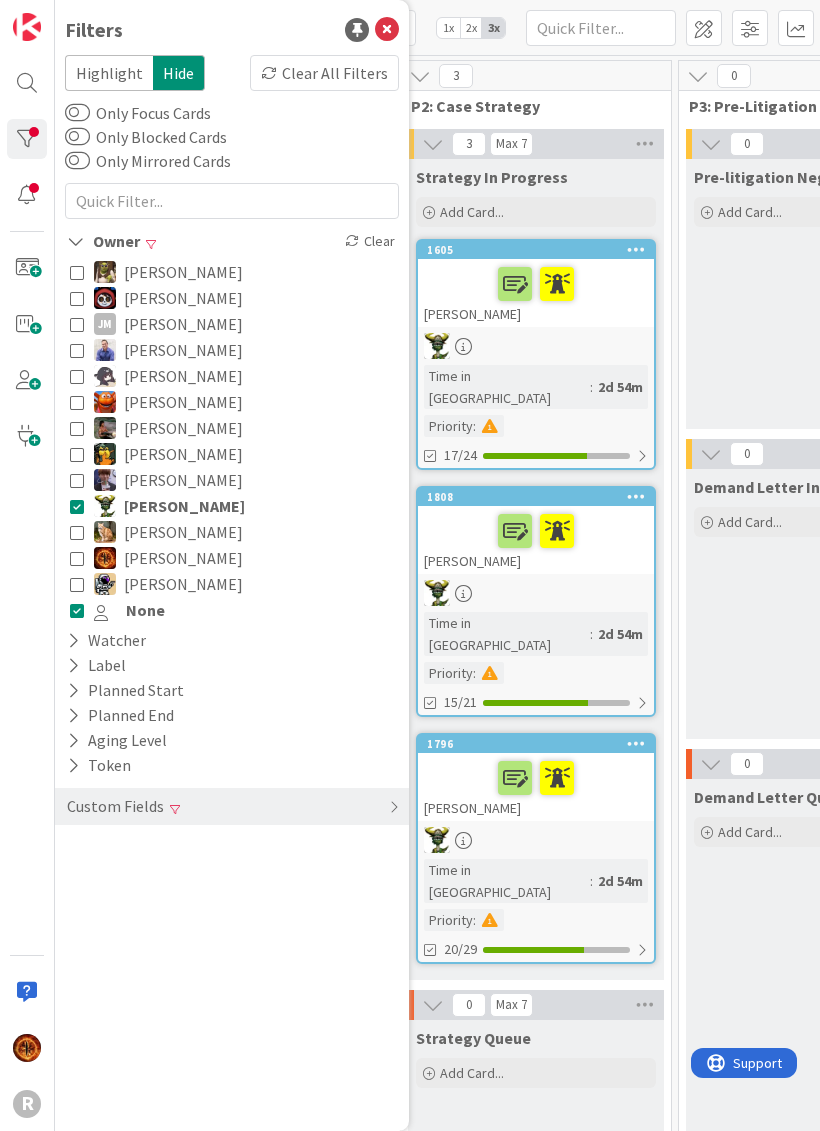 click at bounding box center [77, 506] 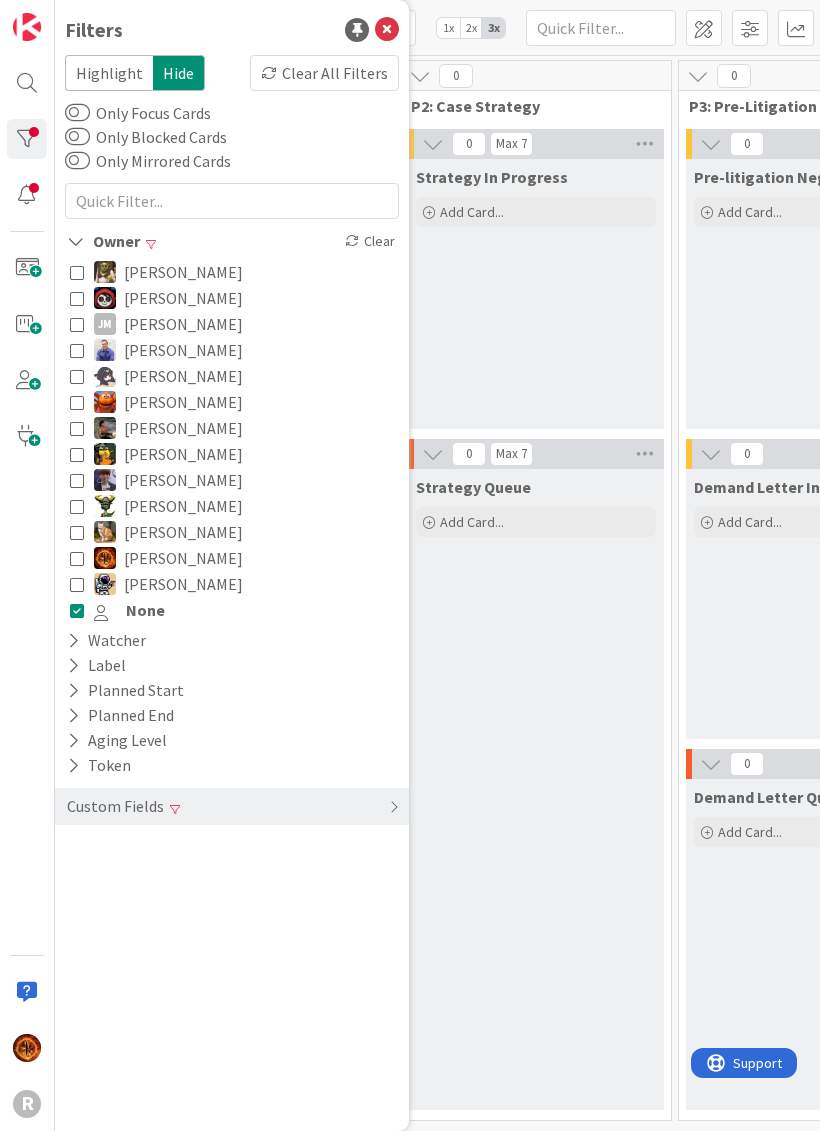 click at bounding box center (77, 610) 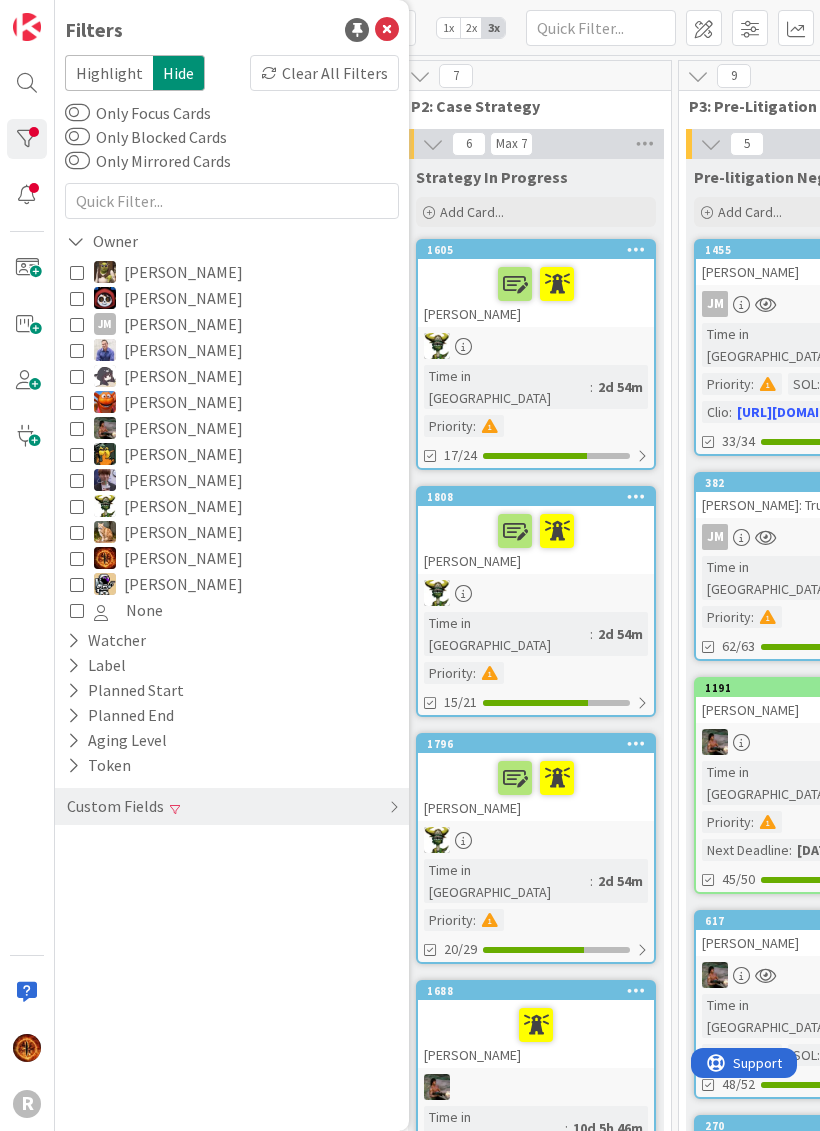 click at bounding box center (76, 241) 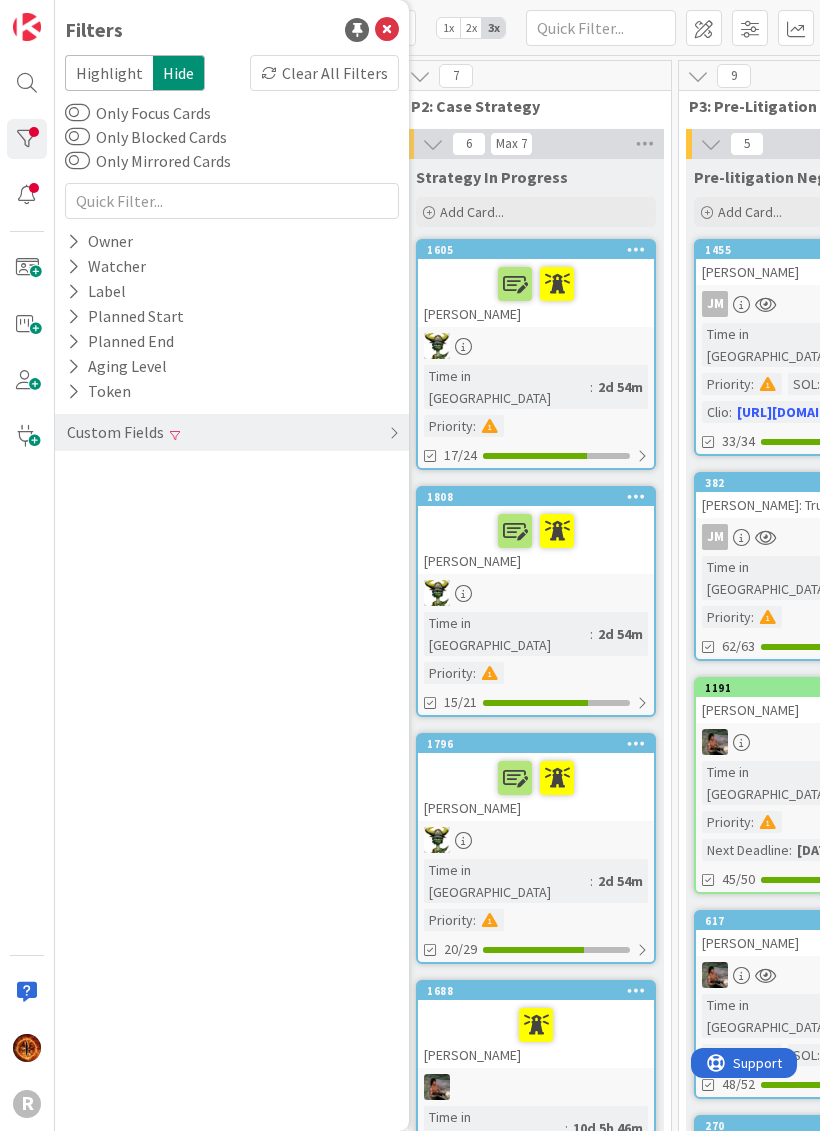 click at bounding box center (27, 139) 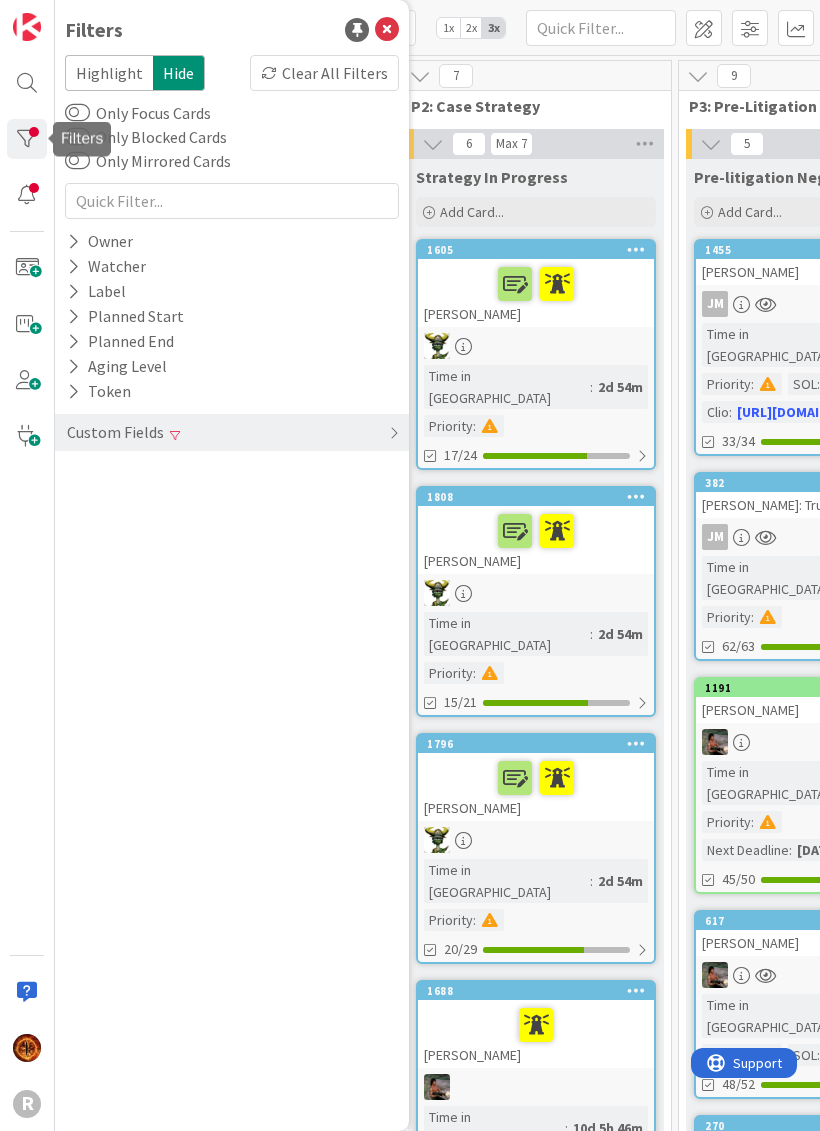 click at bounding box center (27, 195) 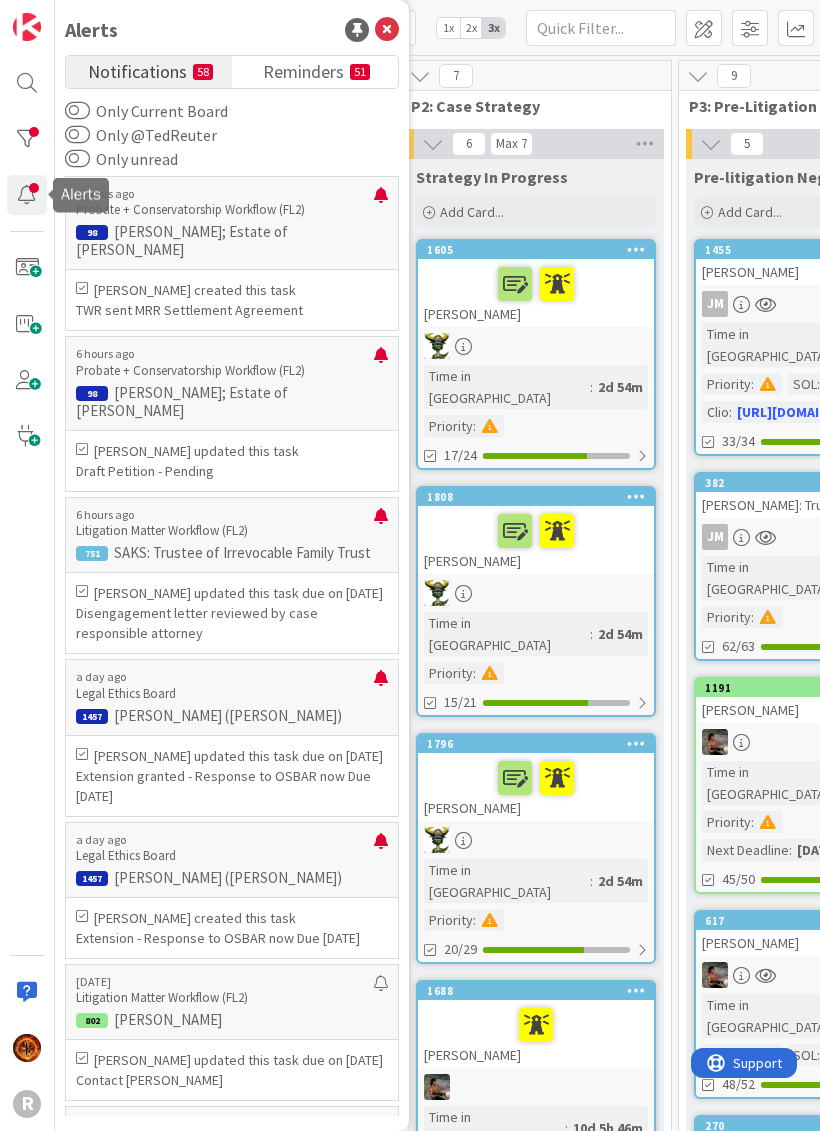 click on "Reminders" at bounding box center (303, 70) 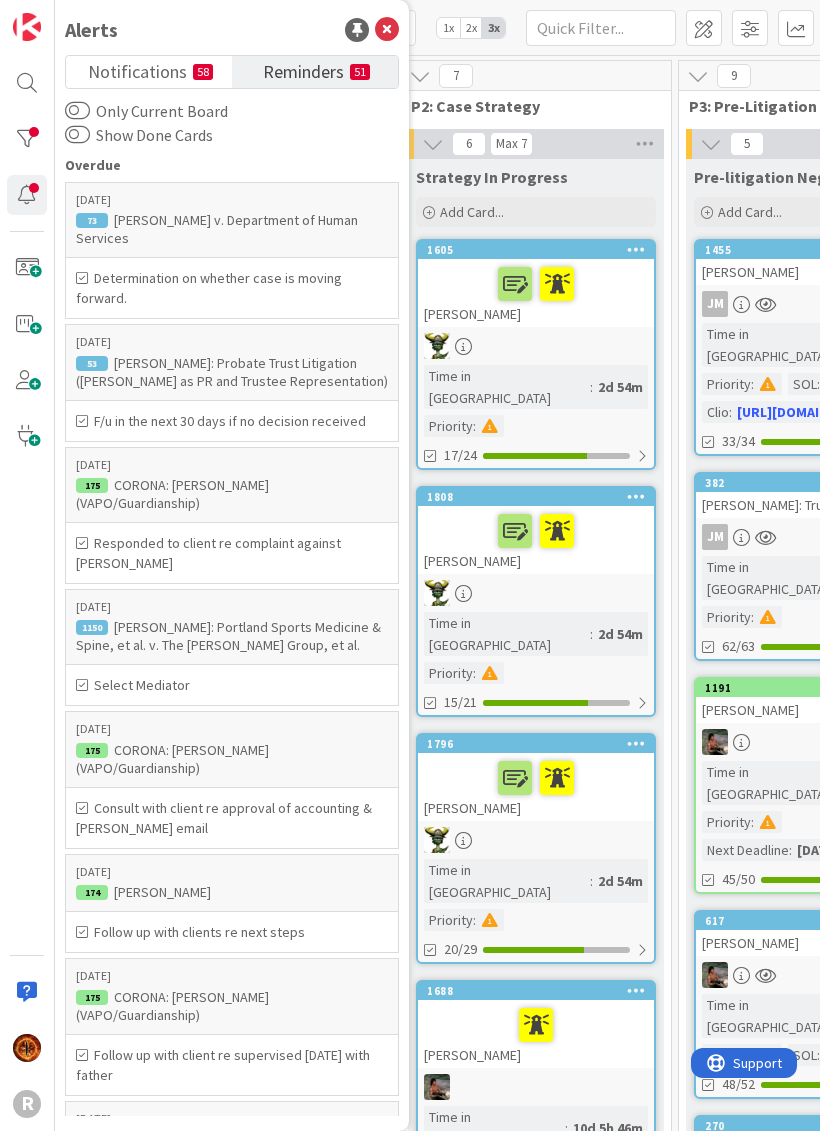 click on "Notifications" at bounding box center [137, 70] 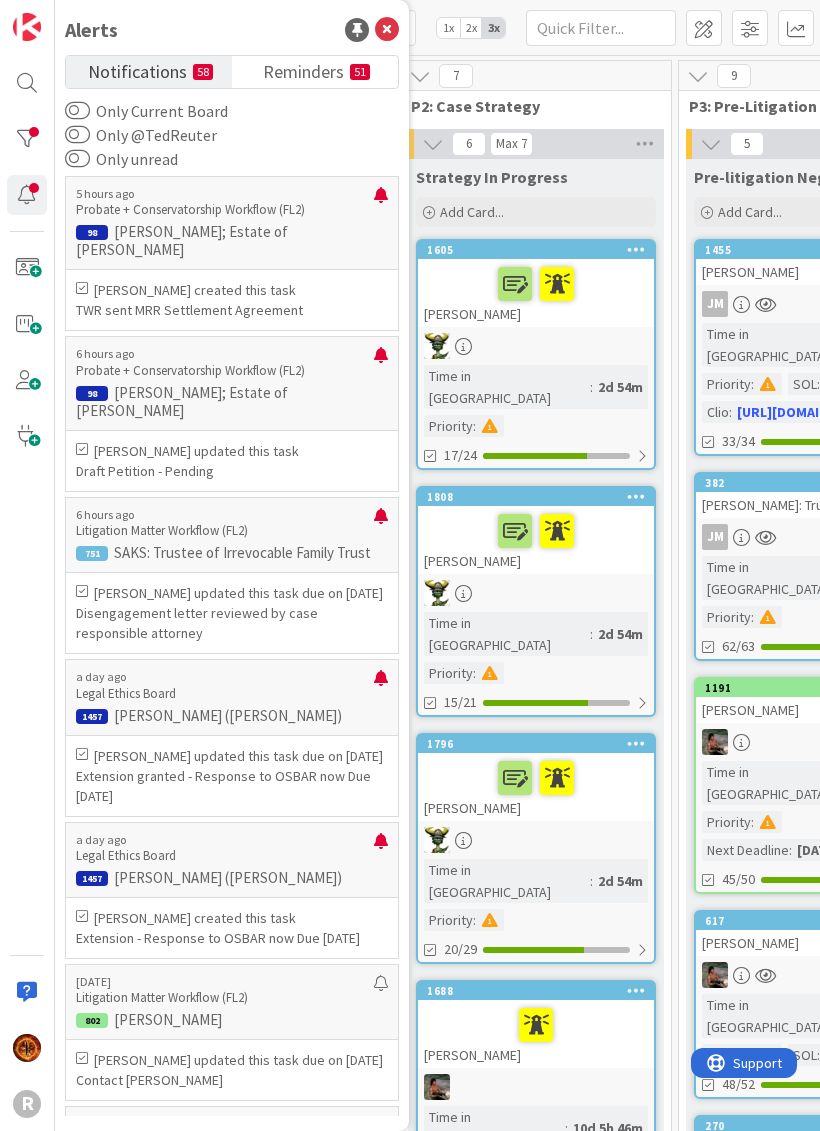 click at bounding box center (381, 203) 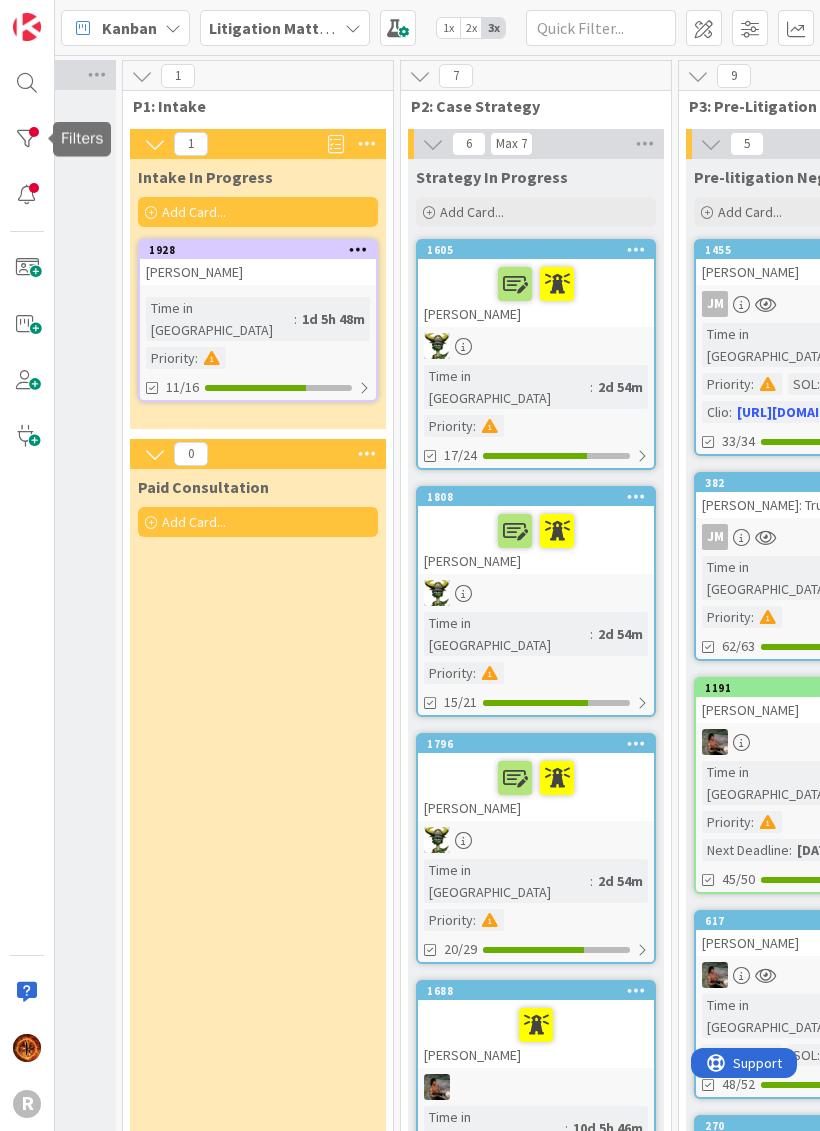 click at bounding box center (27, 139) 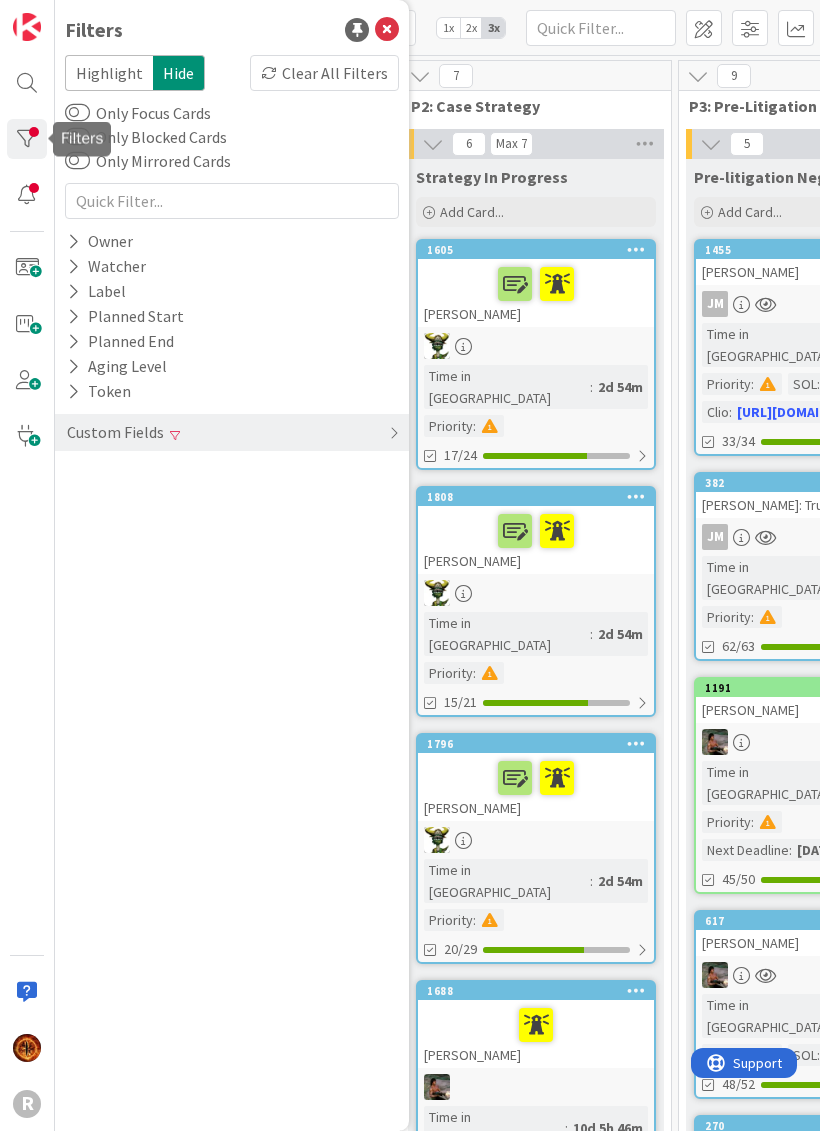click at bounding box center (27, 195) 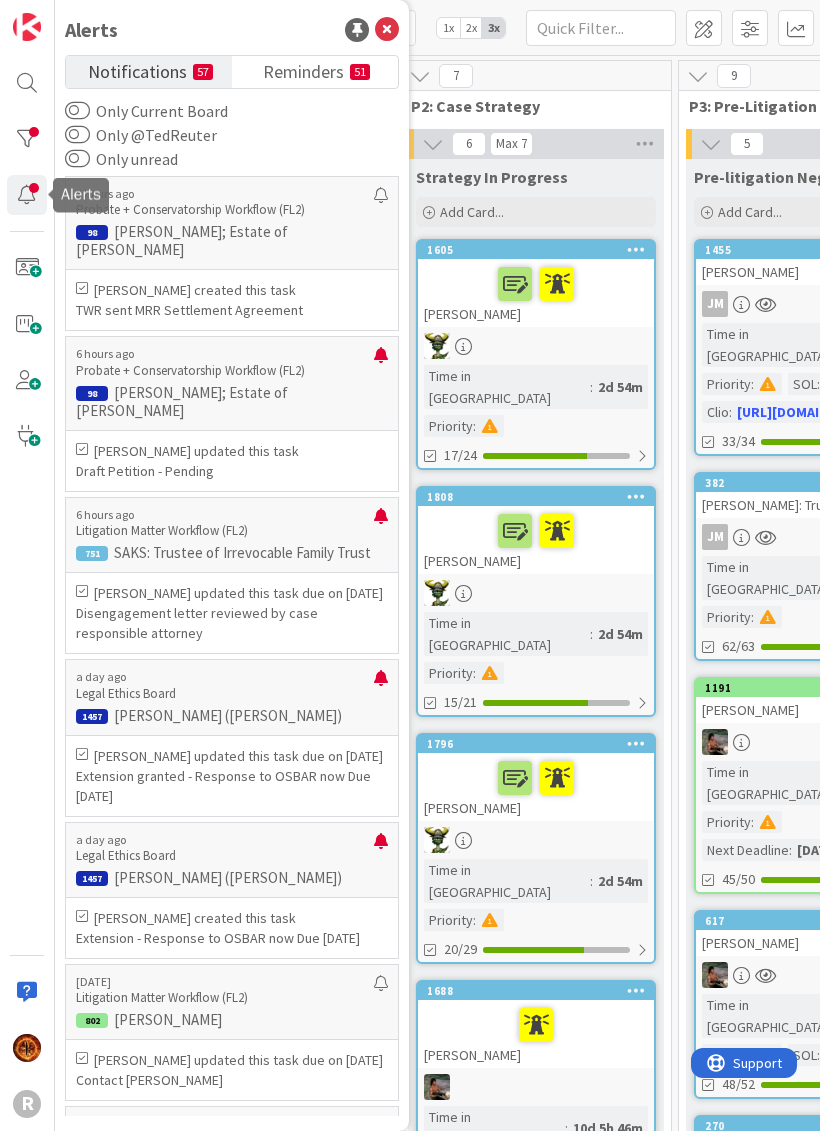click on "Reminders" at bounding box center (303, 70) 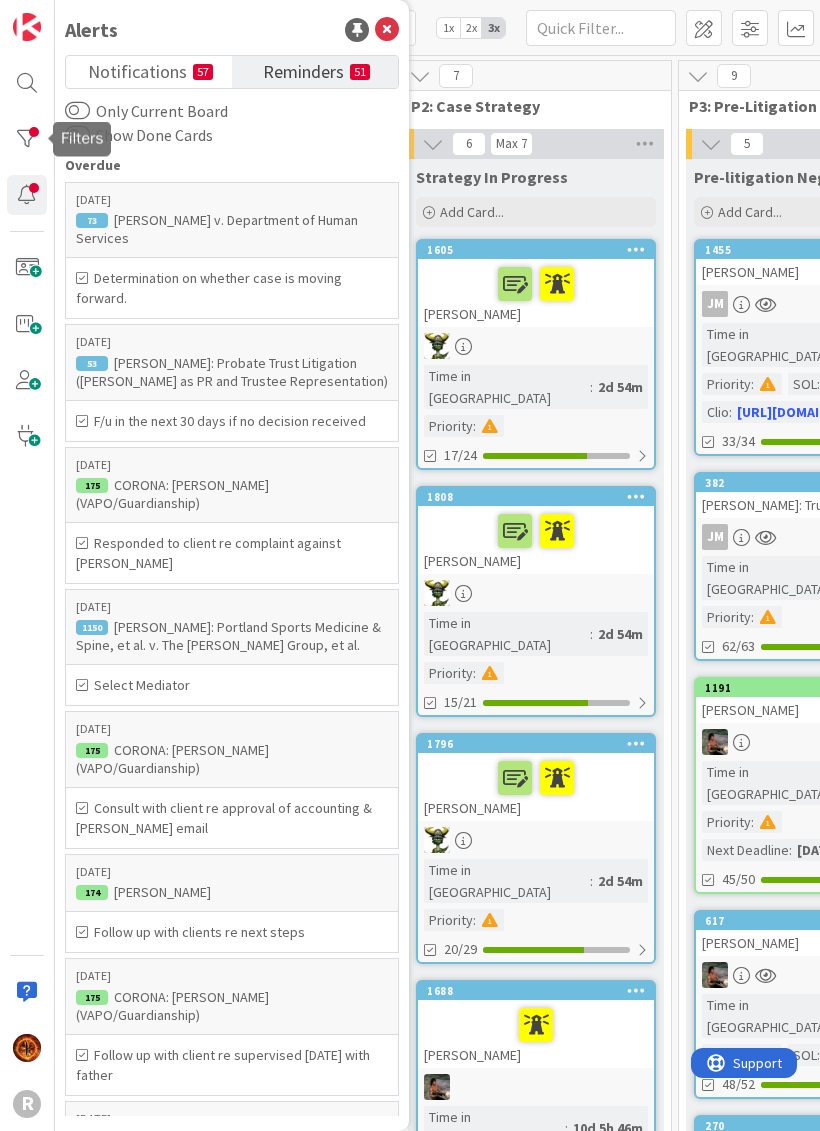 click at bounding box center [27, 139] 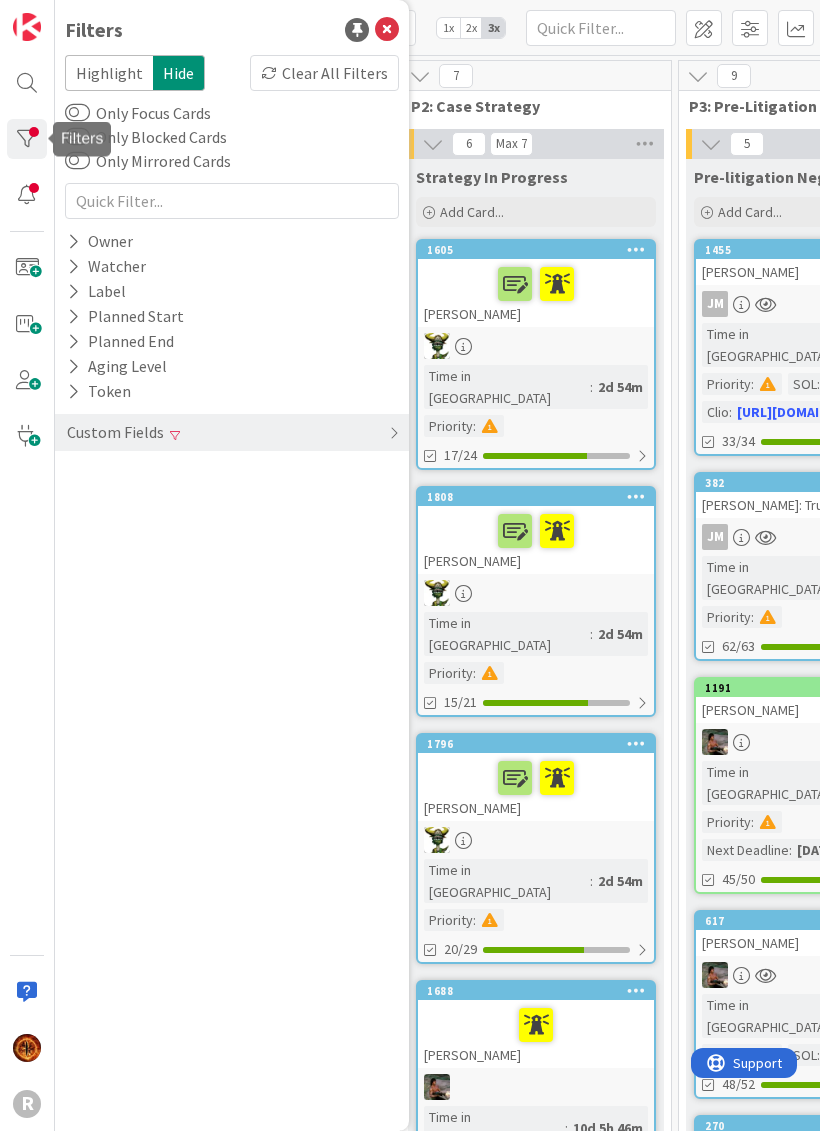 click at bounding box center (387, 30) 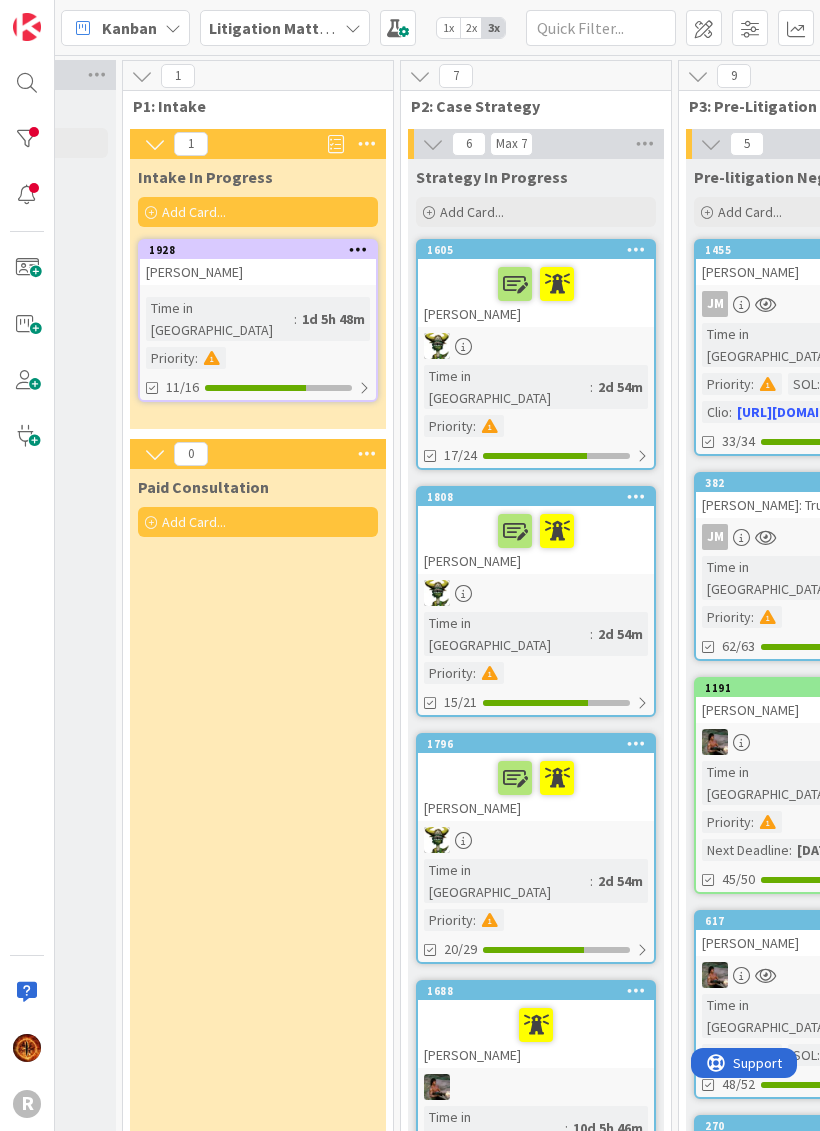 click at bounding box center (27, 195) 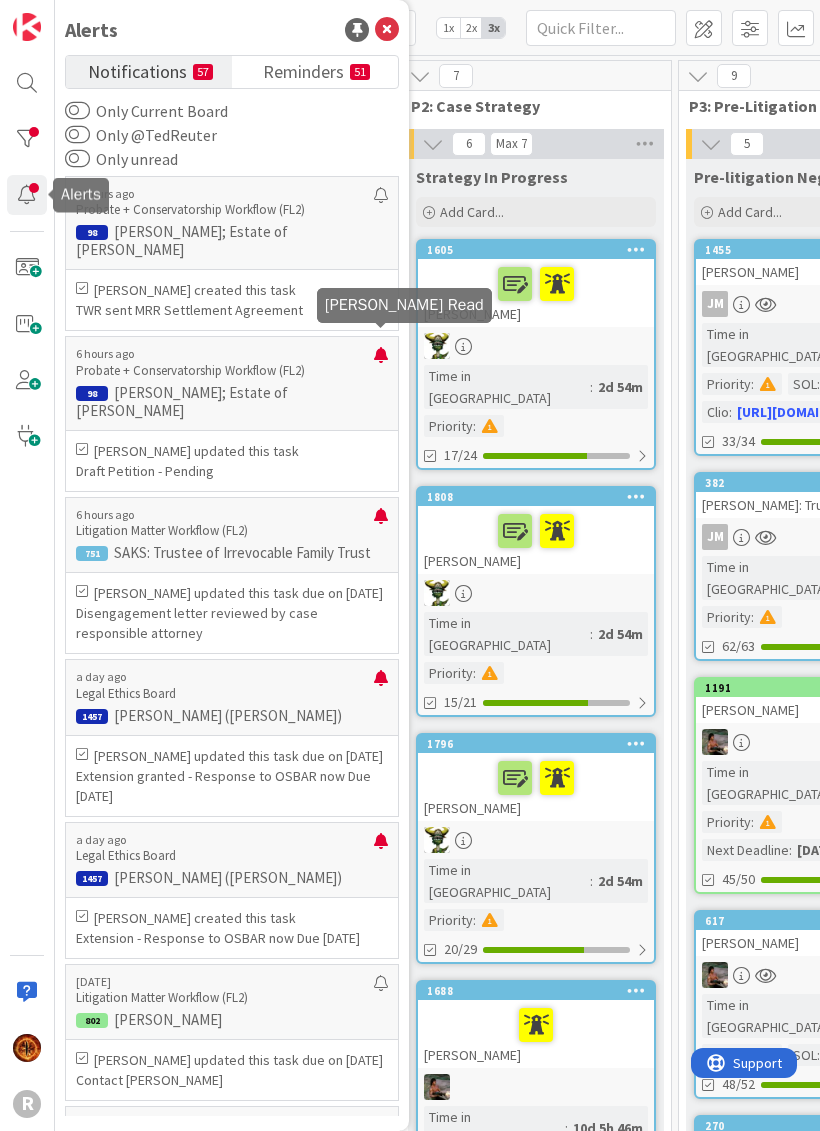 click at bounding box center [381, 363] 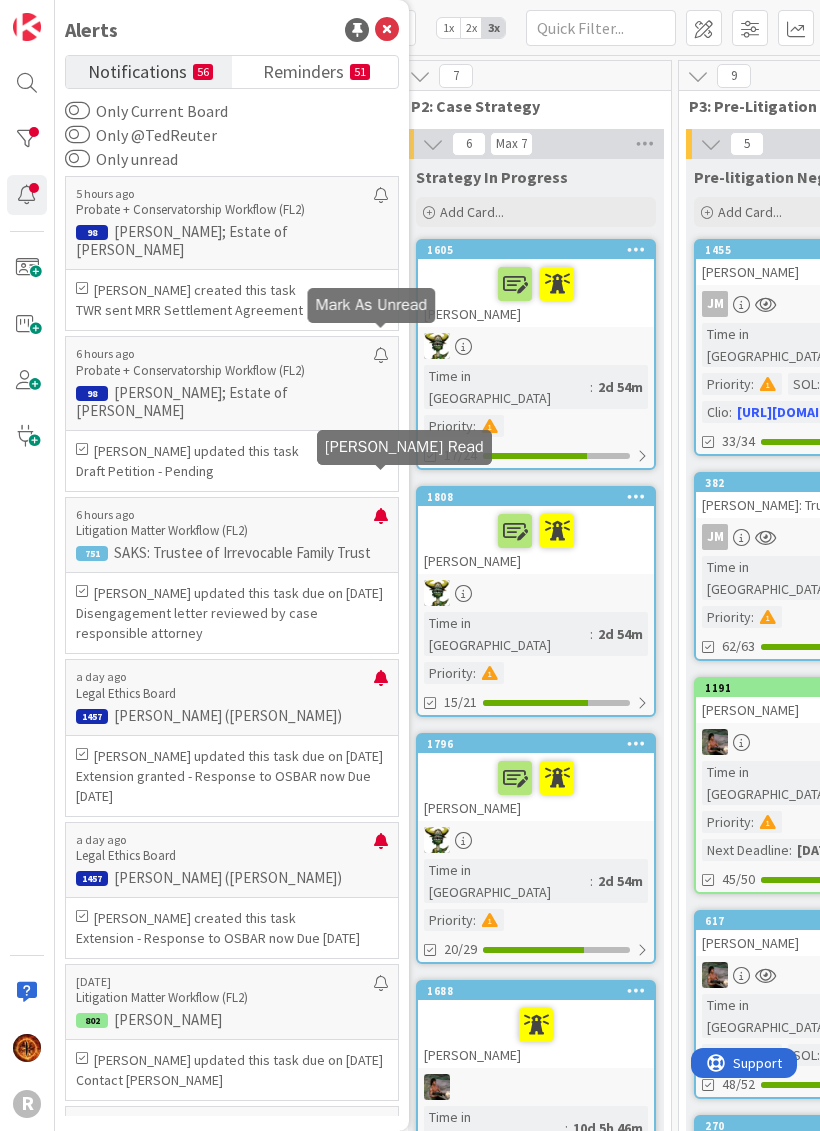 click at bounding box center (381, 524) 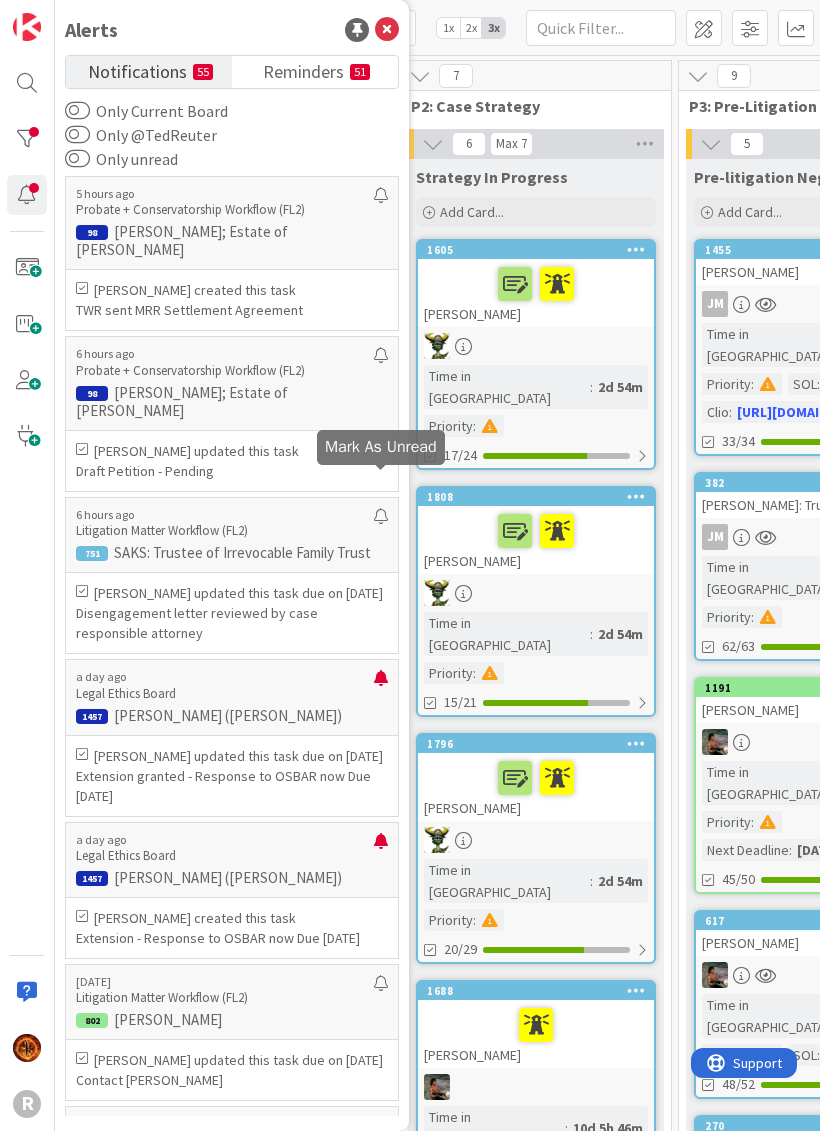 click on "a day ago" at bounding box center (225, 677) 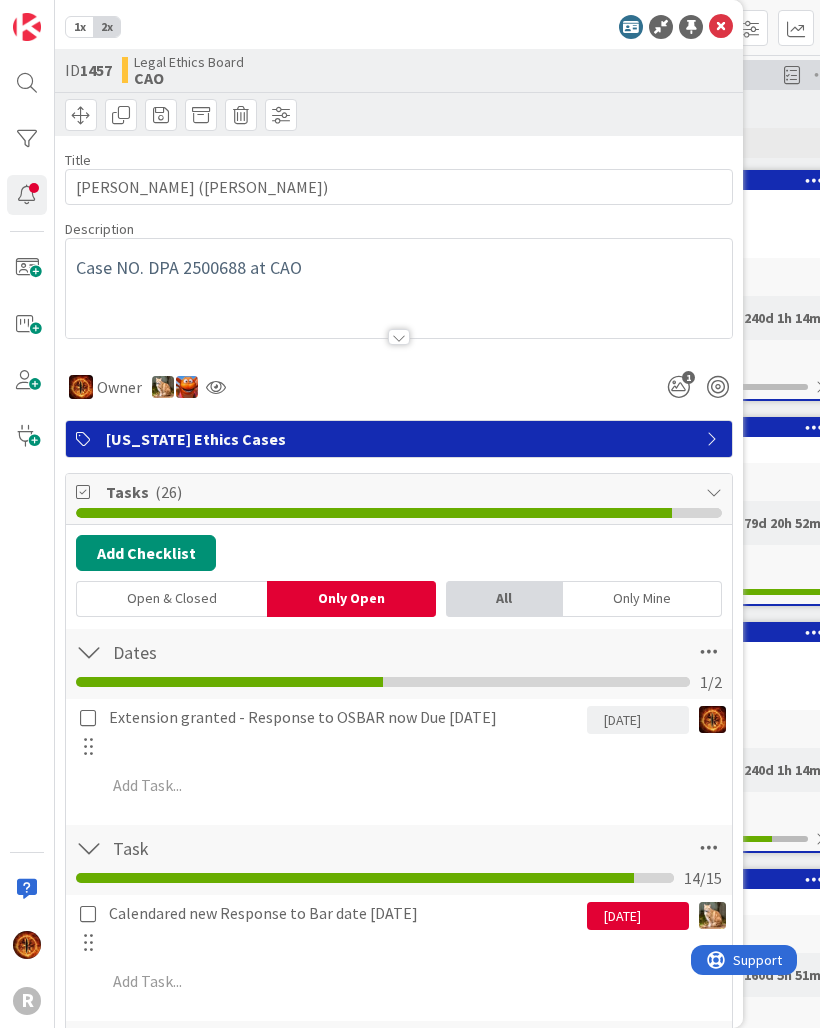 scroll, scrollTop: 0, scrollLeft: 0, axis: both 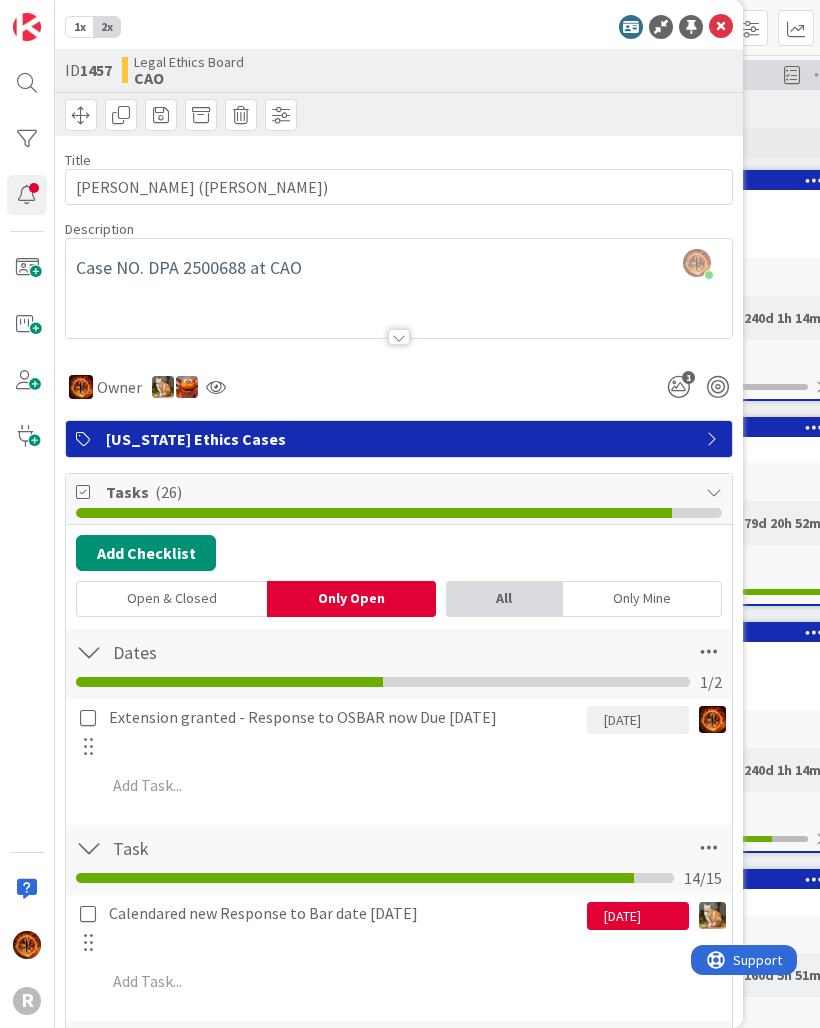 click at bounding box center (721, 27) 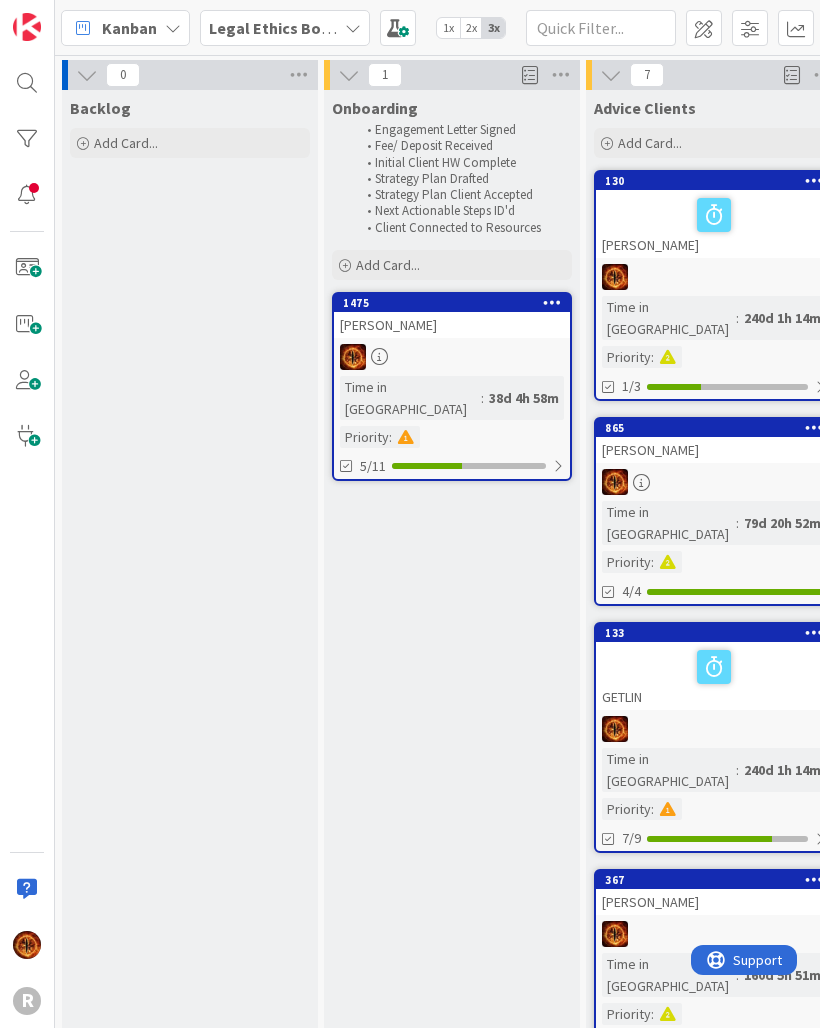 scroll, scrollTop: 0, scrollLeft: 0, axis: both 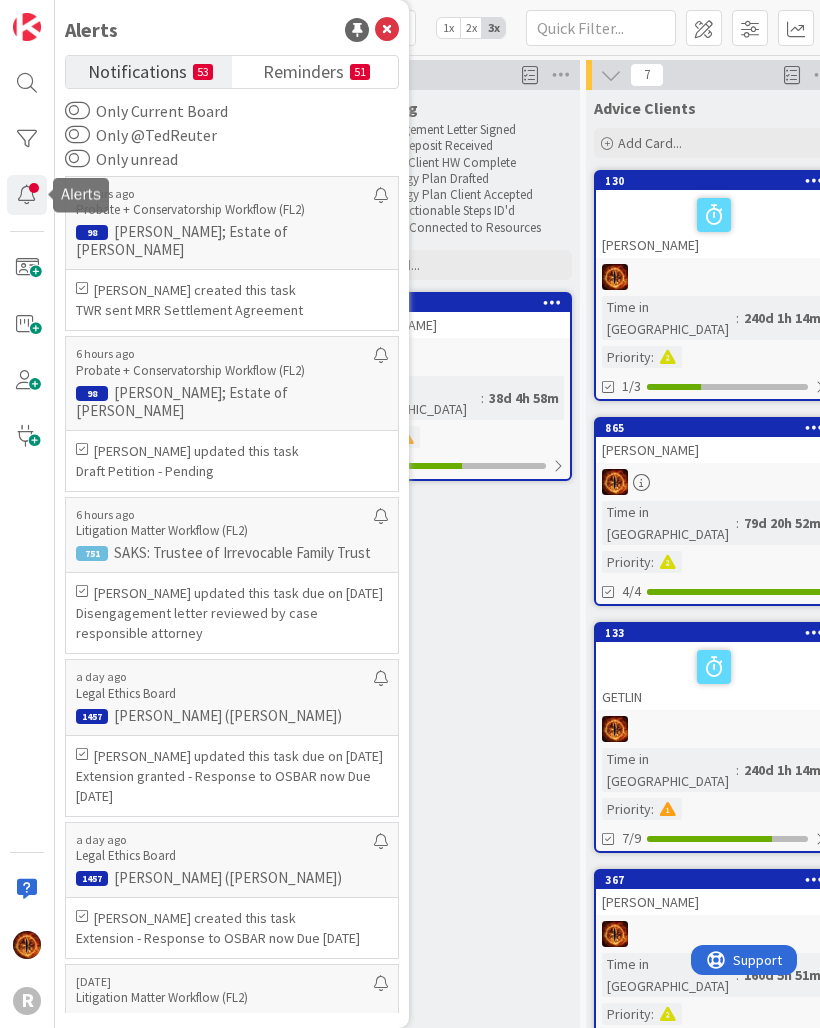 click on "Reminders" at bounding box center (303, 70) 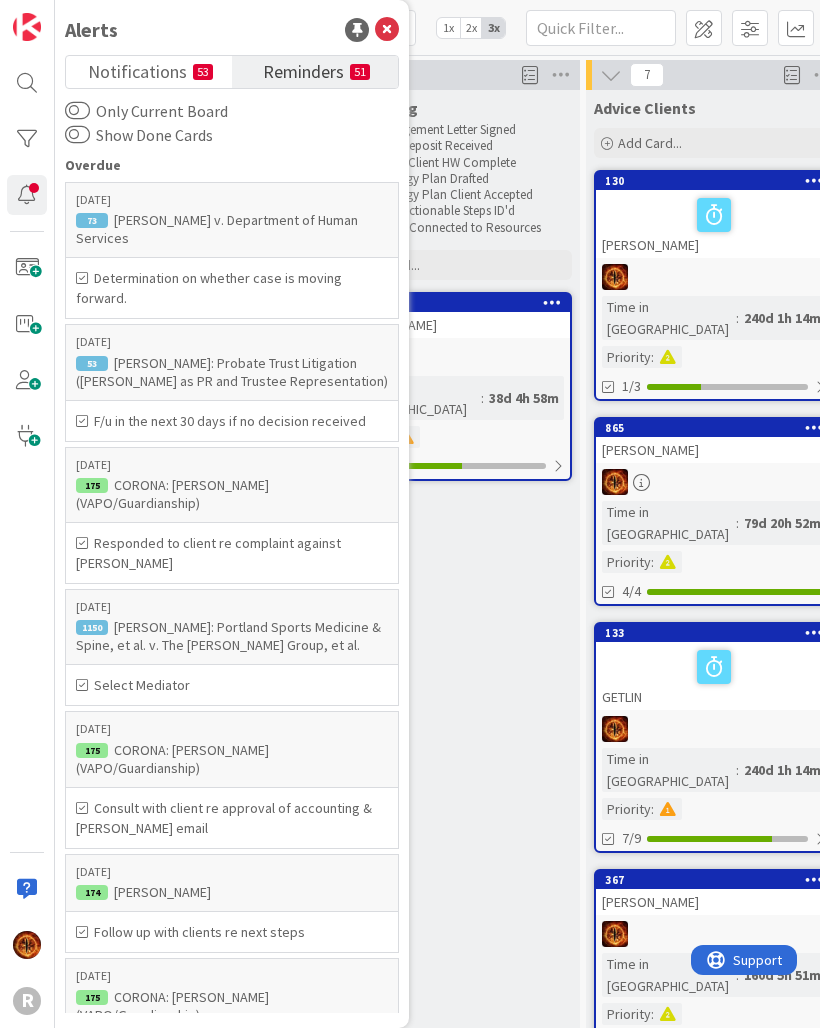 scroll, scrollTop: 0, scrollLeft: 0, axis: both 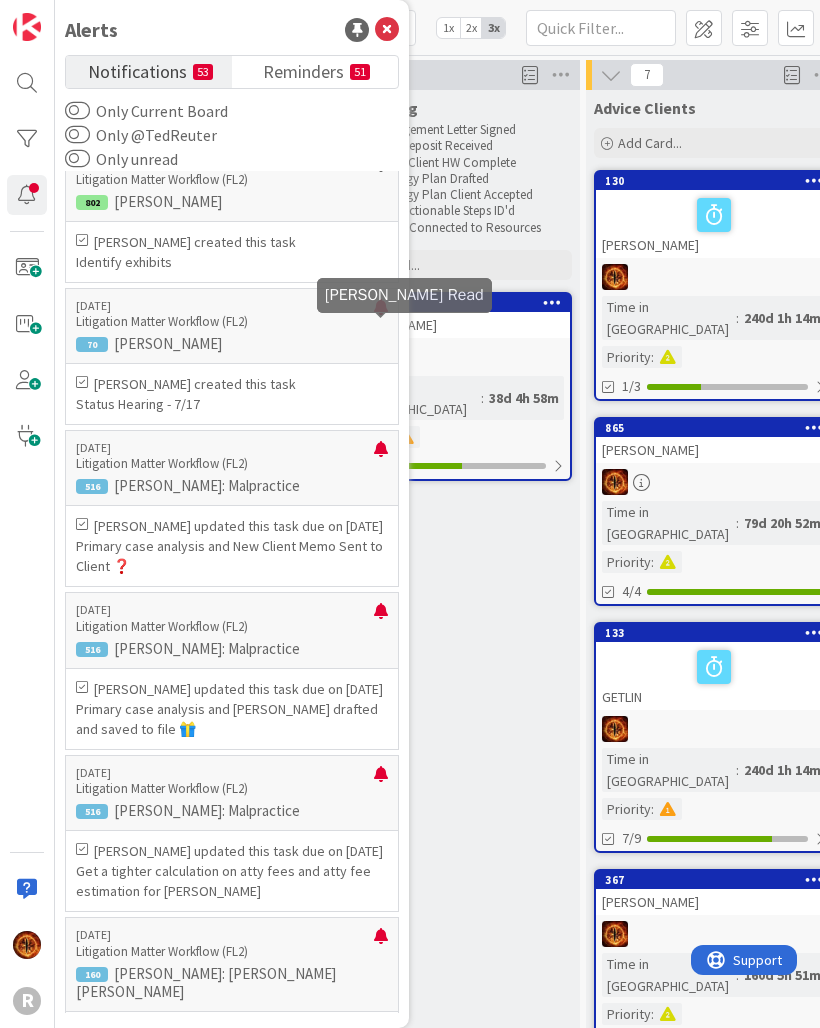 click at bounding box center (381, 315) 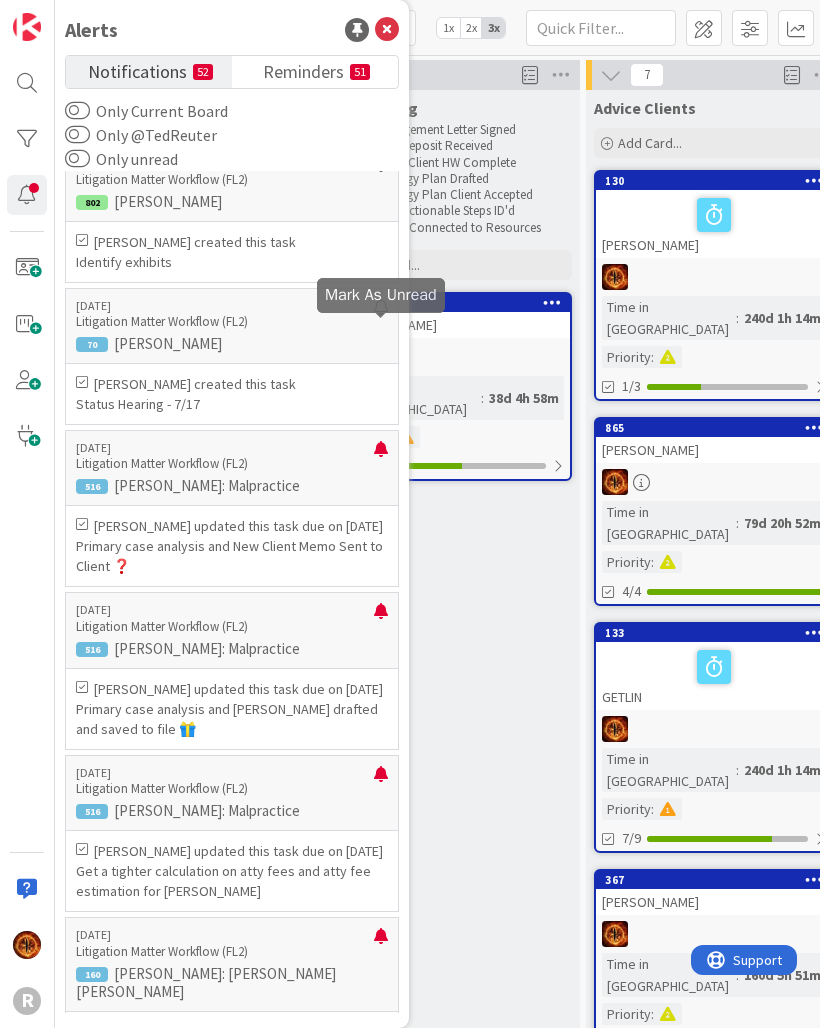 click at bounding box center (381, 457) 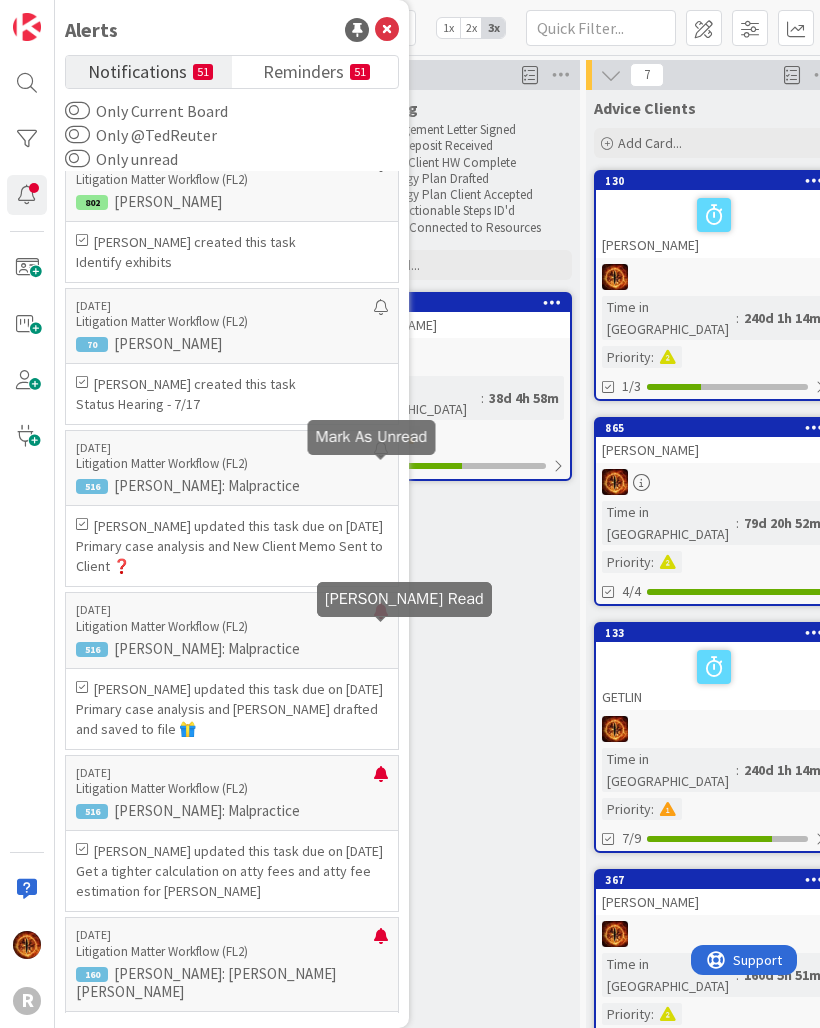 click at bounding box center (381, 619) 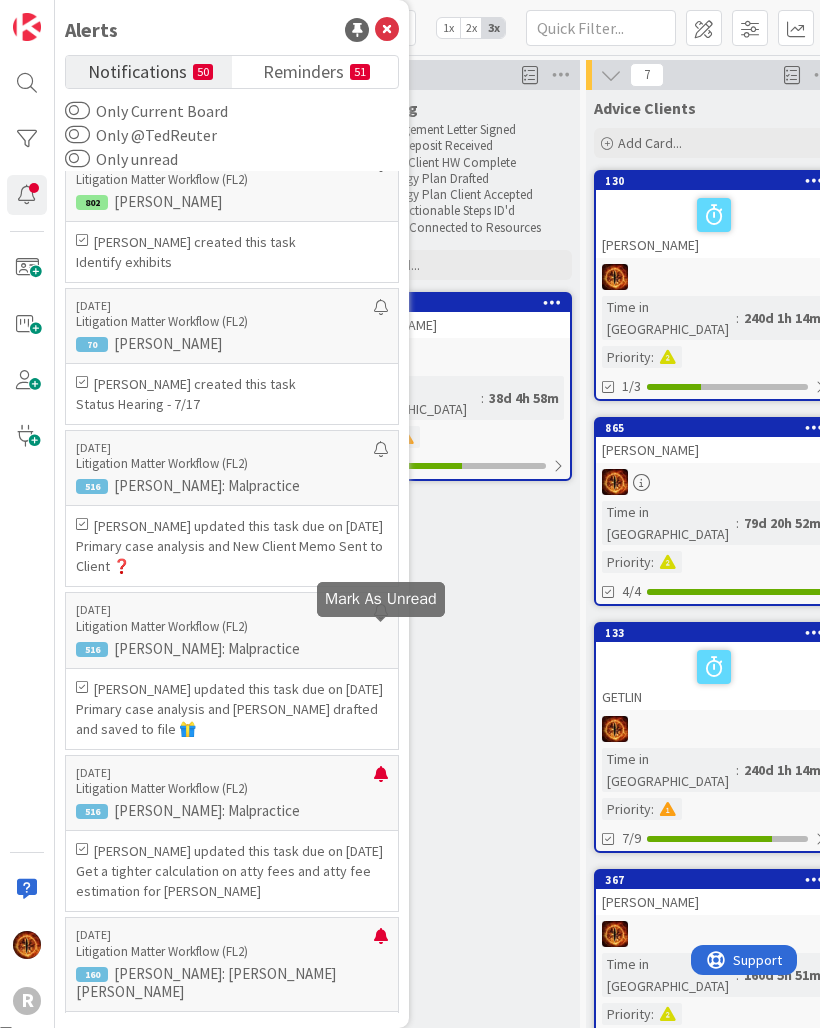 click at bounding box center [381, 782] 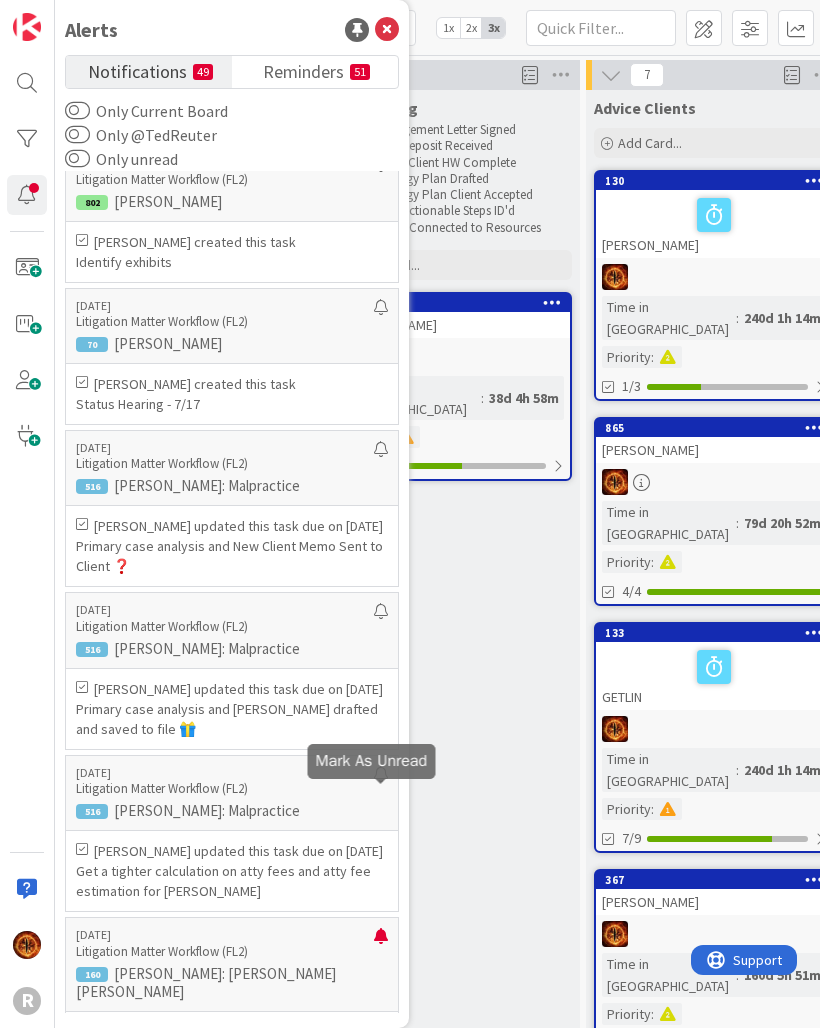 click on "[DATE]" at bounding box center (225, 935) 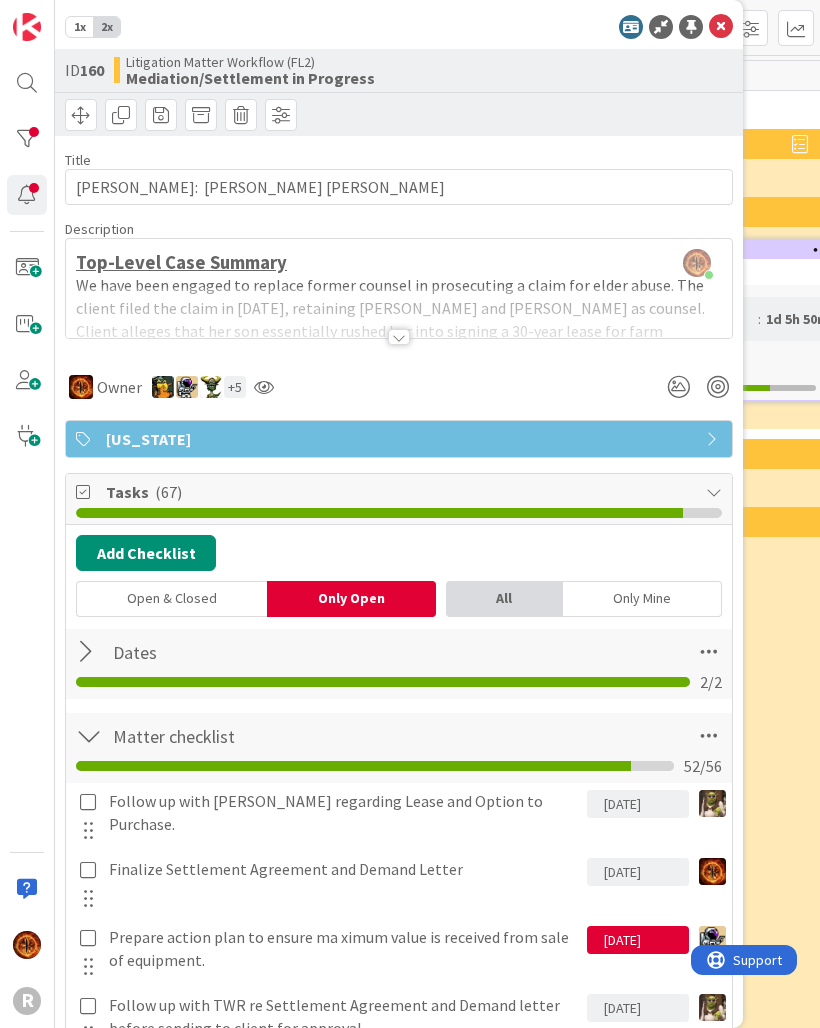 scroll, scrollTop: 0, scrollLeft: 0, axis: both 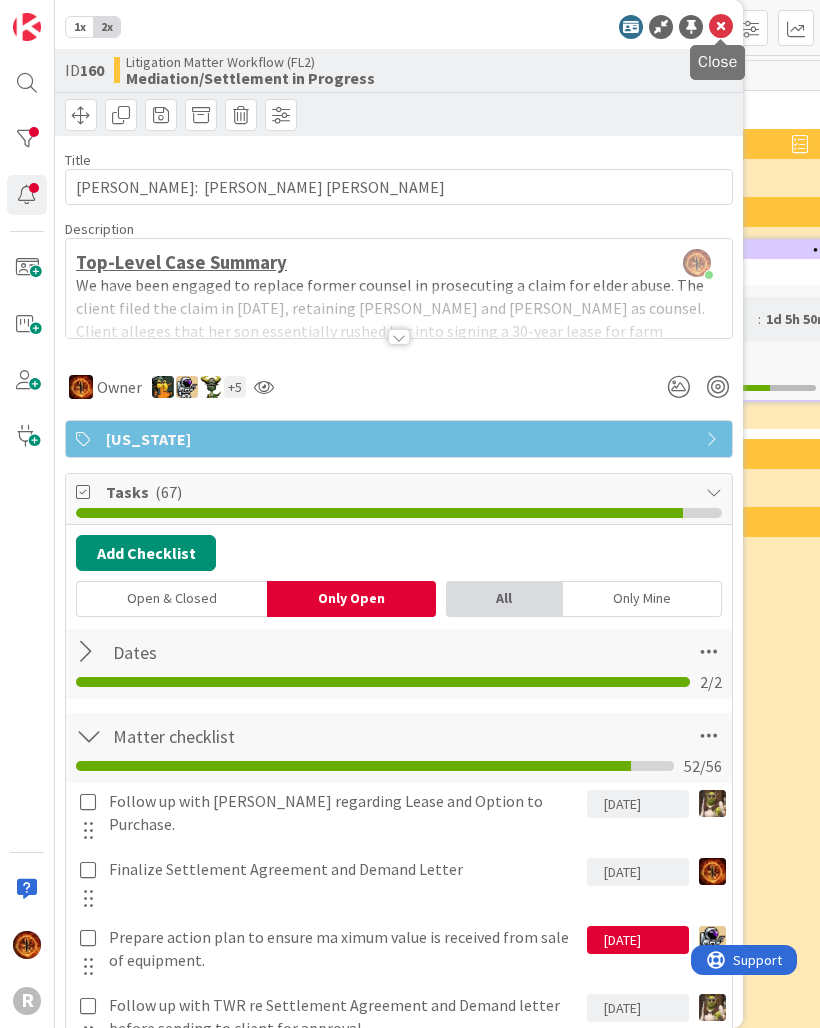 click at bounding box center [721, 27] 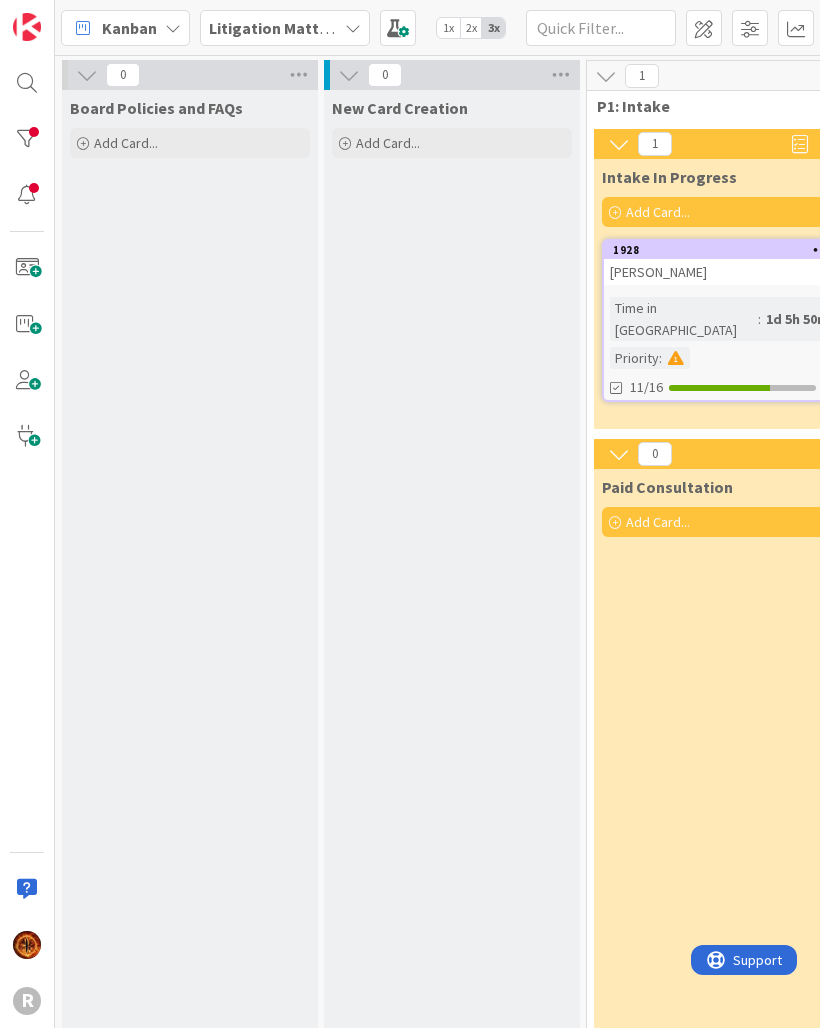 scroll, scrollTop: 0, scrollLeft: 0, axis: both 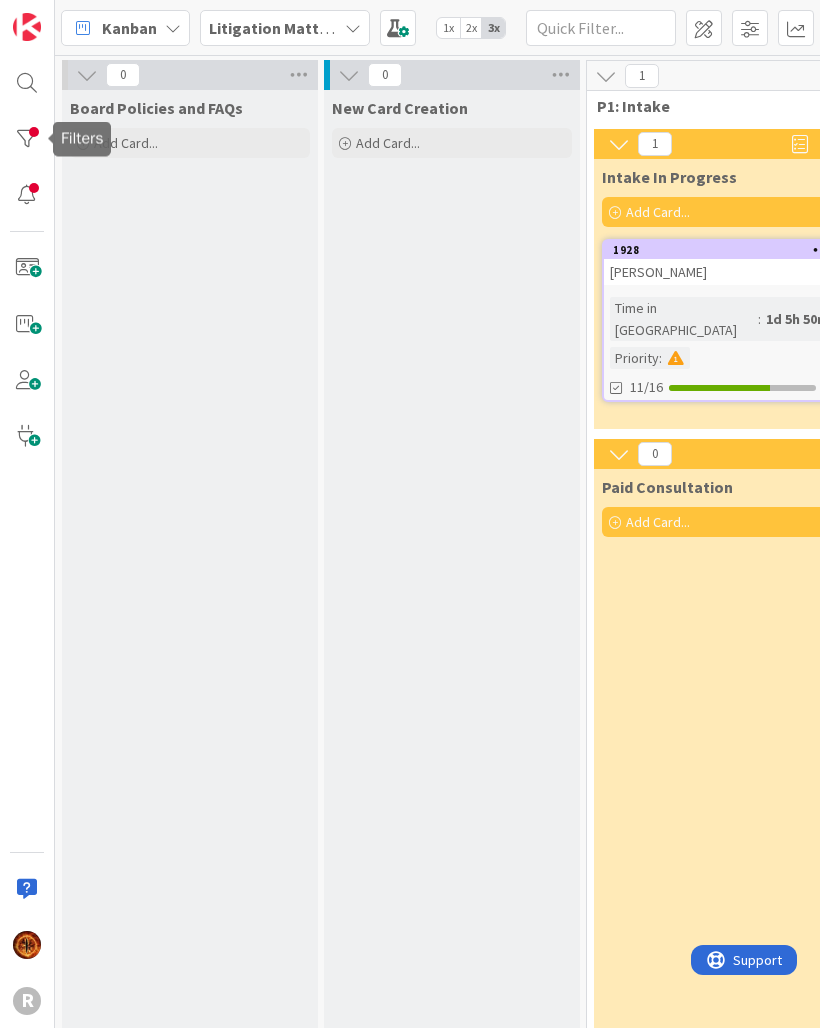 click at bounding box center [27, 139] 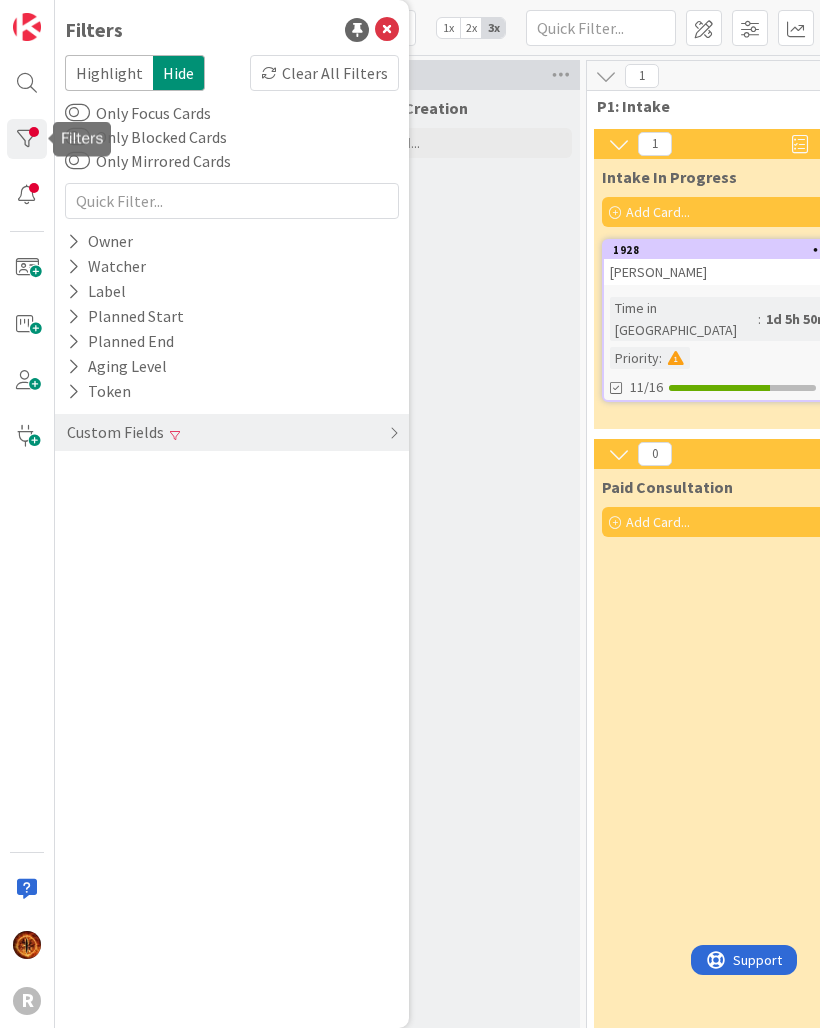 click at bounding box center (387, 30) 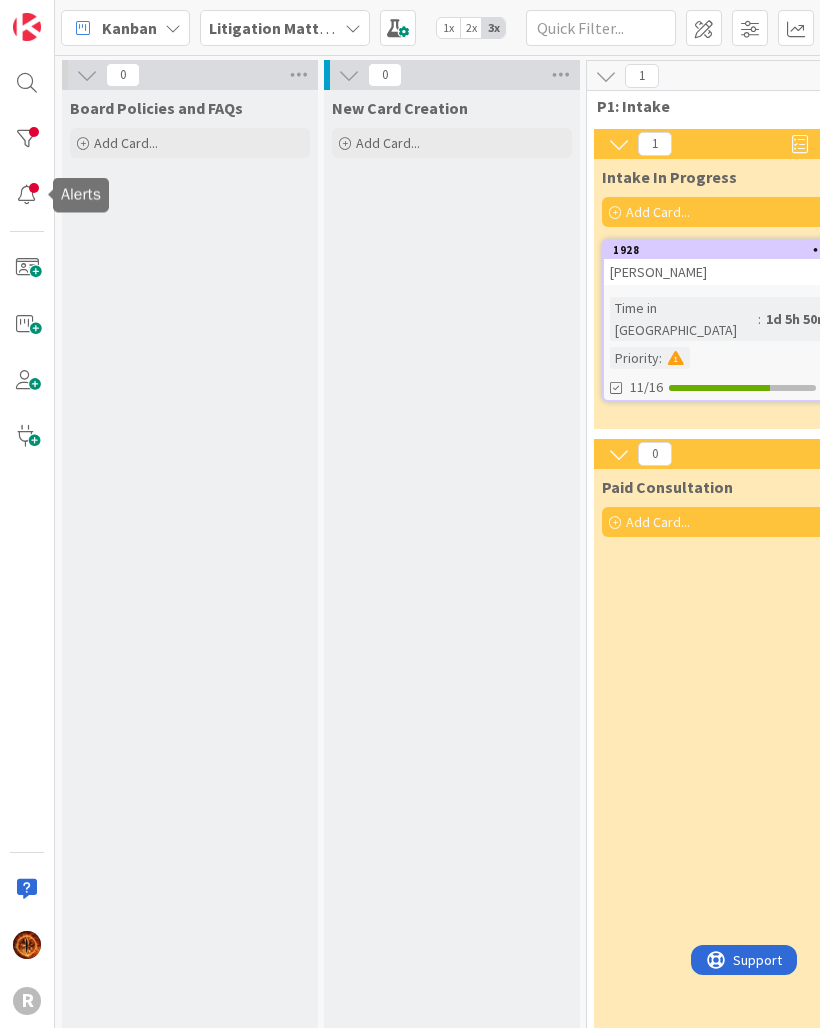 click at bounding box center [27, 195] 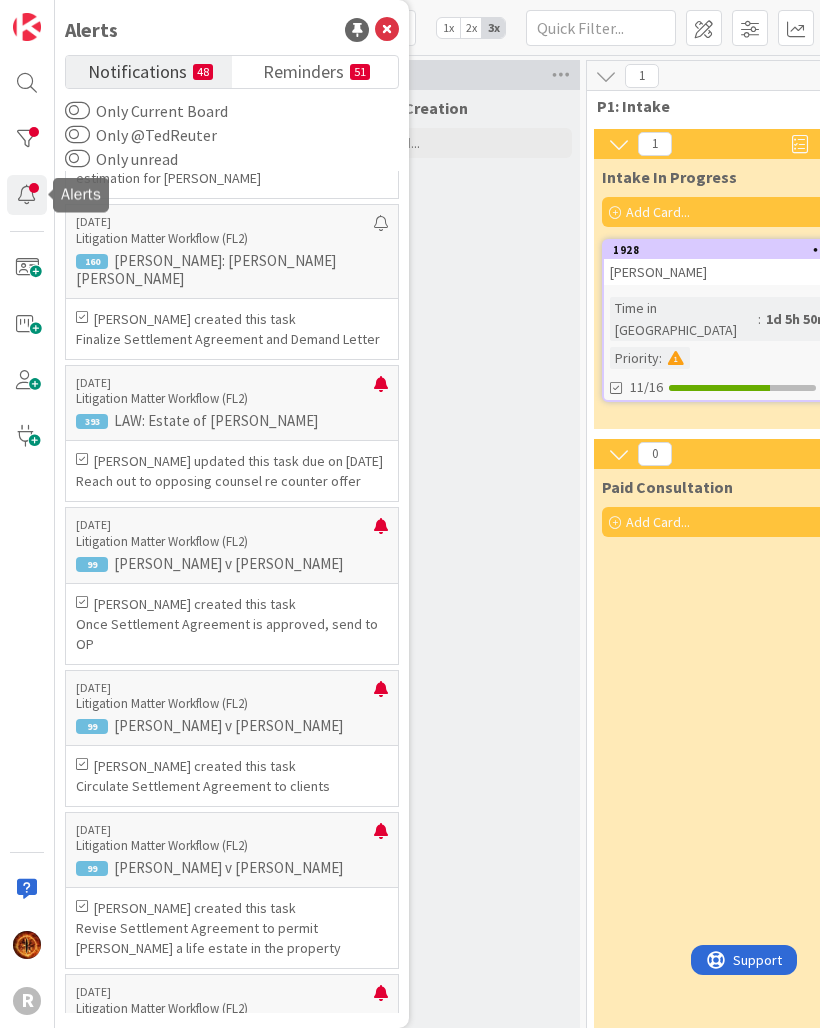 scroll, scrollTop: 1943, scrollLeft: 0, axis: vertical 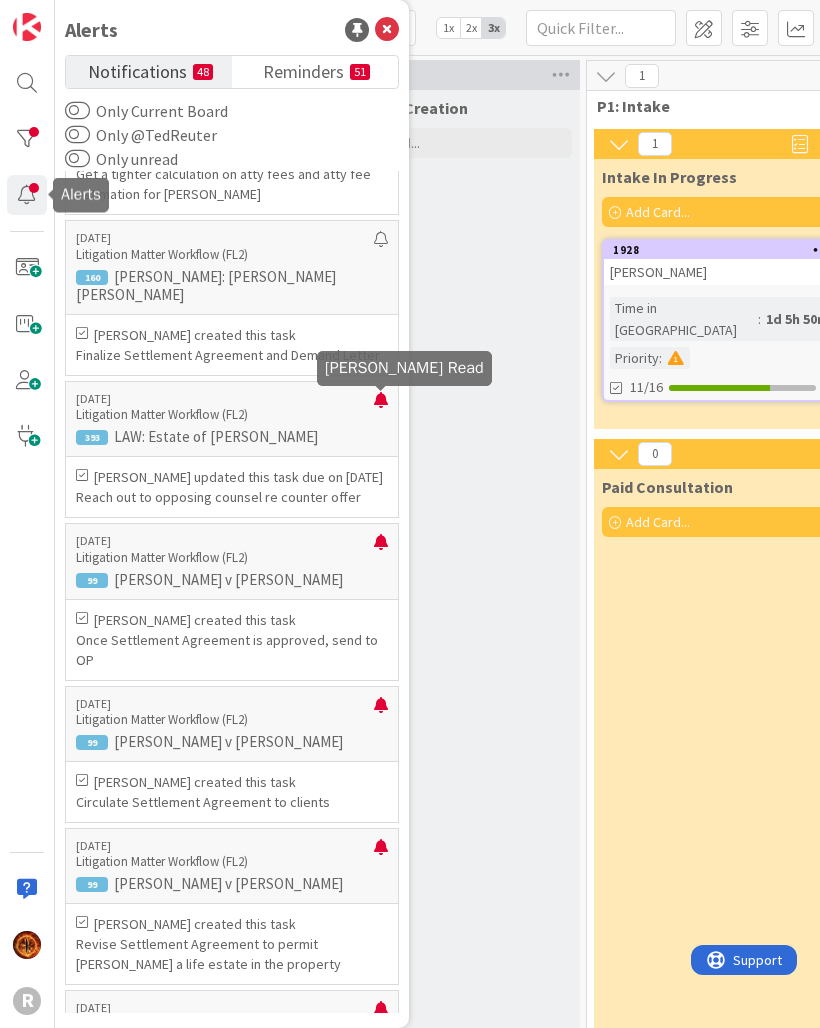 click at bounding box center (381, 408) 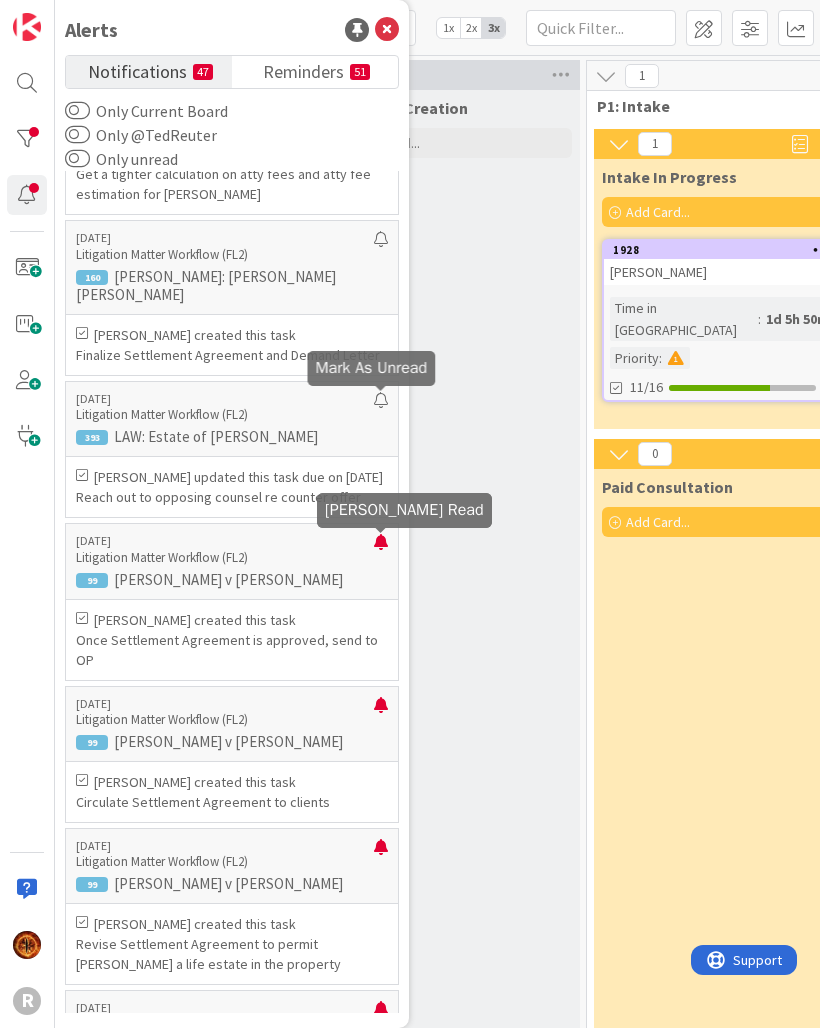 click at bounding box center [381, 550] 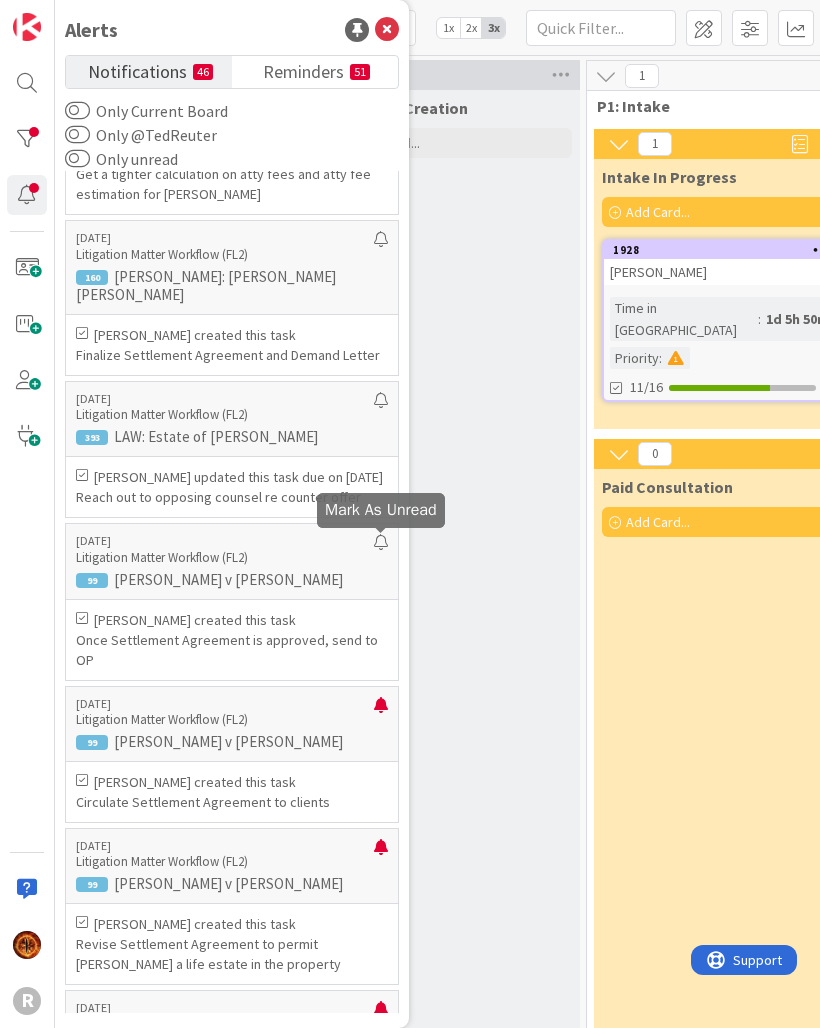 click at bounding box center (381, 713) 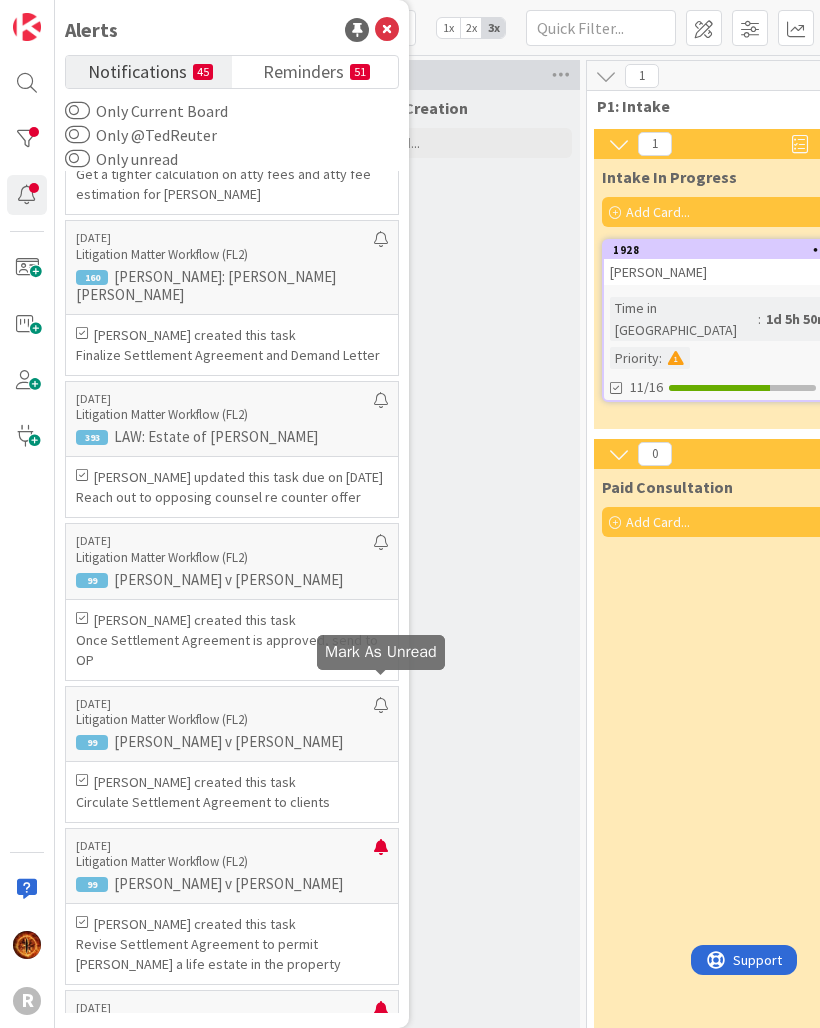 click at bounding box center (381, 855) 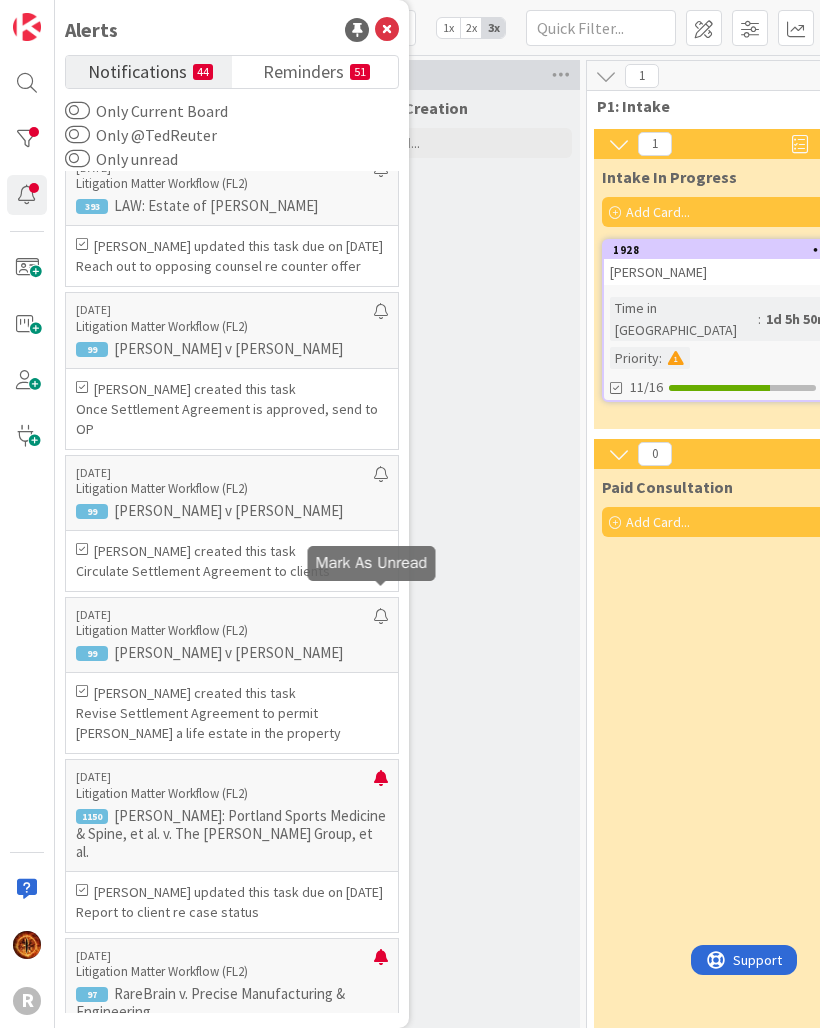 scroll, scrollTop: 2173, scrollLeft: 0, axis: vertical 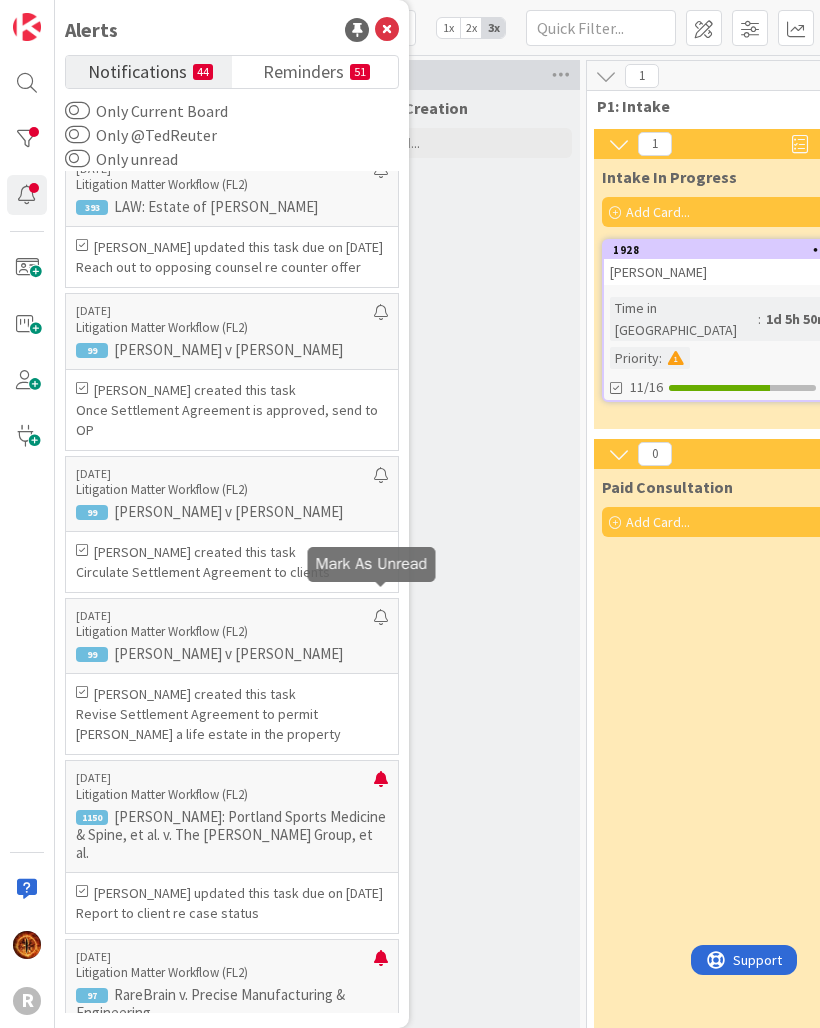 click at bounding box center [381, 787] 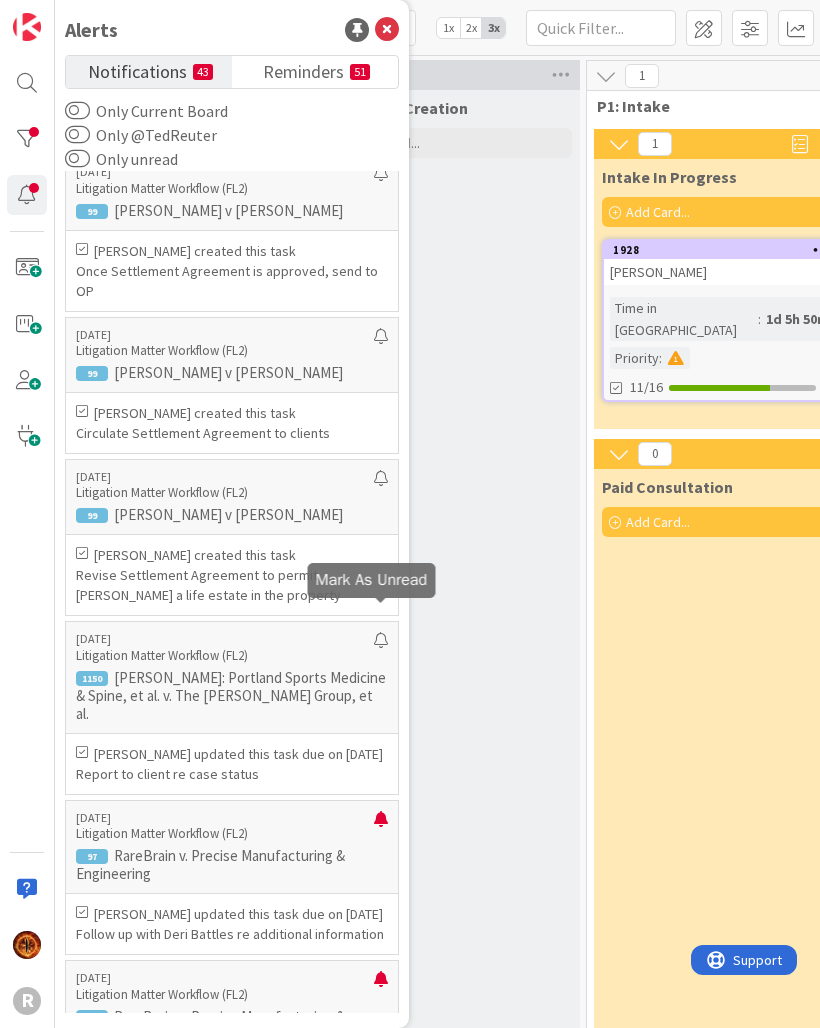 scroll, scrollTop: 2319, scrollLeft: 0, axis: vertical 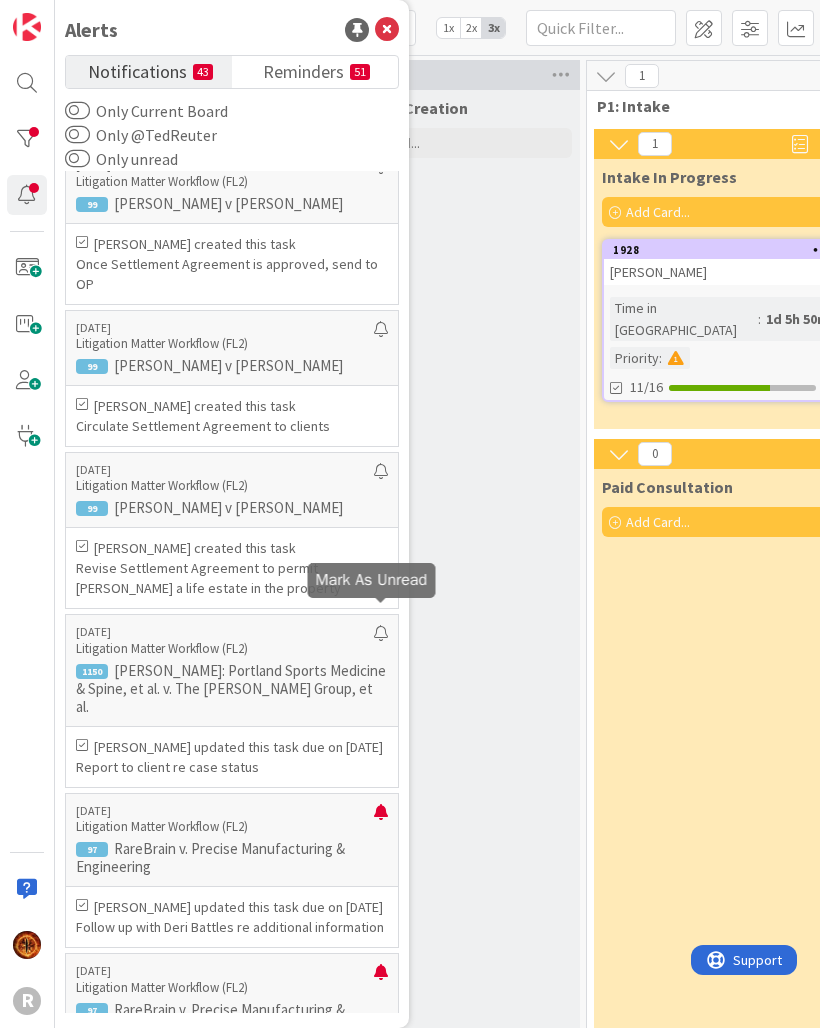click at bounding box center [381, 820] 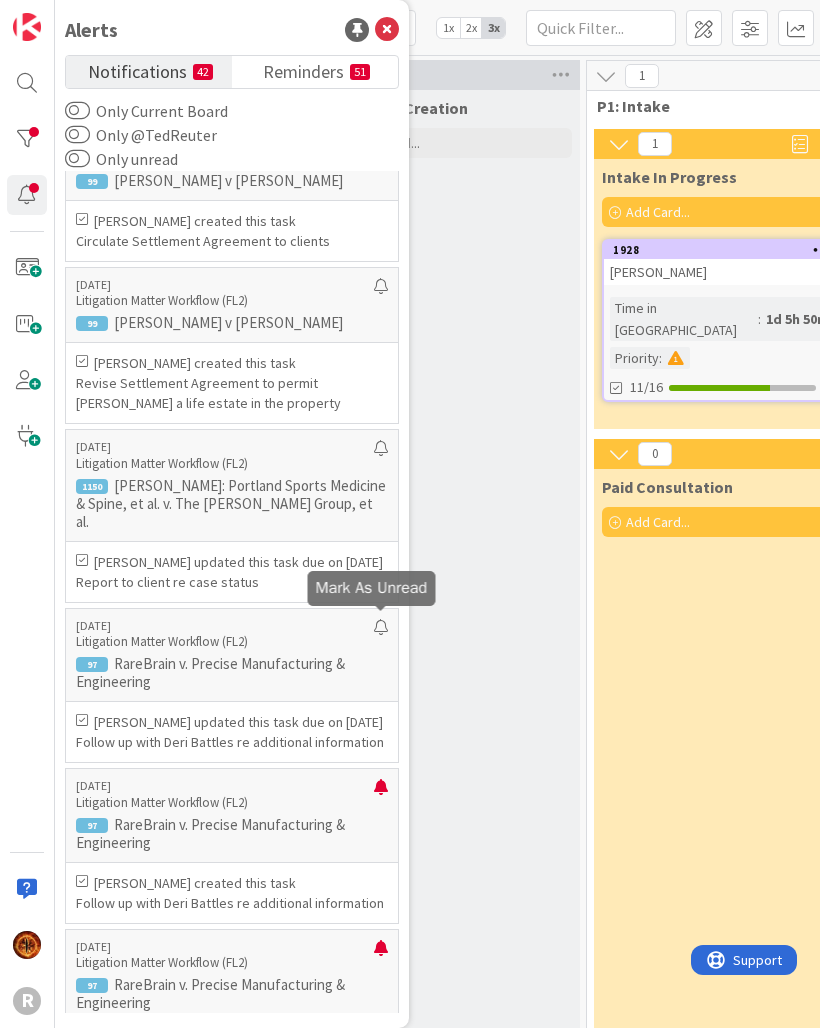 scroll, scrollTop: 2506, scrollLeft: 0, axis: vertical 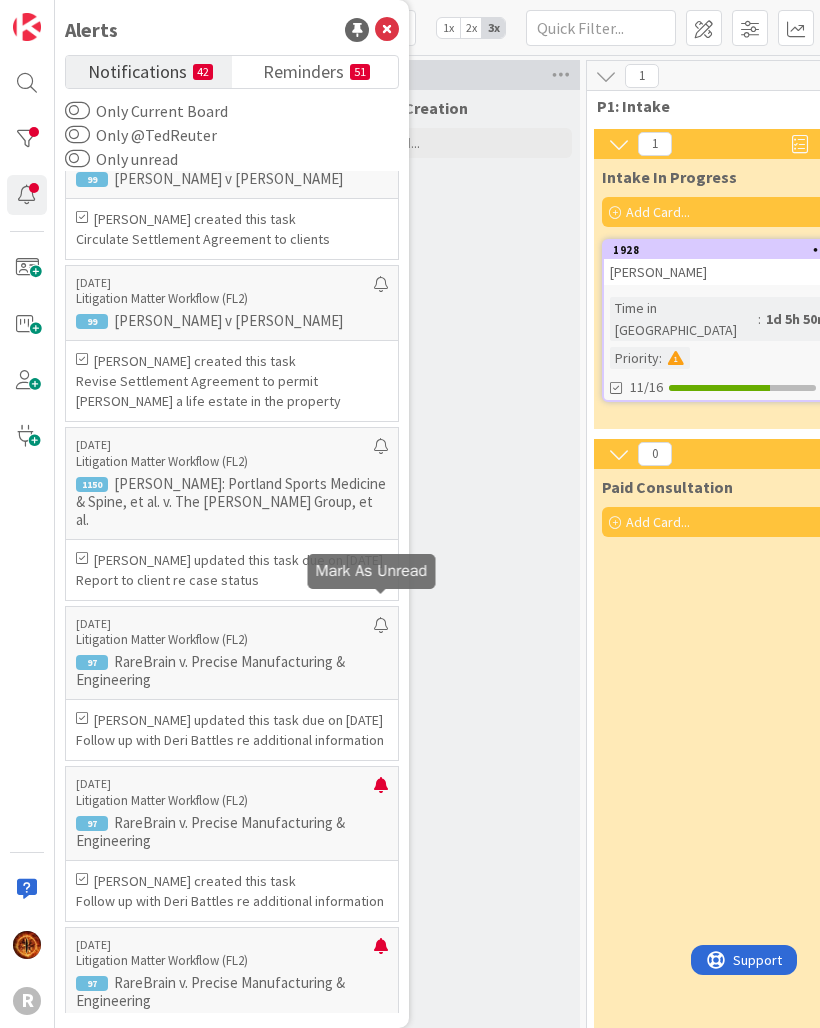 click at bounding box center [381, 793] 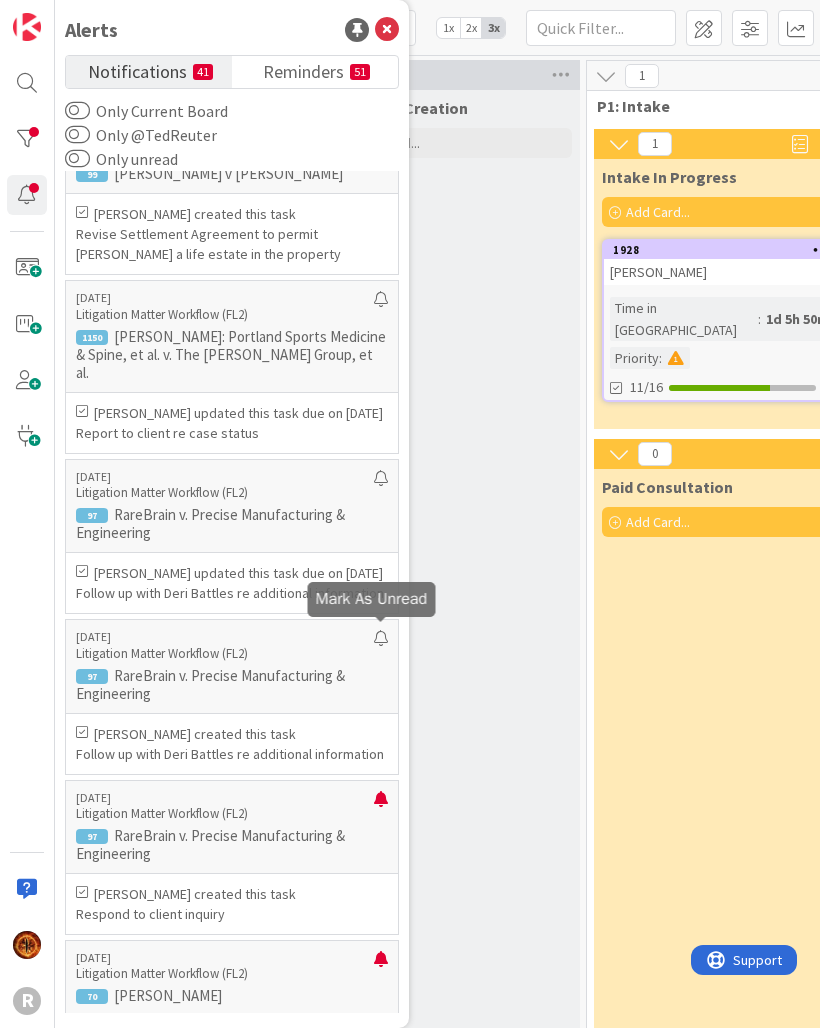scroll, scrollTop: 2656, scrollLeft: 0, axis: vertical 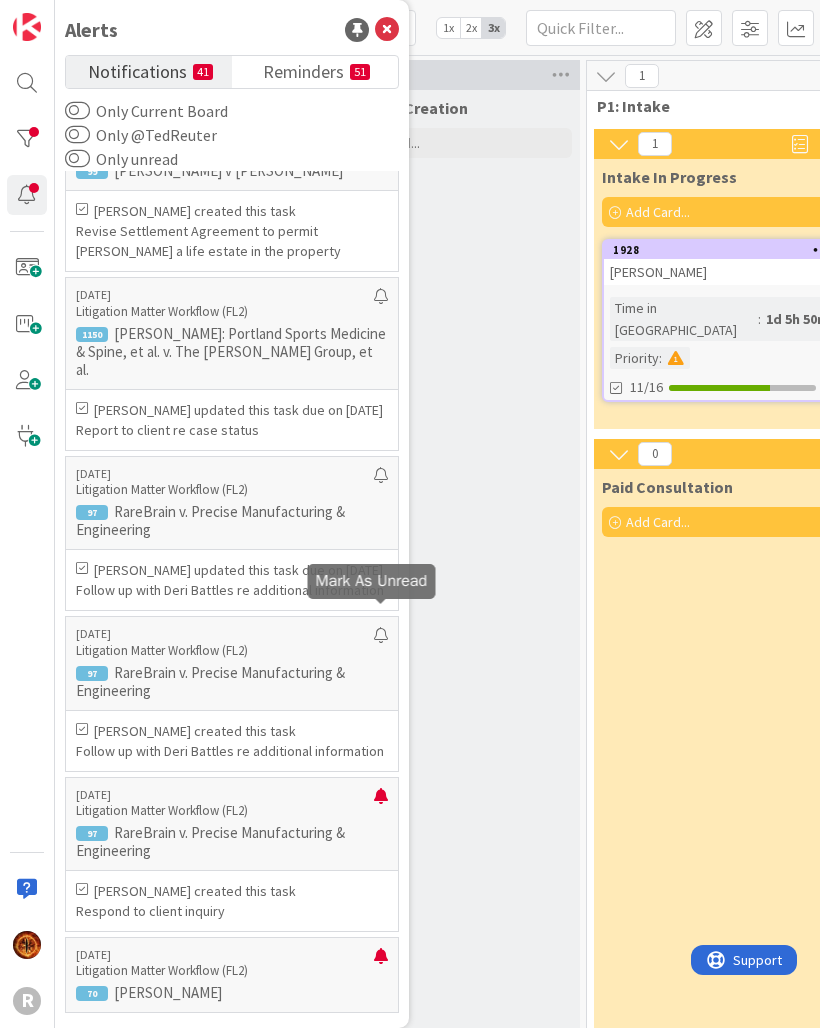 click at bounding box center (381, 804) 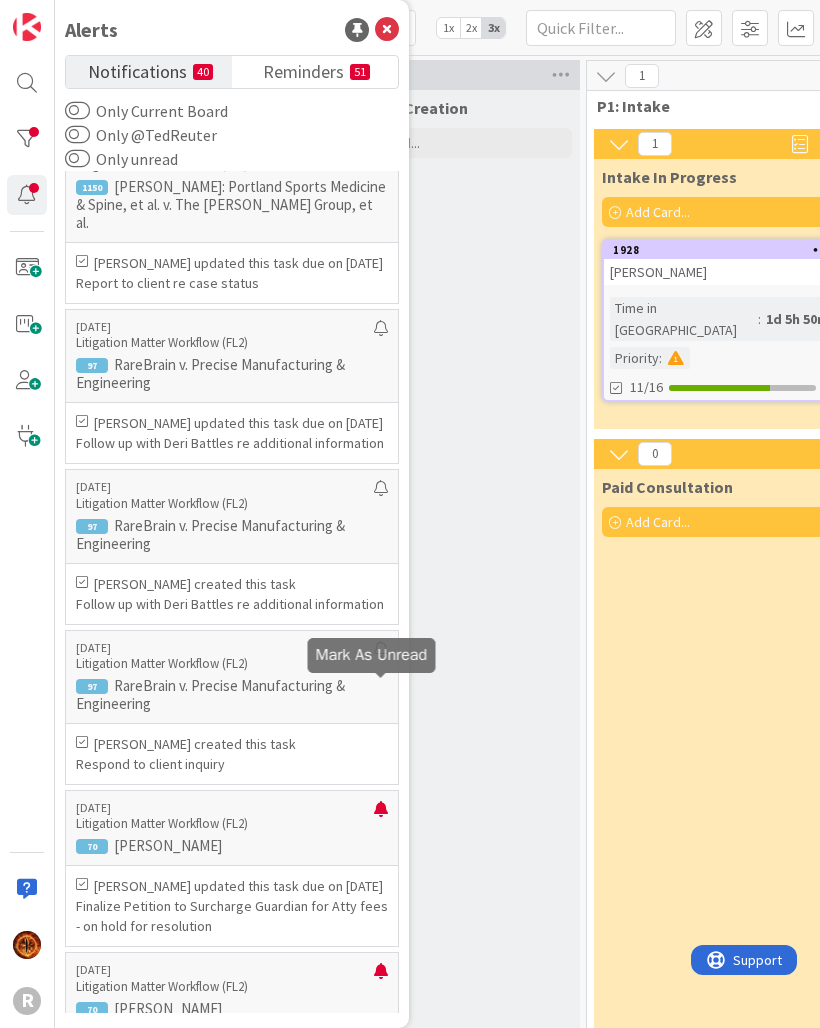 scroll, scrollTop: 2813, scrollLeft: 0, axis: vertical 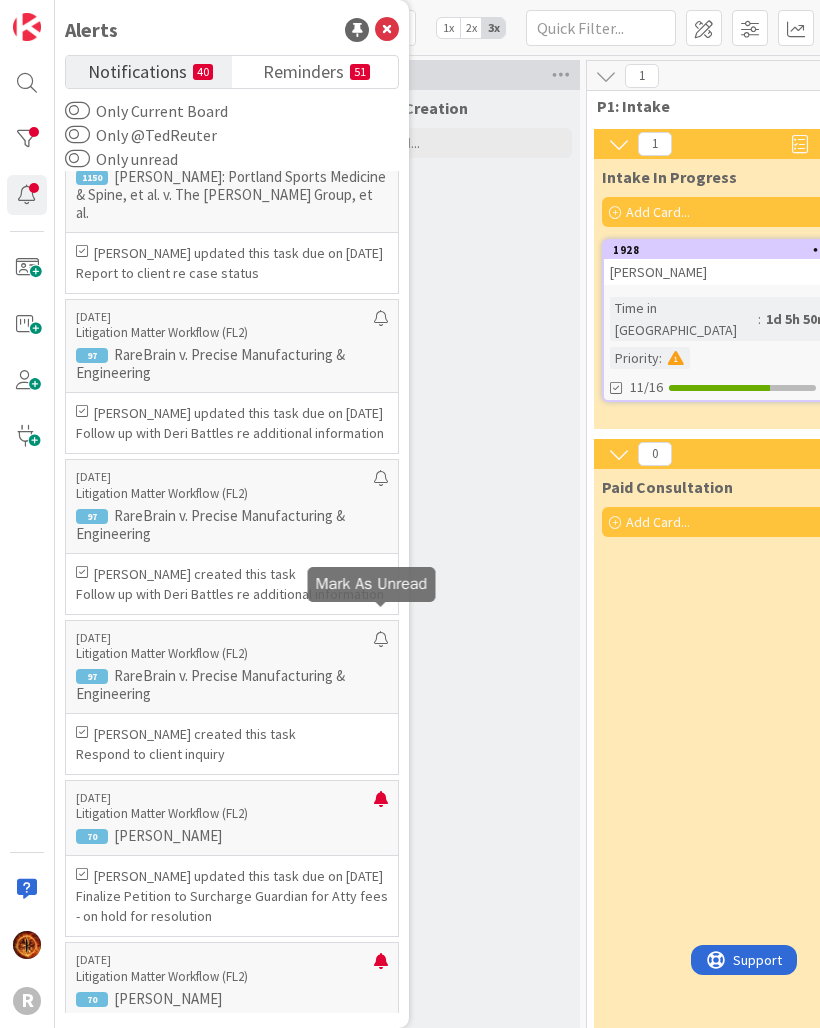click at bounding box center [381, 807] 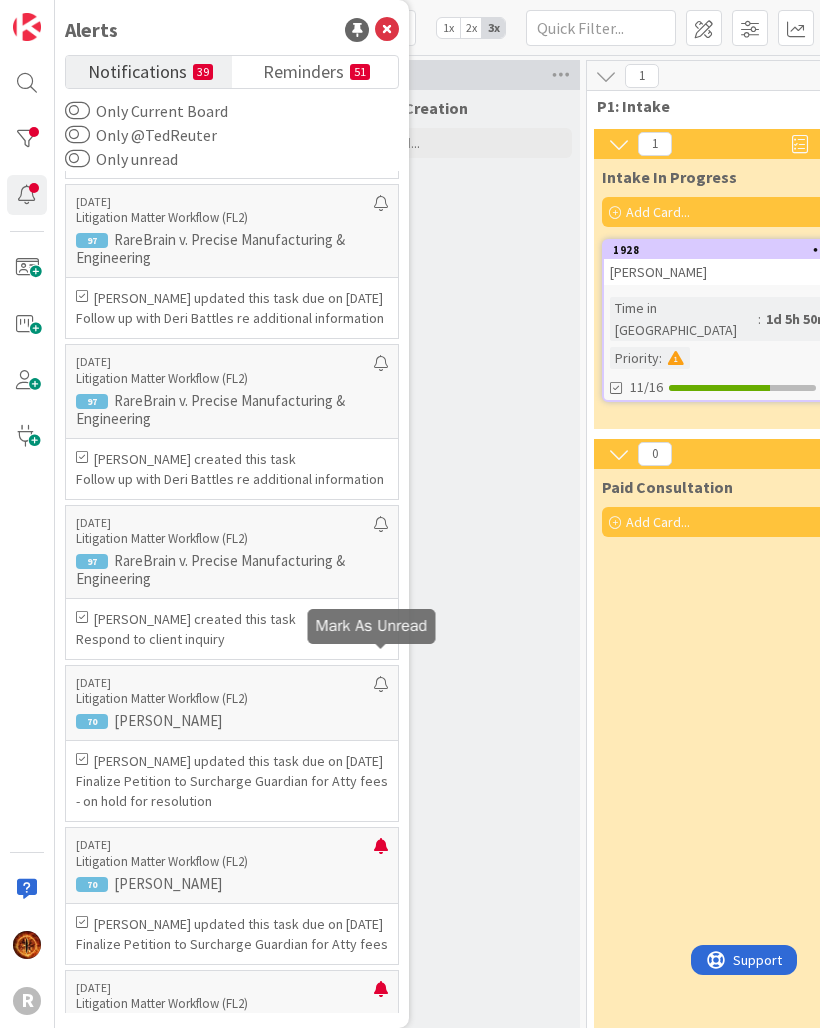 scroll, scrollTop: 2931, scrollLeft: 0, axis: vertical 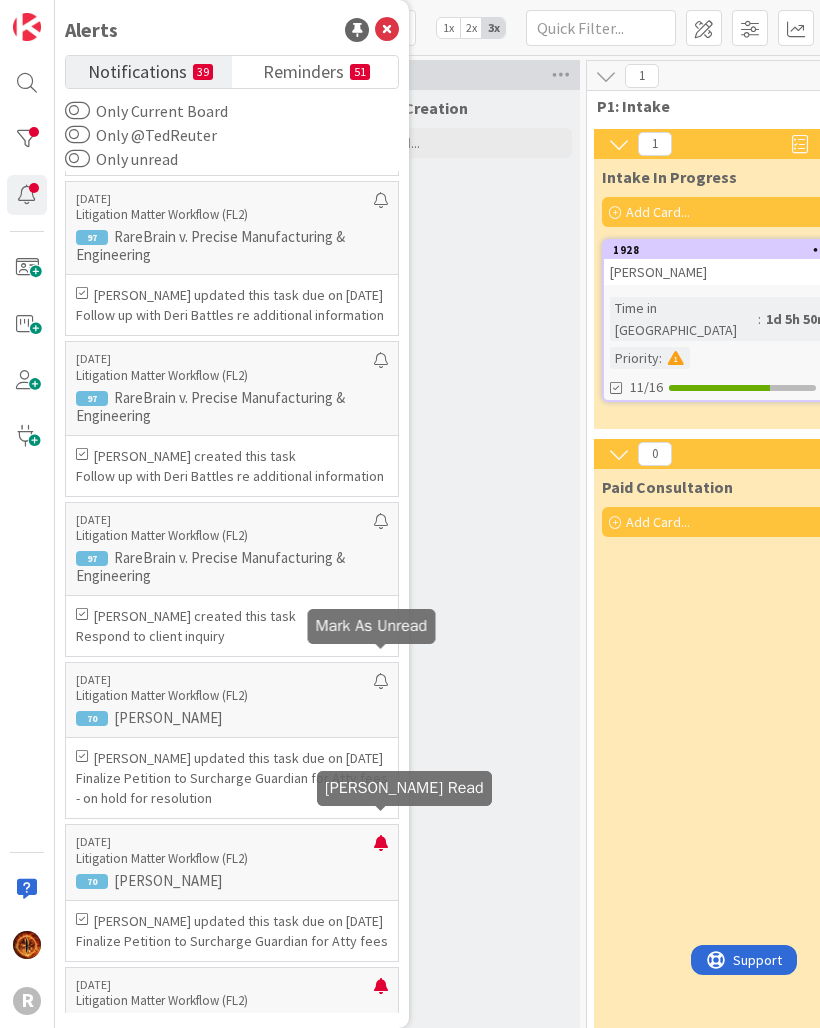 click at bounding box center (381, 851) 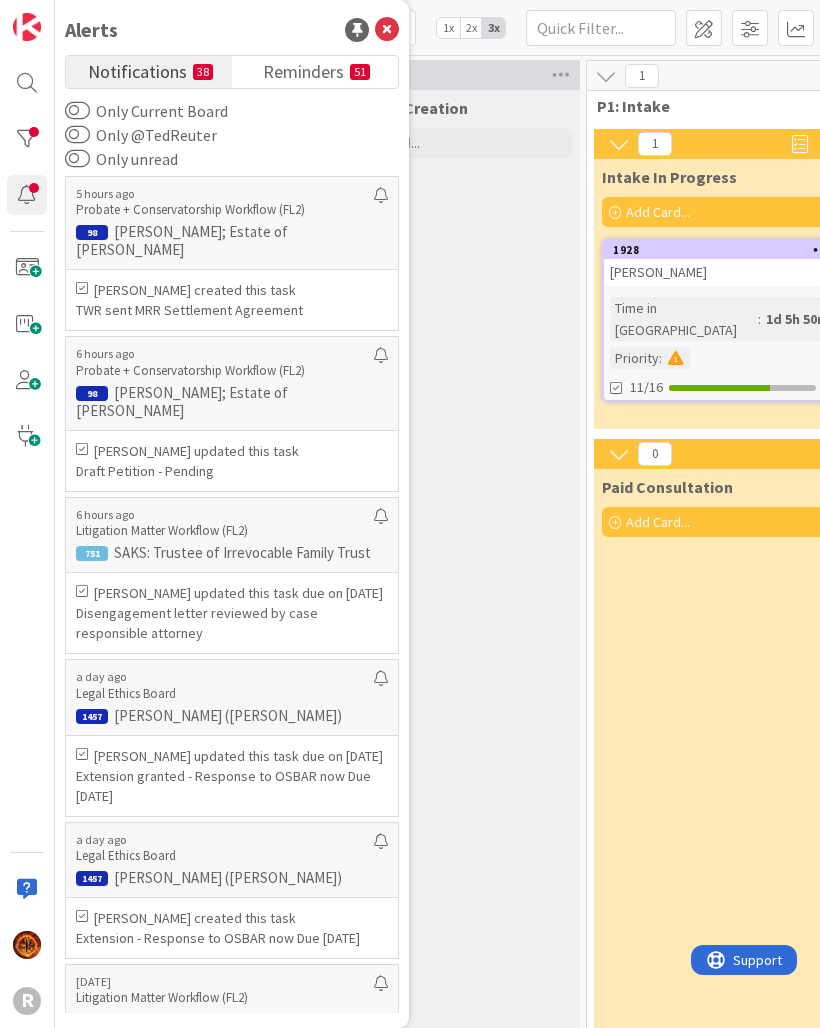 scroll, scrollTop: 0, scrollLeft: 0, axis: both 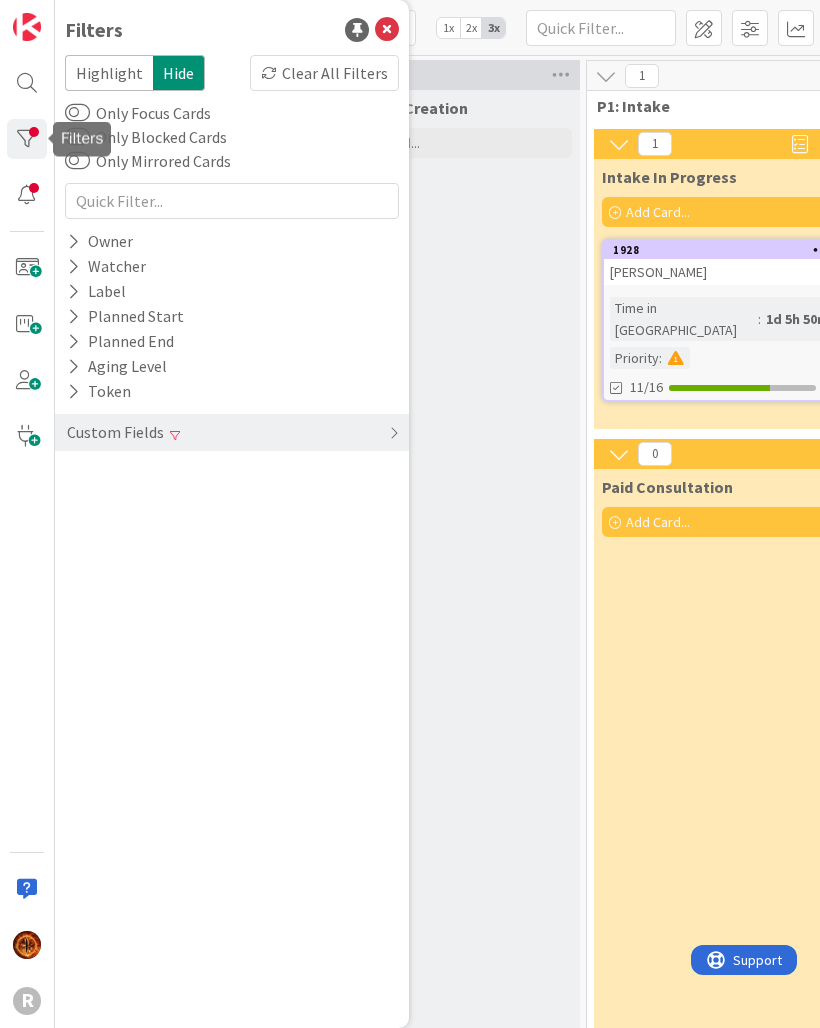 click on "Owner" at bounding box center (100, 241) 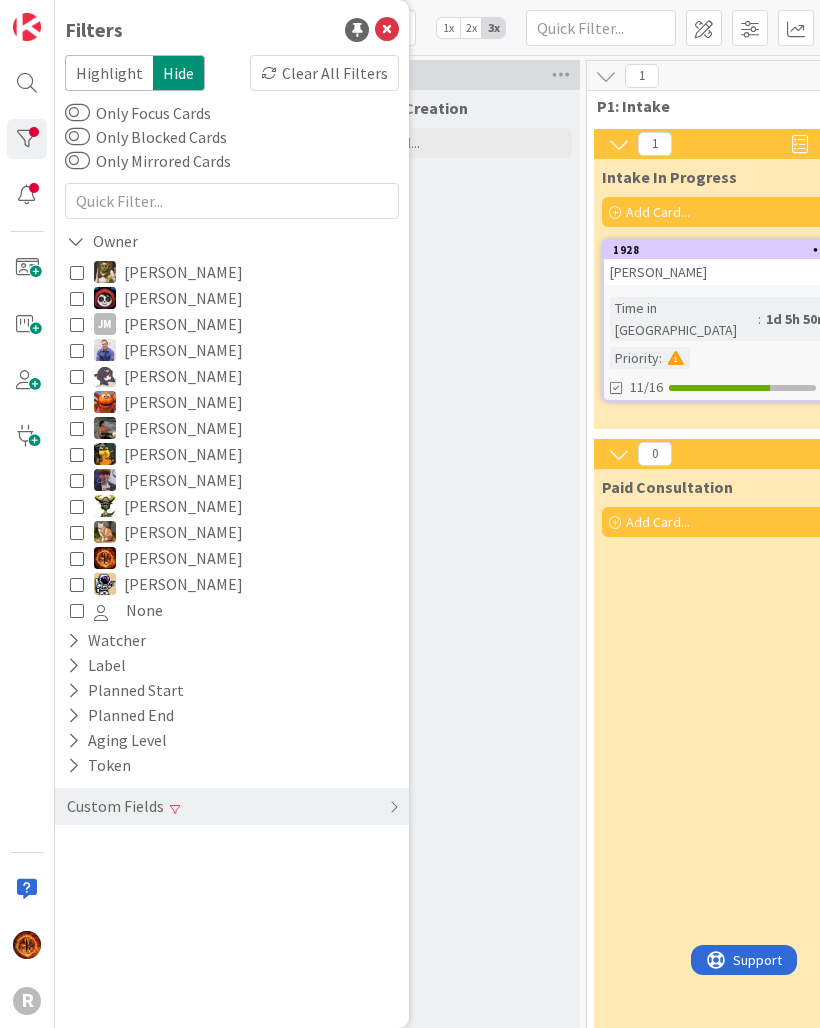 click on "Custom Fields" at bounding box center (115, 806) 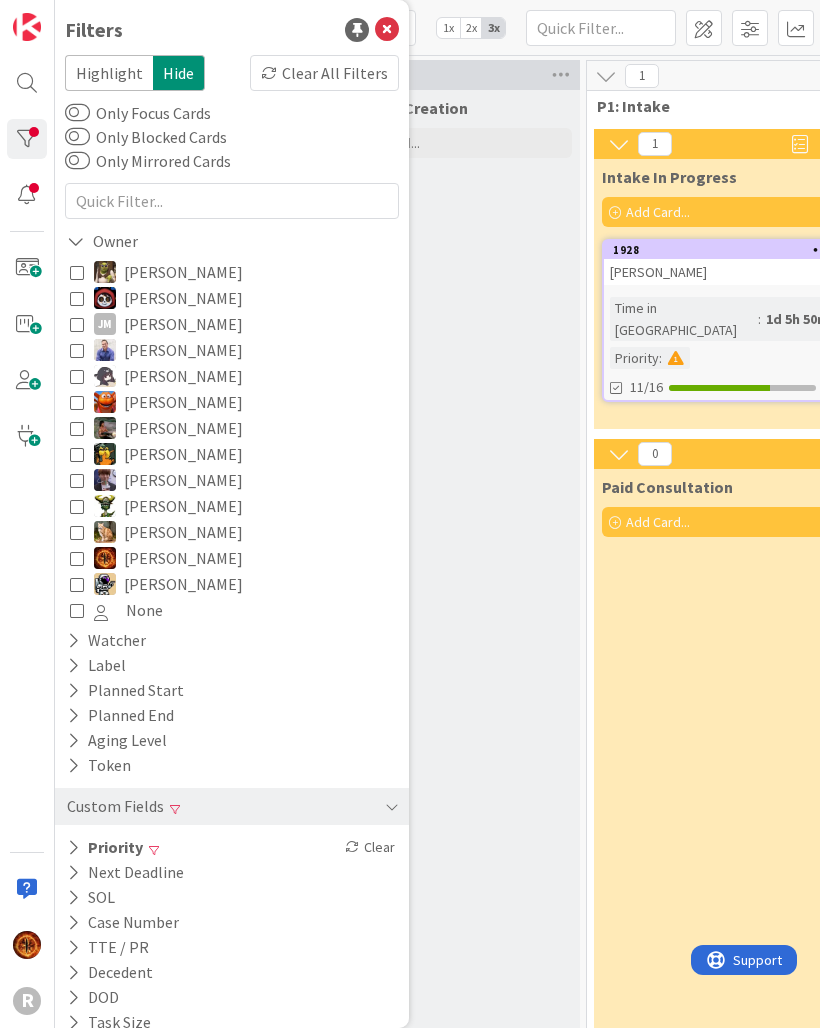 click on "Watcher" at bounding box center [106, 640] 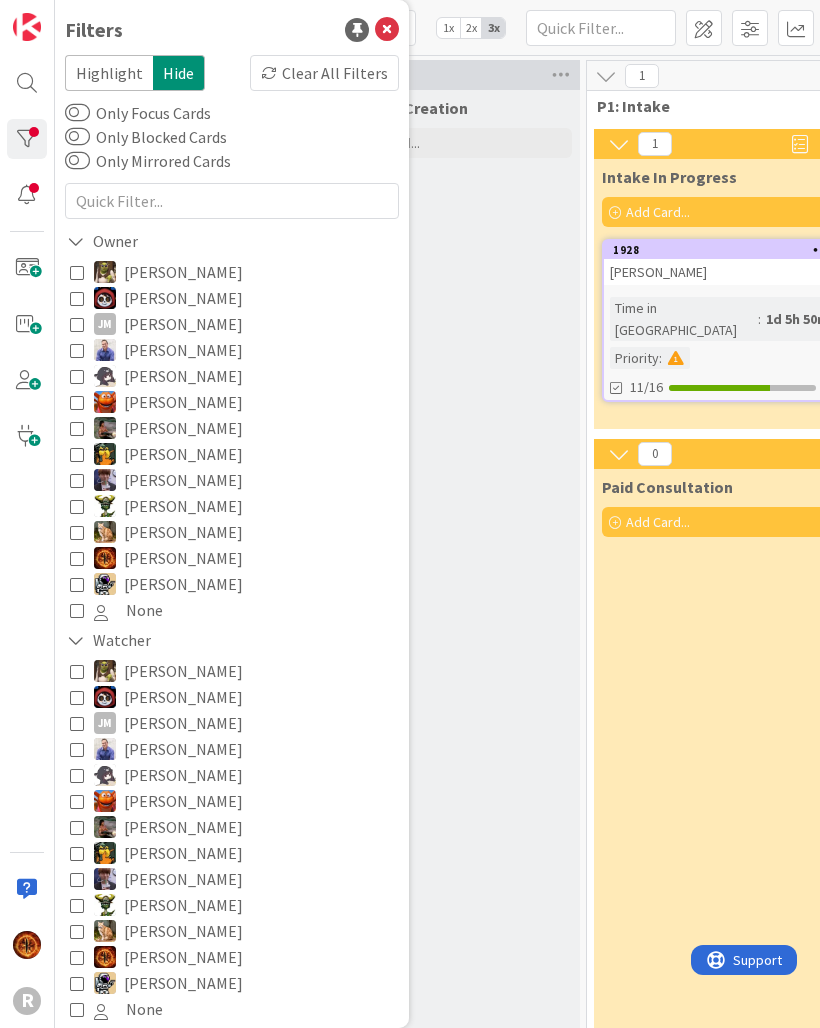 click at bounding box center [76, 640] 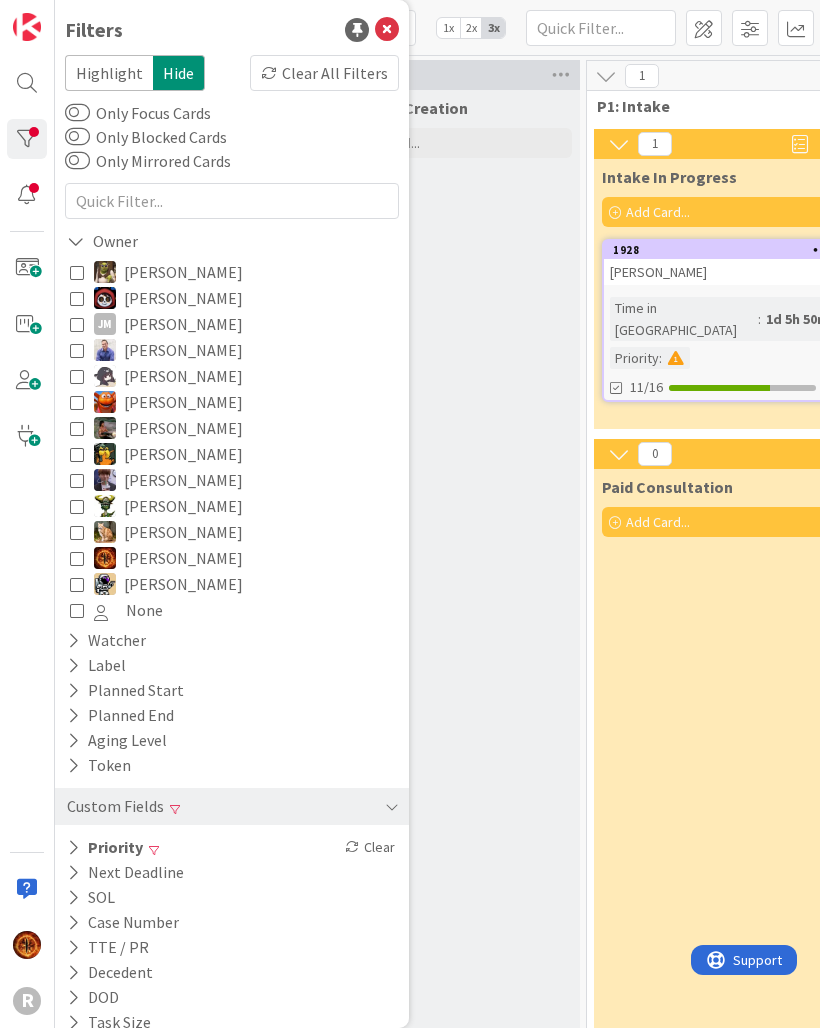 click on "Owner" at bounding box center (102, 241) 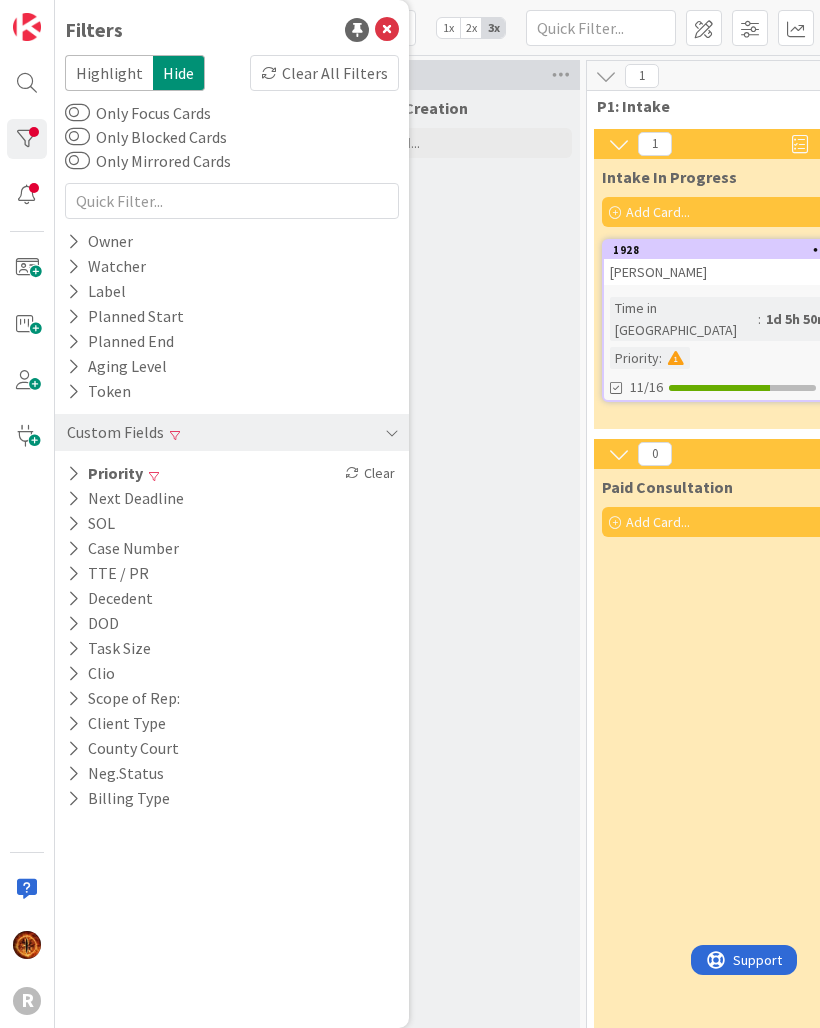 click on "Custom Fields" at bounding box center [232, 432] 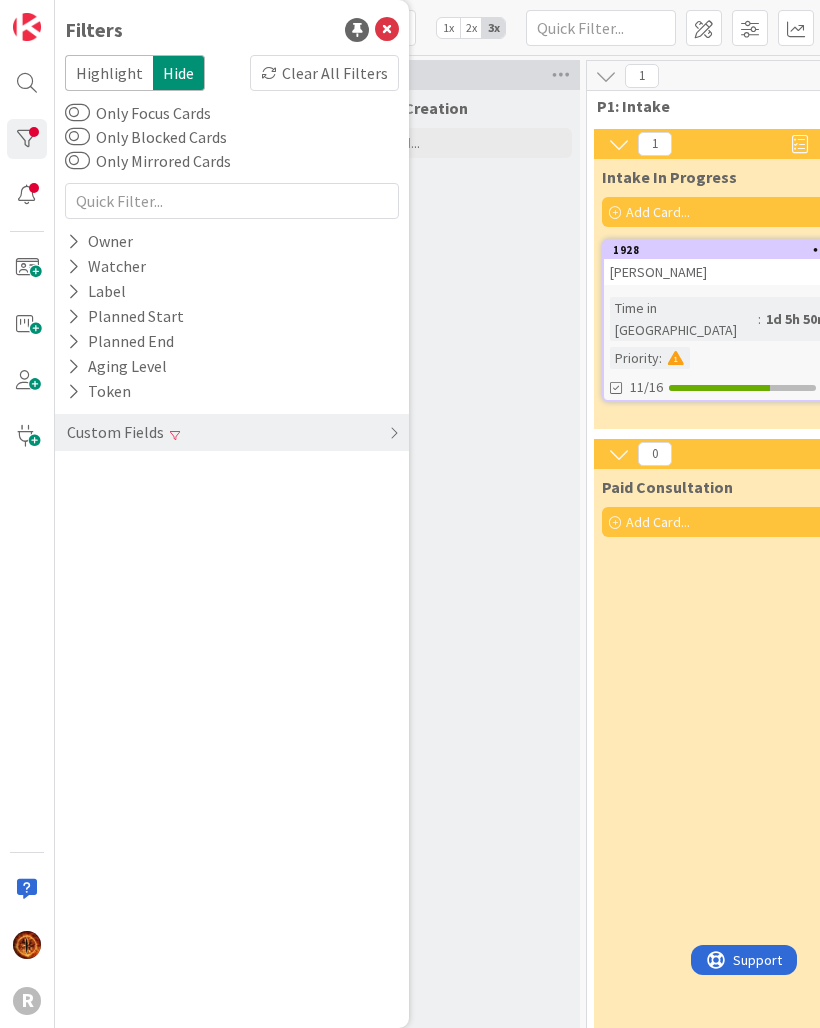 click at bounding box center (27, 195) 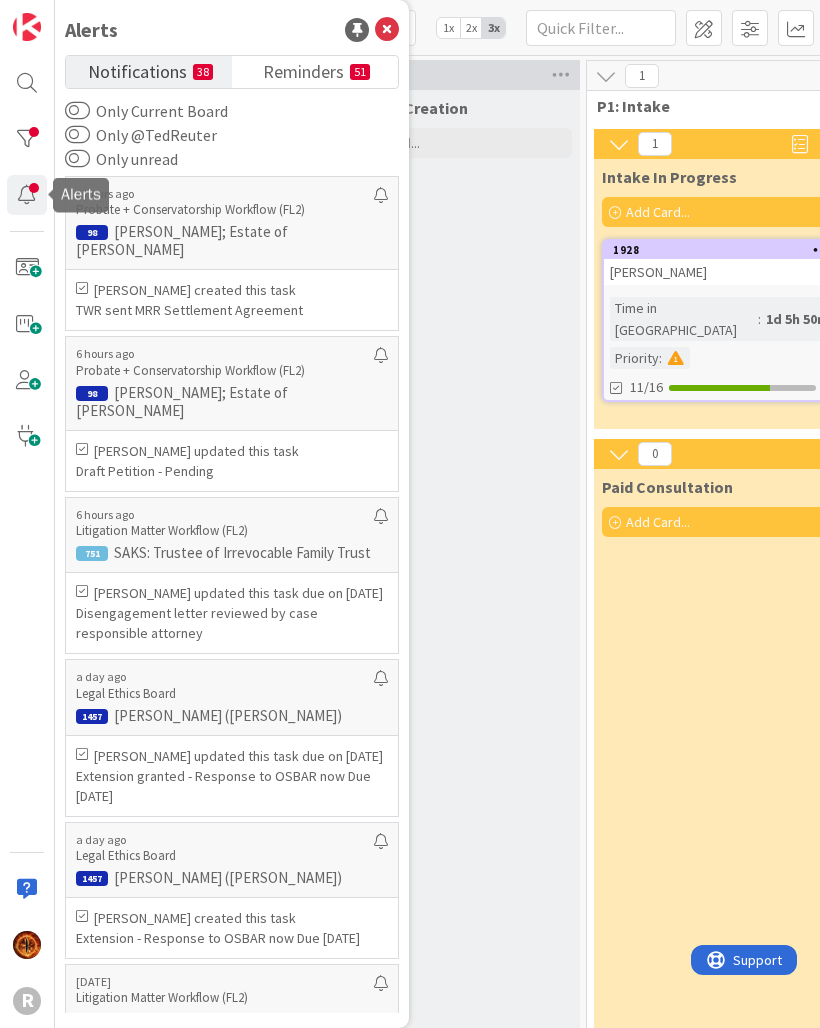 click on "Reminders" at bounding box center [303, 70] 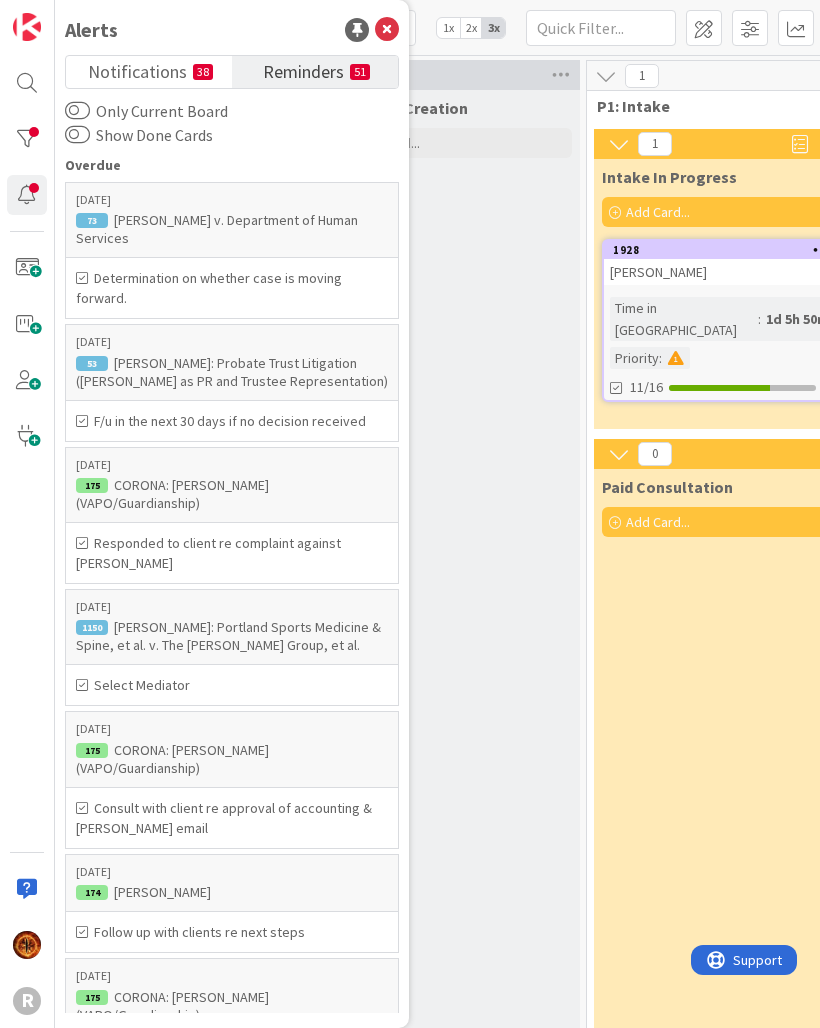 scroll, scrollTop: 0, scrollLeft: 0, axis: both 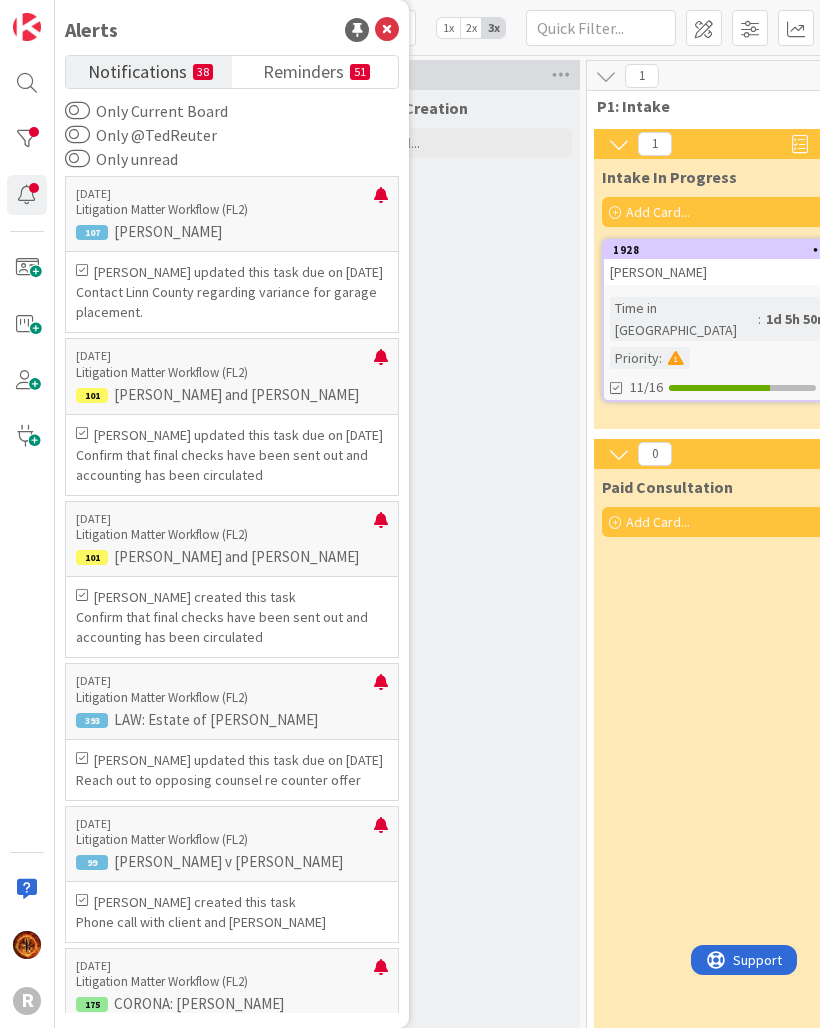 click on "[DATE] Litigation Matter Workflow (FL2) 107 [PERSON_NAME]" at bounding box center [232, 213] 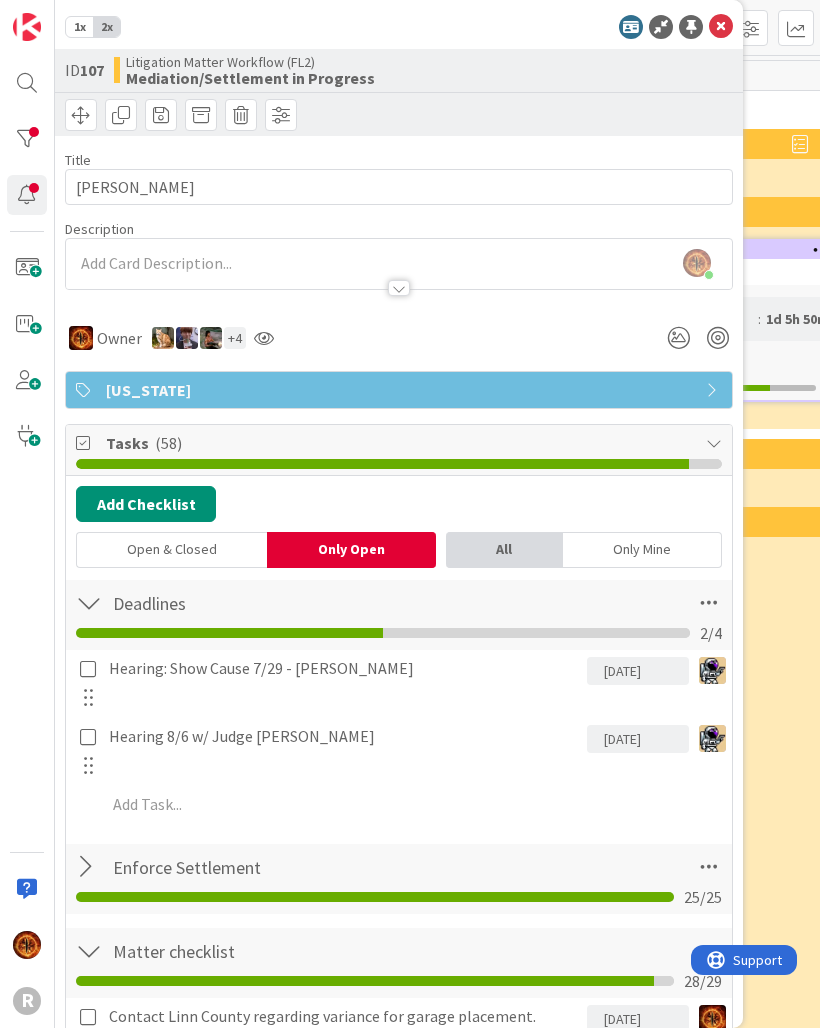 scroll, scrollTop: 0, scrollLeft: 0, axis: both 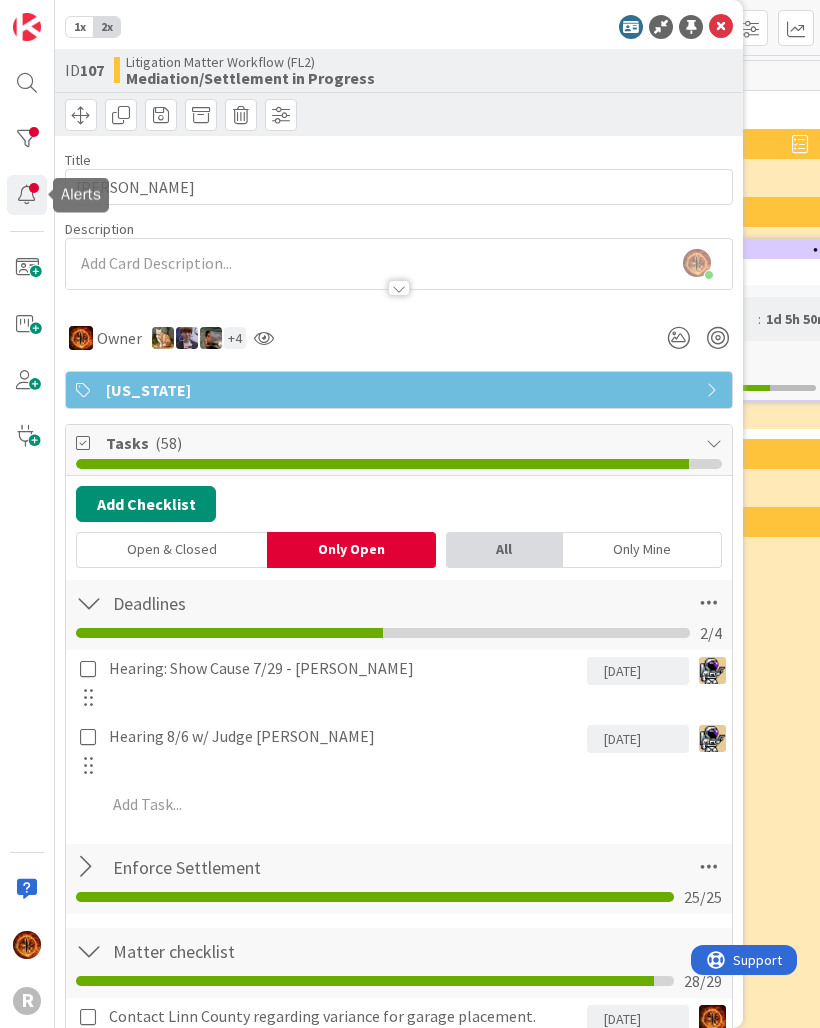 click at bounding box center [27, 195] 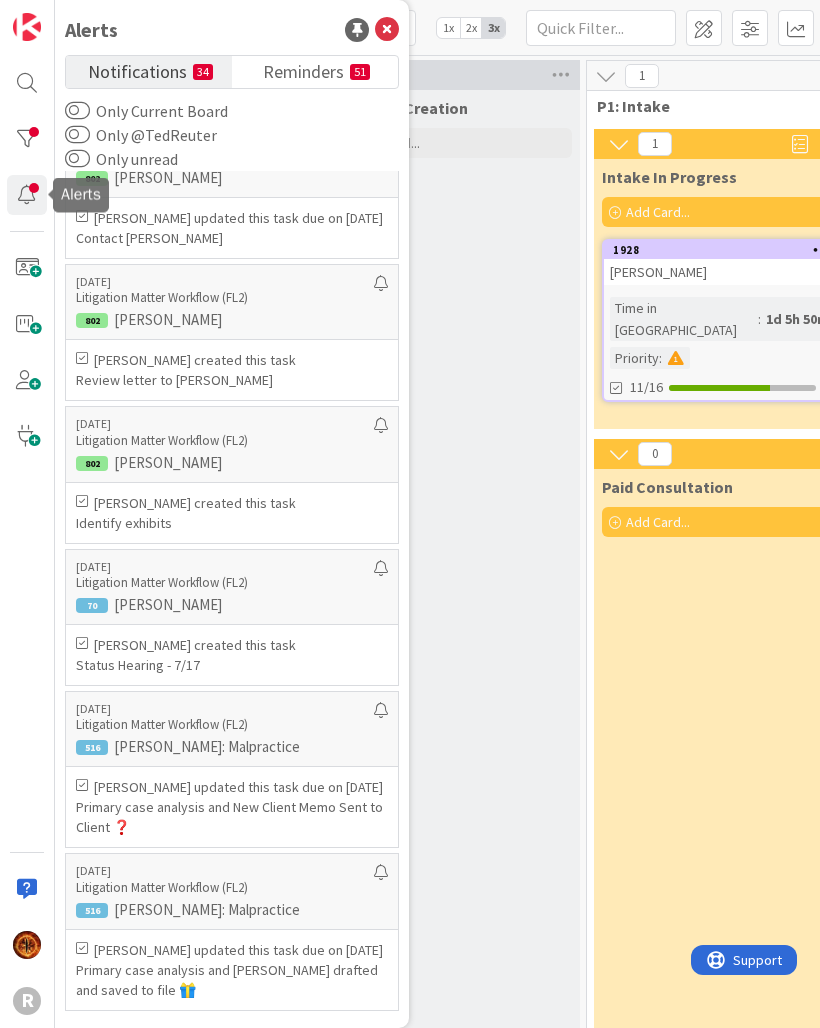 scroll, scrollTop: 1450, scrollLeft: 0, axis: vertical 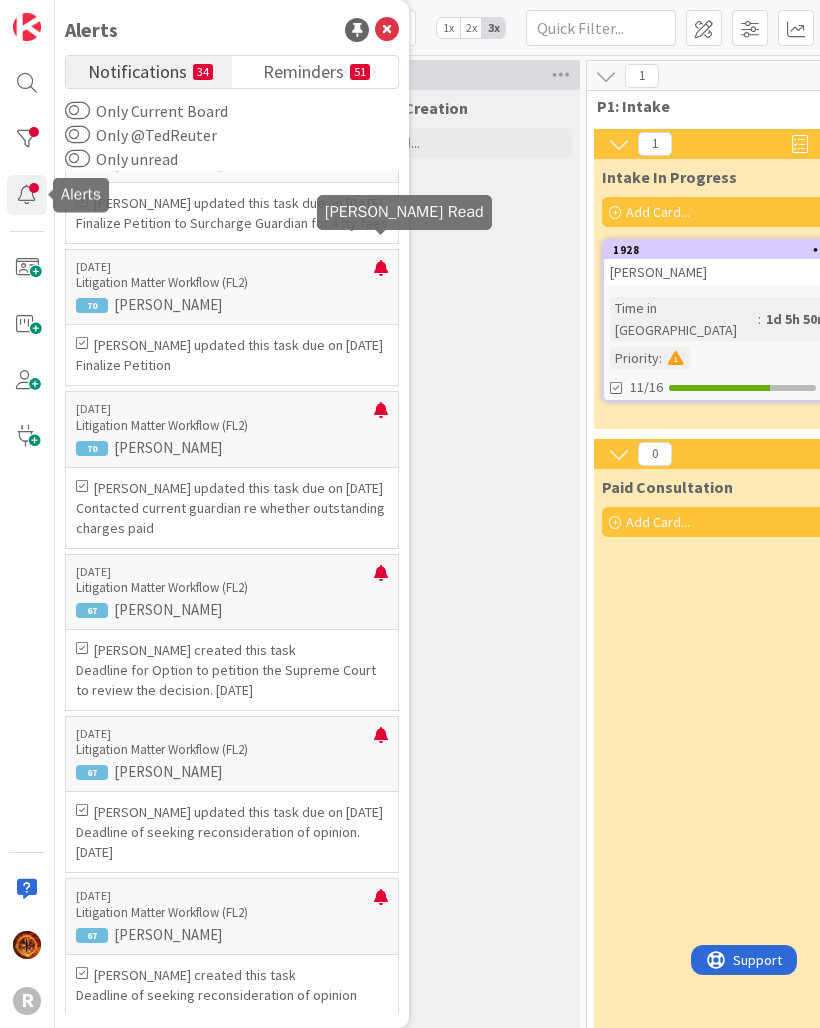 click at bounding box center [381, 276] 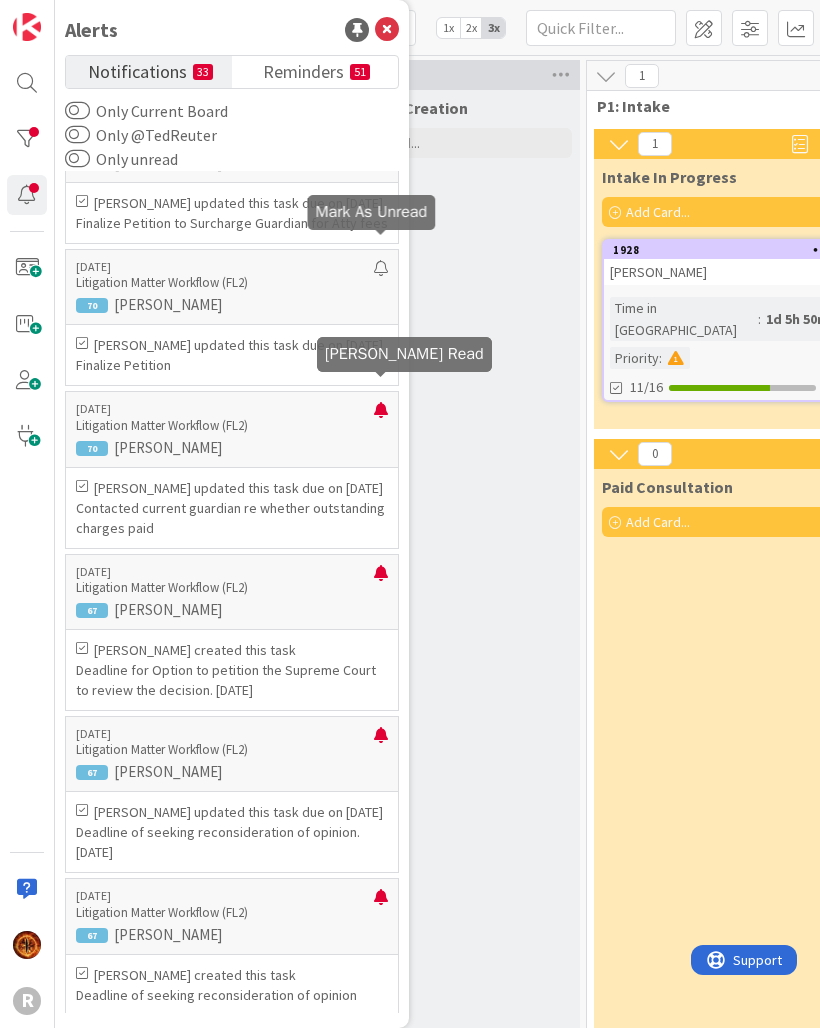 click at bounding box center [381, 418] 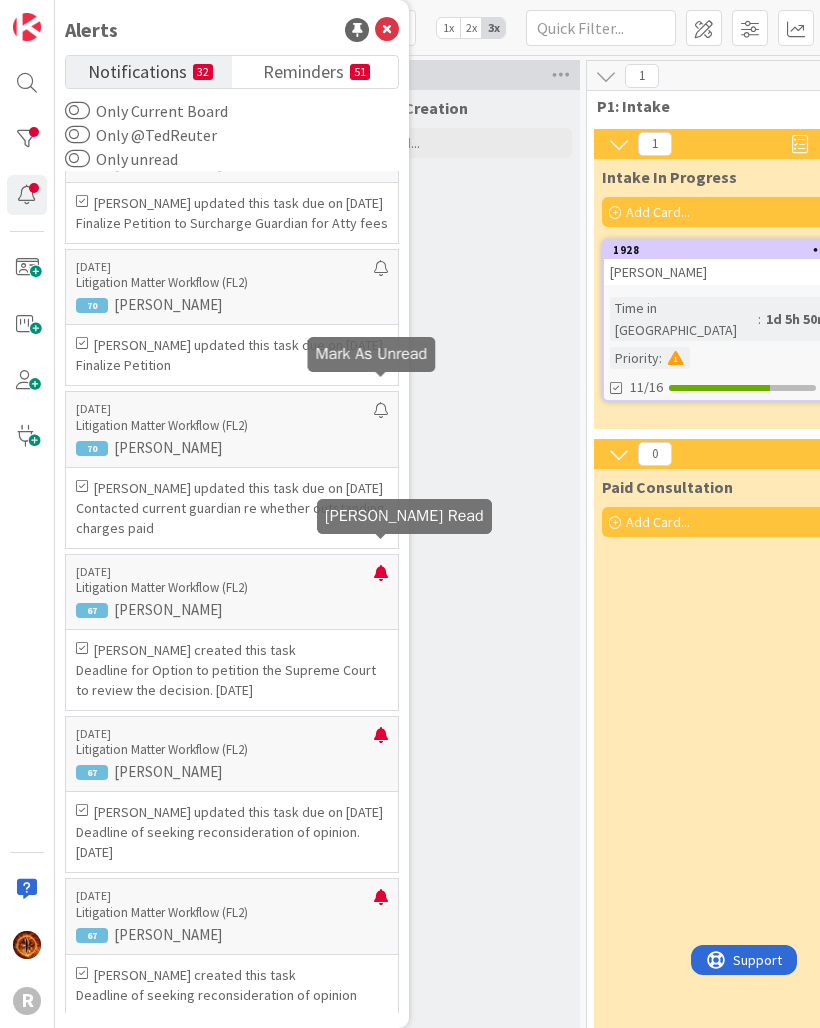 click at bounding box center [381, 581] 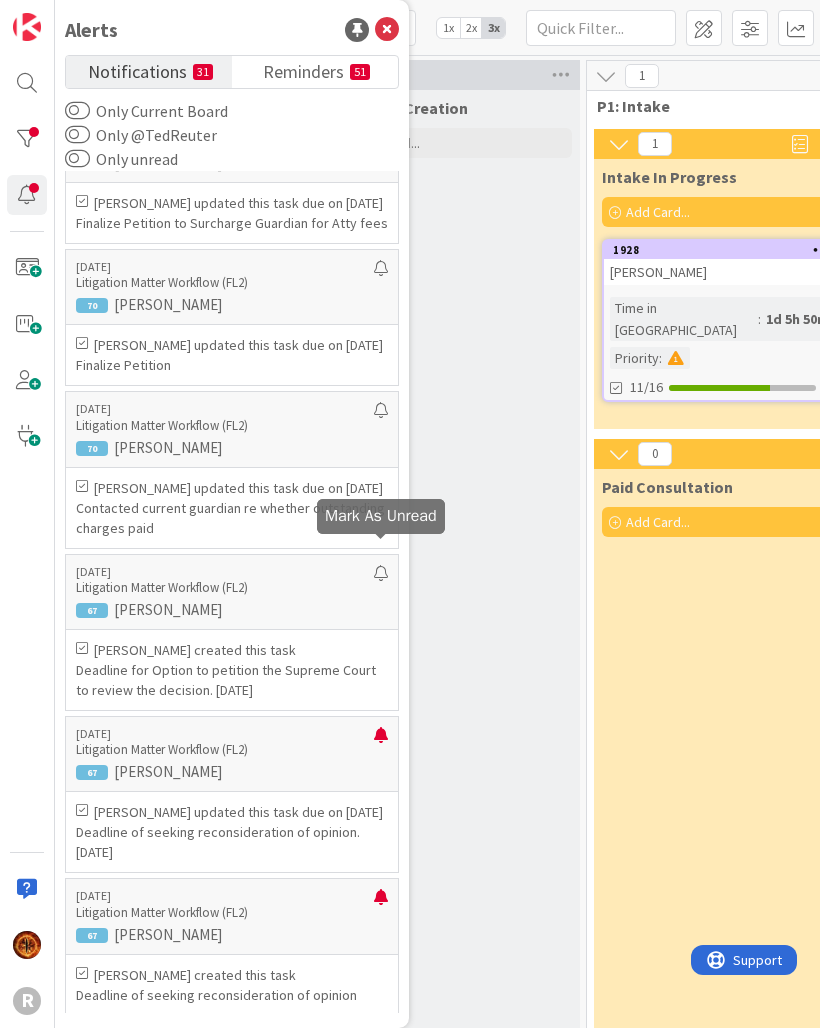 click at bounding box center (381, 743) 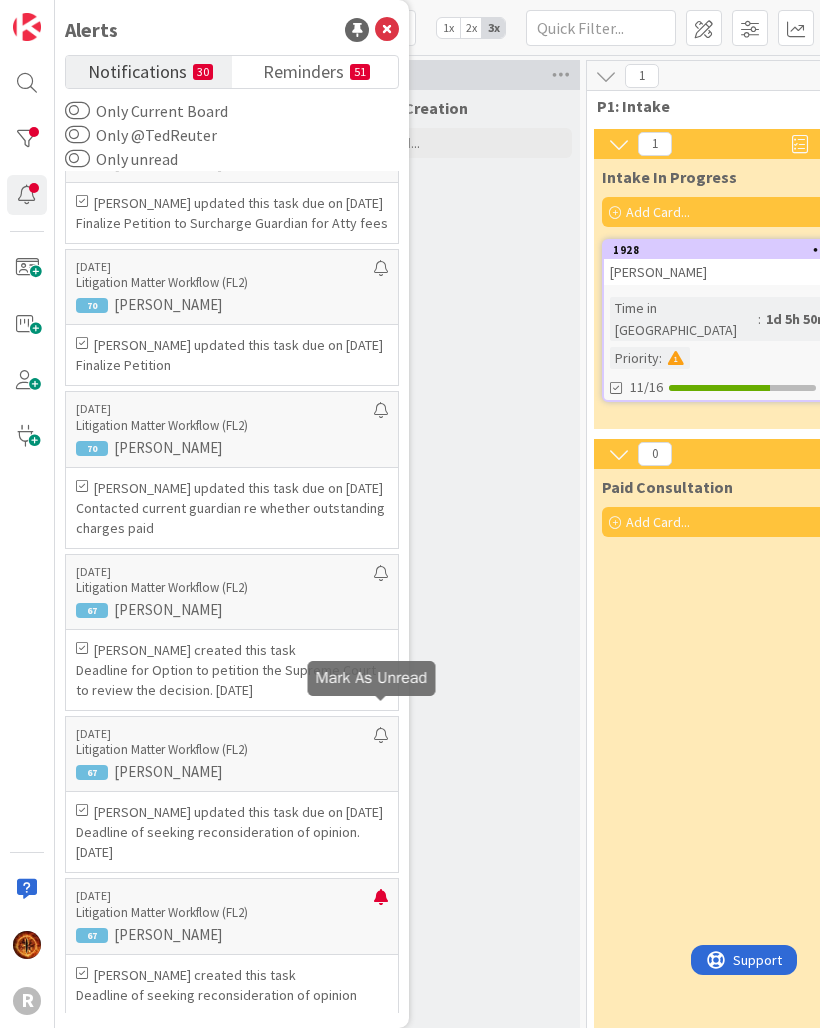 click on "[DATE]" at bounding box center (225, 896) 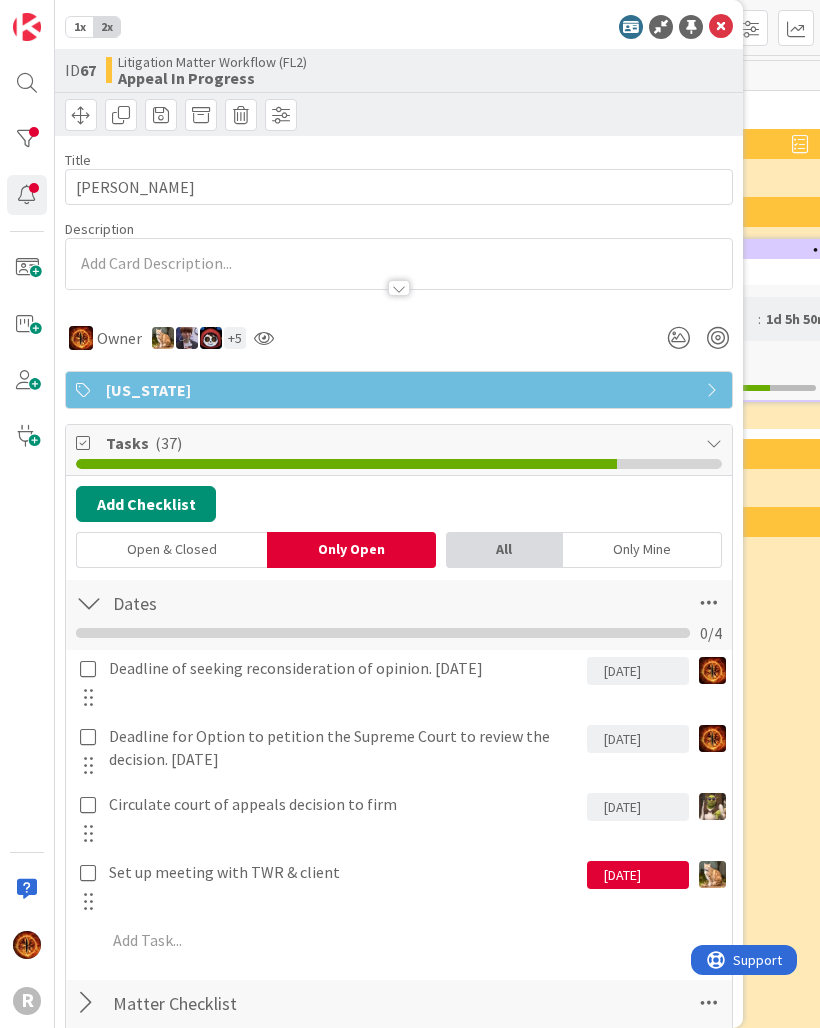 scroll, scrollTop: 0, scrollLeft: 0, axis: both 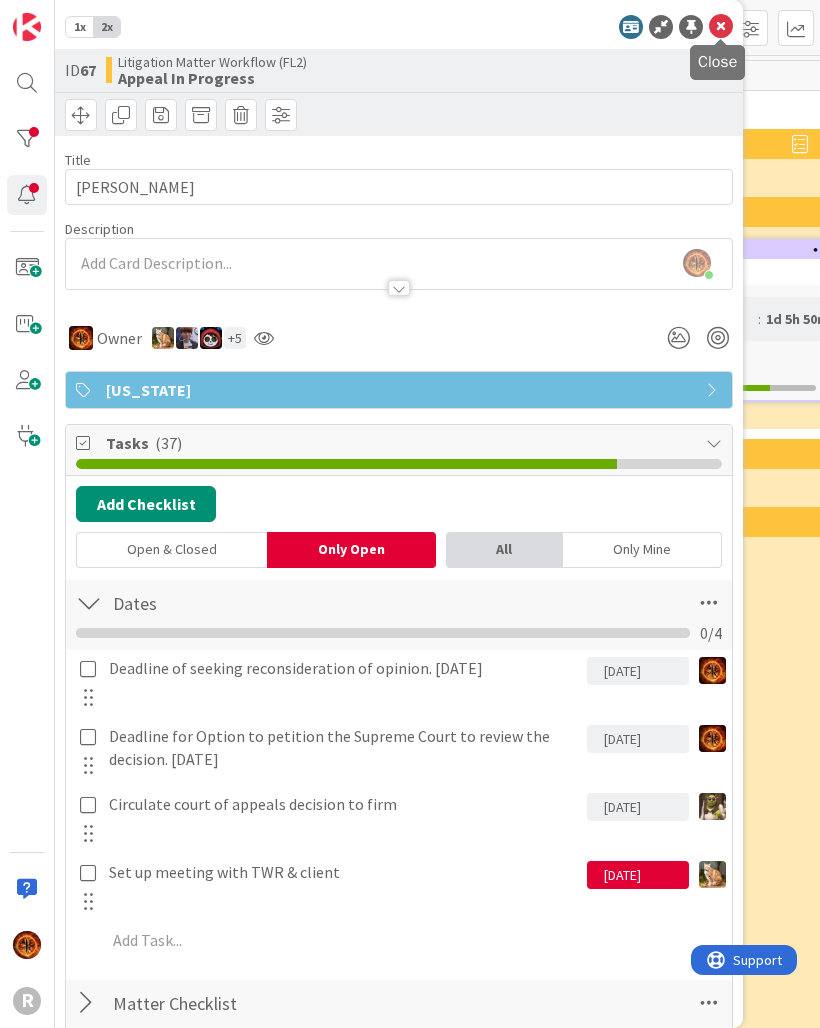click at bounding box center (721, 27) 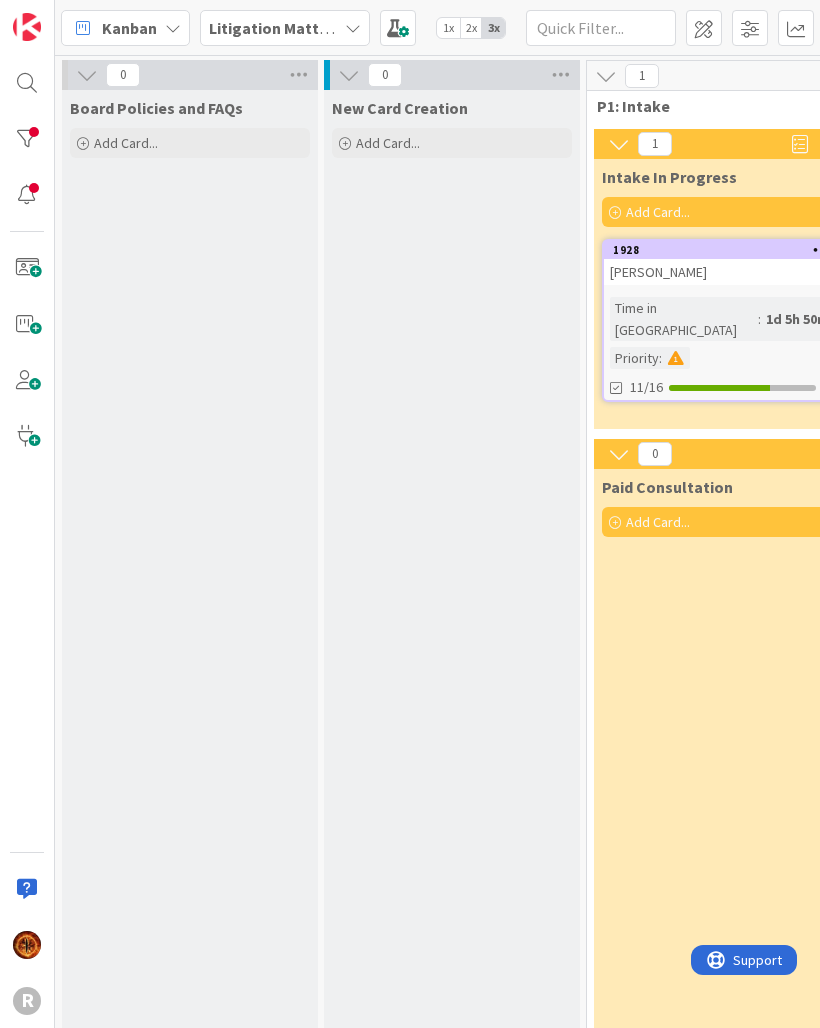 click on "Board Policies and FAQs Add Card..." at bounding box center [190, 1986] 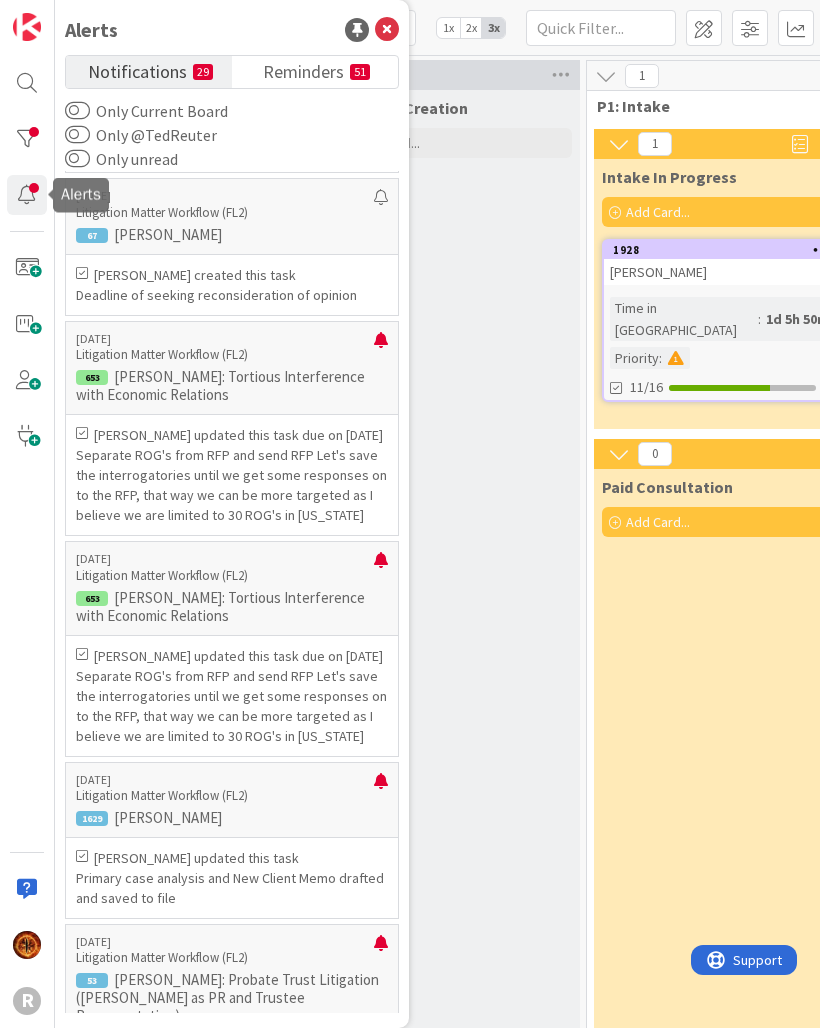 scroll, scrollTop: 4299, scrollLeft: 0, axis: vertical 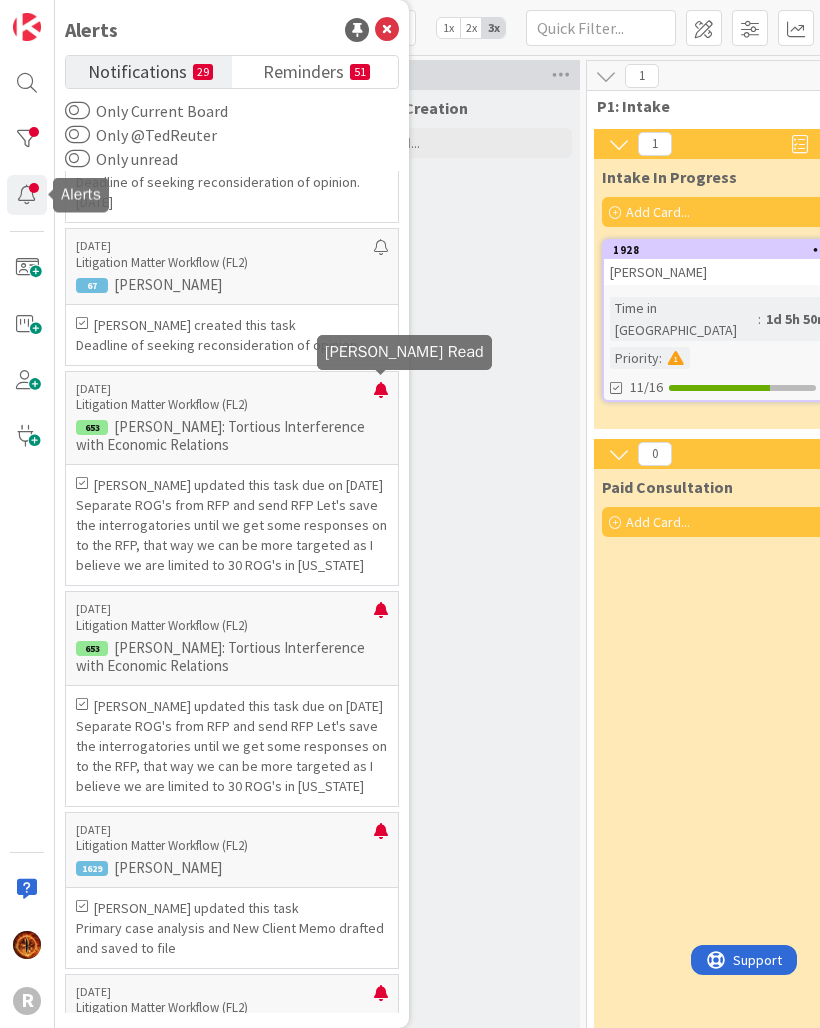 click at bounding box center (381, 398) 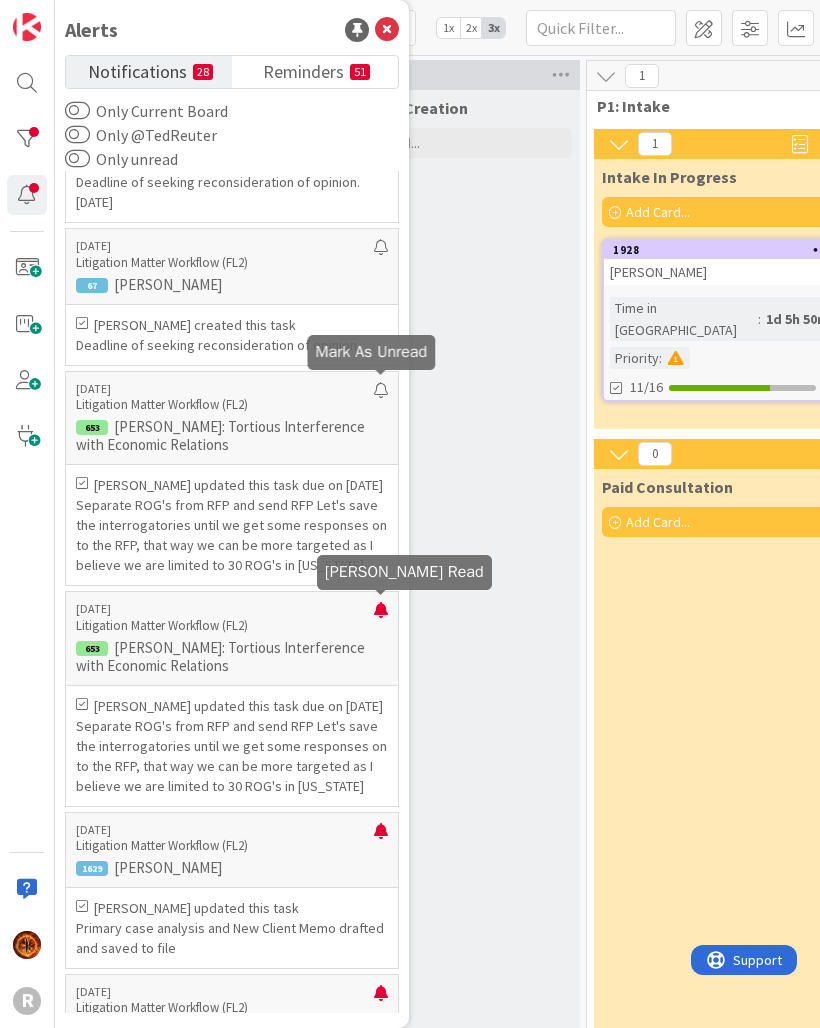 click at bounding box center (381, 618) 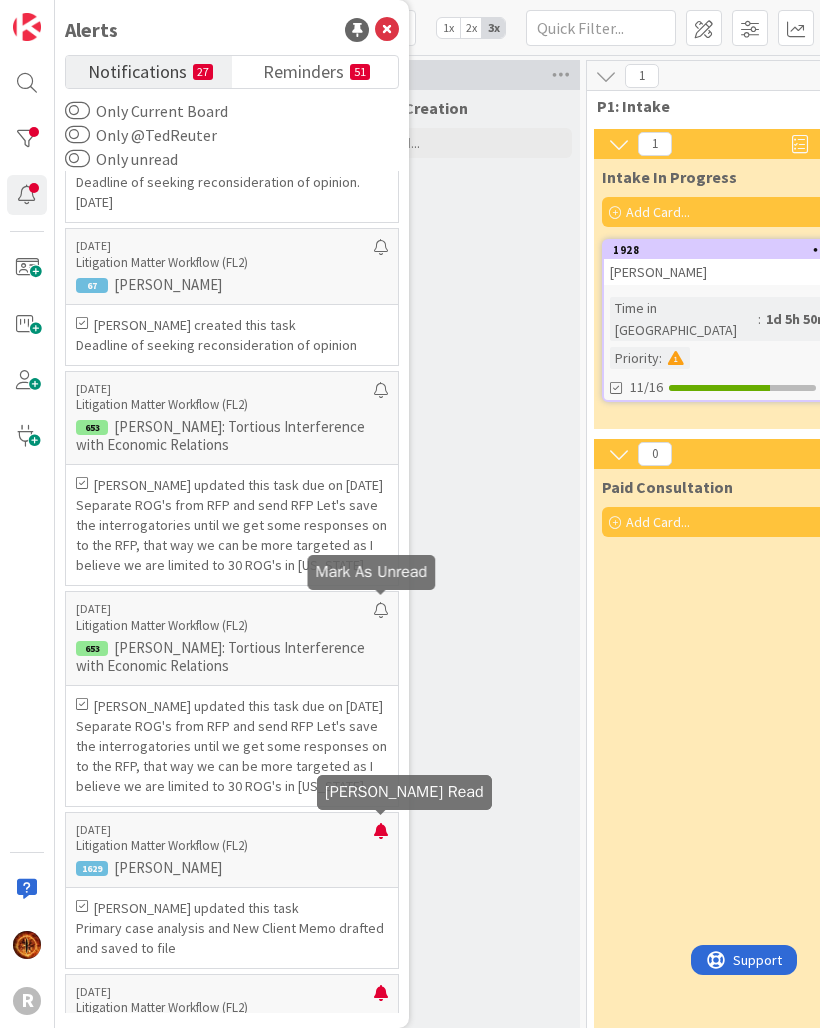 click at bounding box center [381, 839] 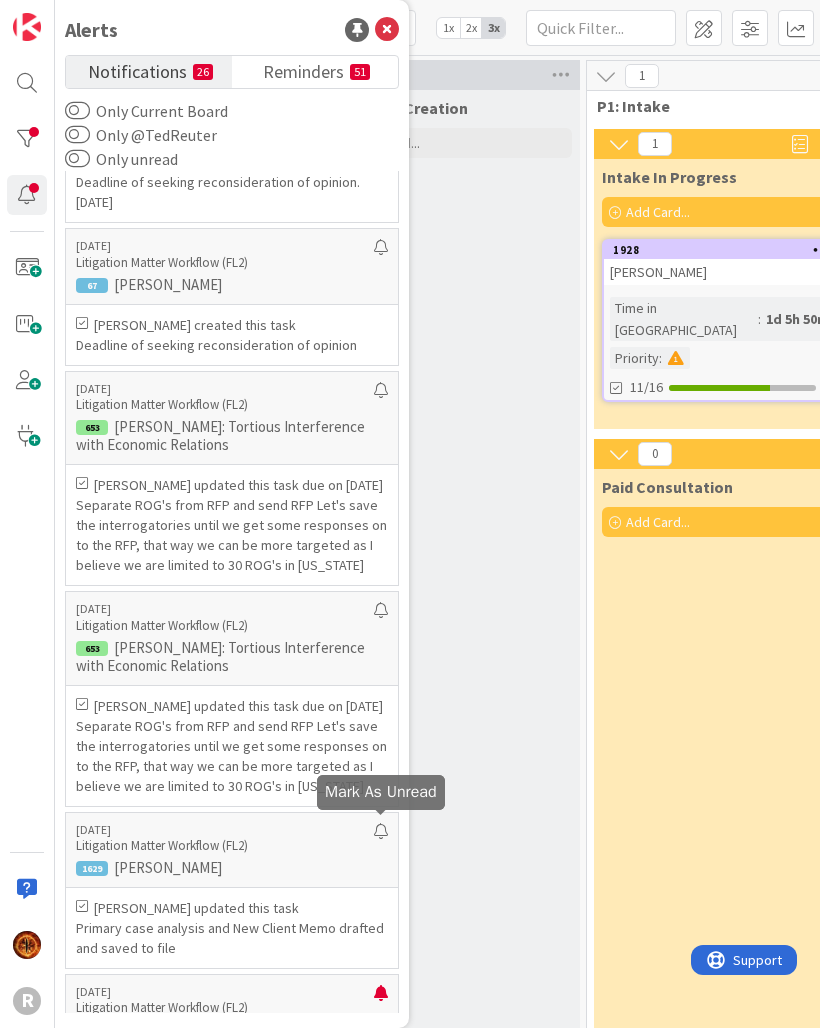 click at bounding box center (381, 1001) 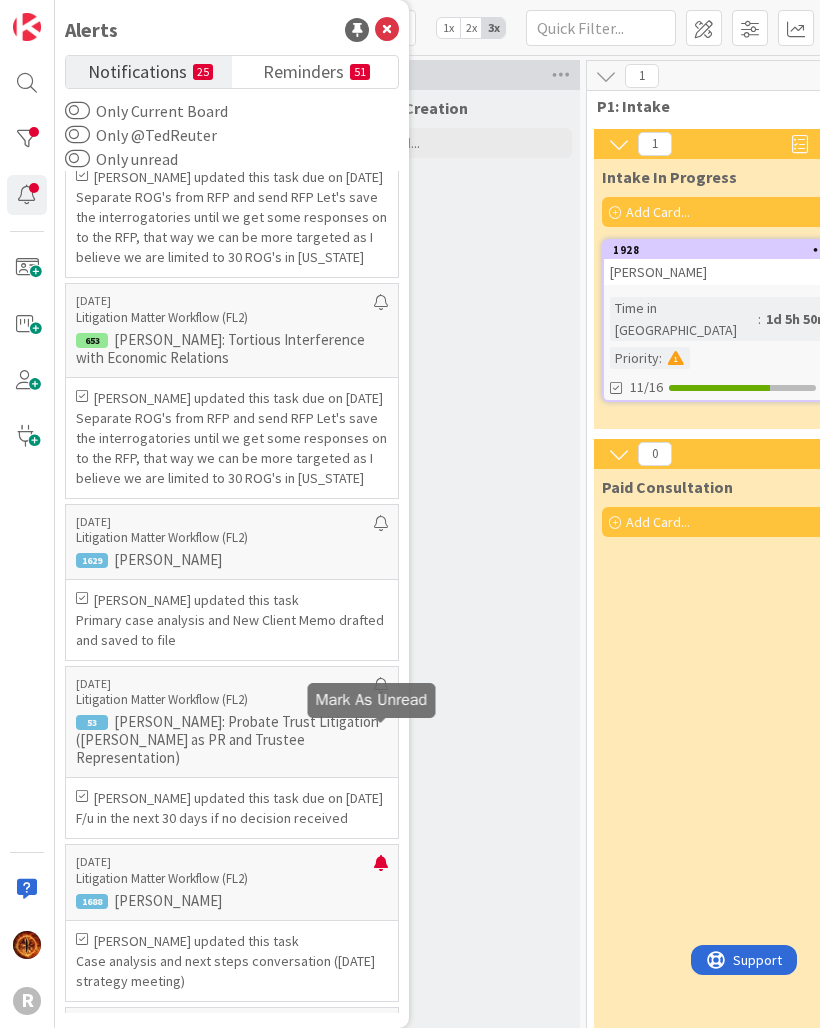 scroll, scrollTop: 4631, scrollLeft: 0, axis: vertical 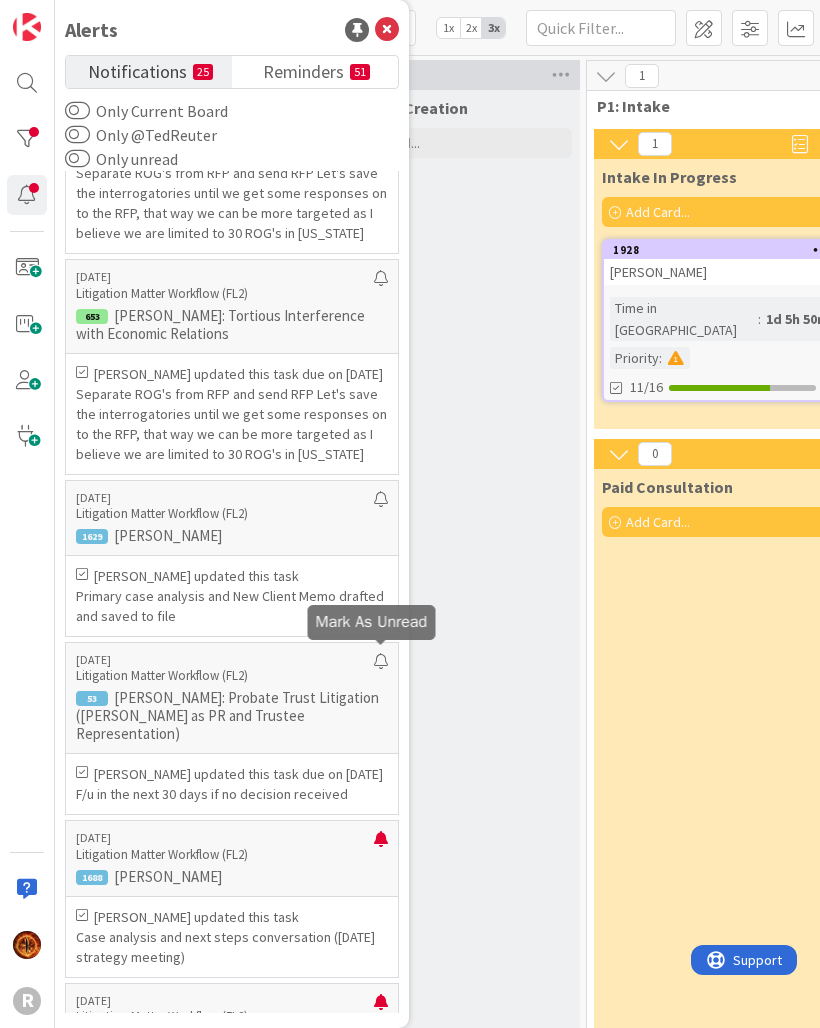 click at bounding box center (381, 847) 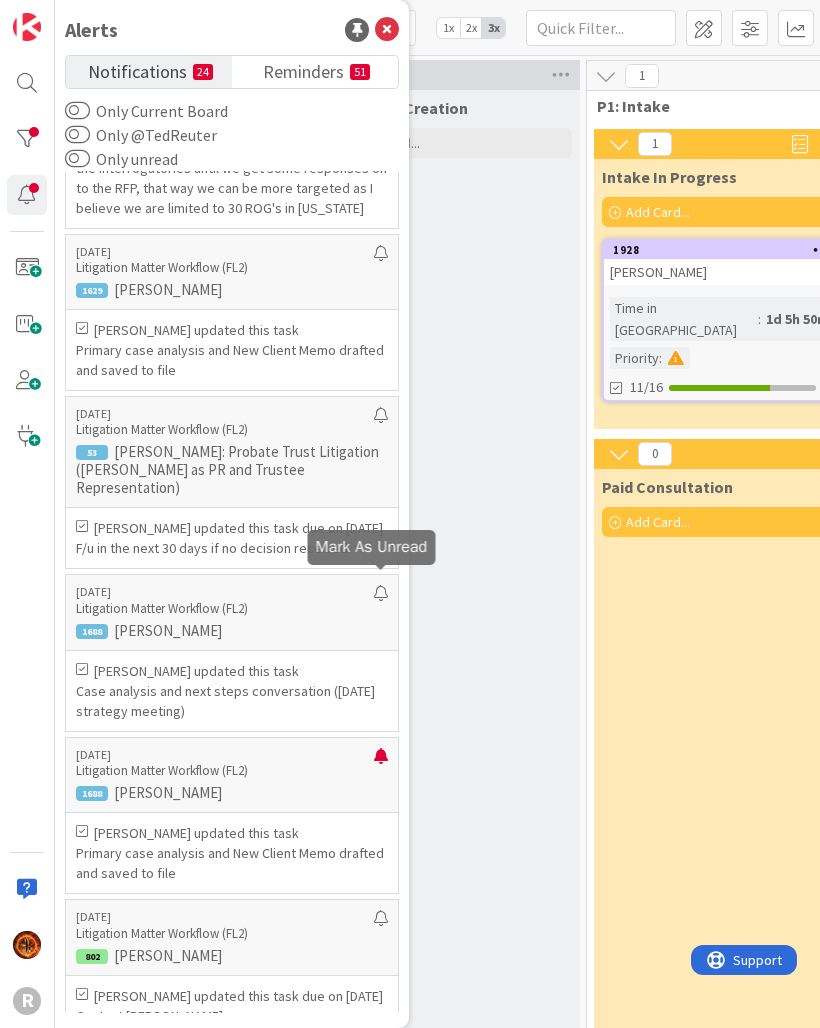 scroll, scrollTop: 4887, scrollLeft: 0, axis: vertical 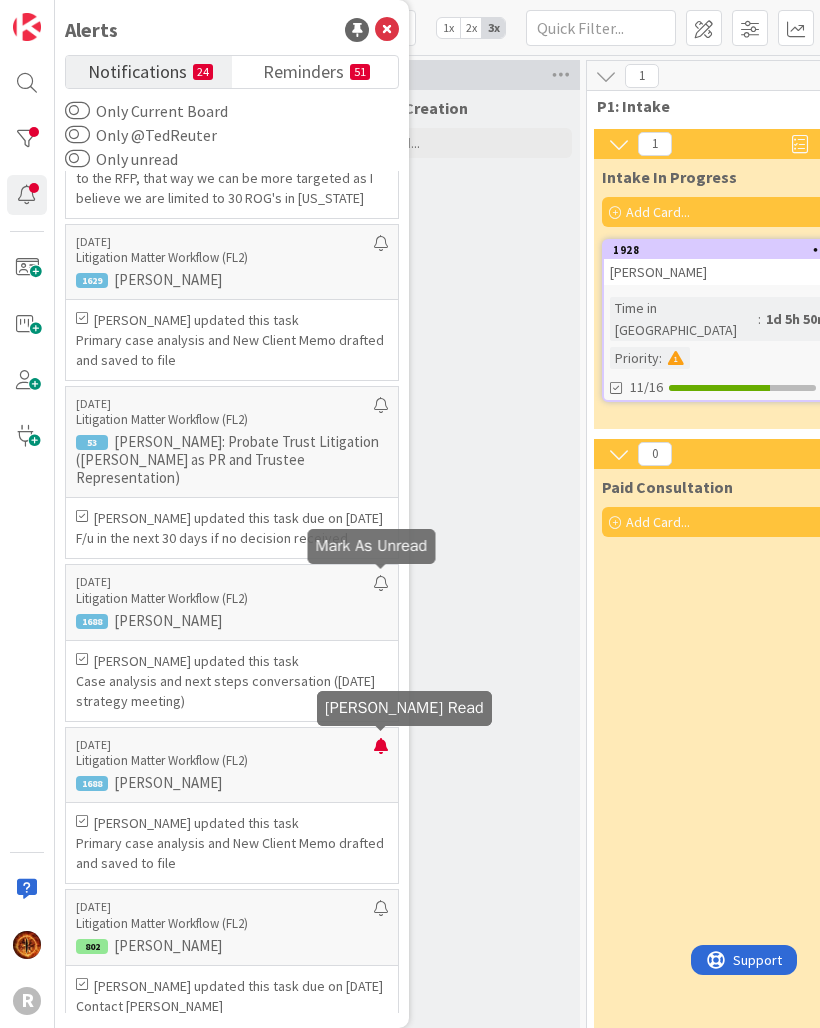 click at bounding box center (381, 754) 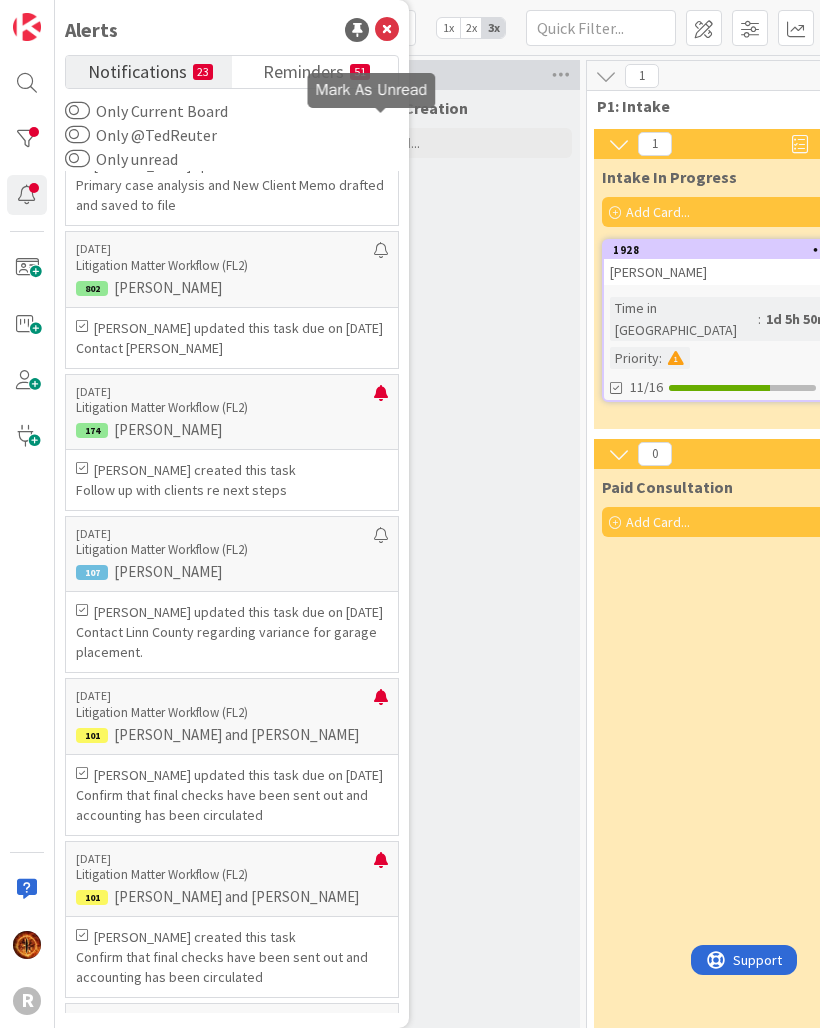 scroll, scrollTop: 5498, scrollLeft: 0, axis: vertical 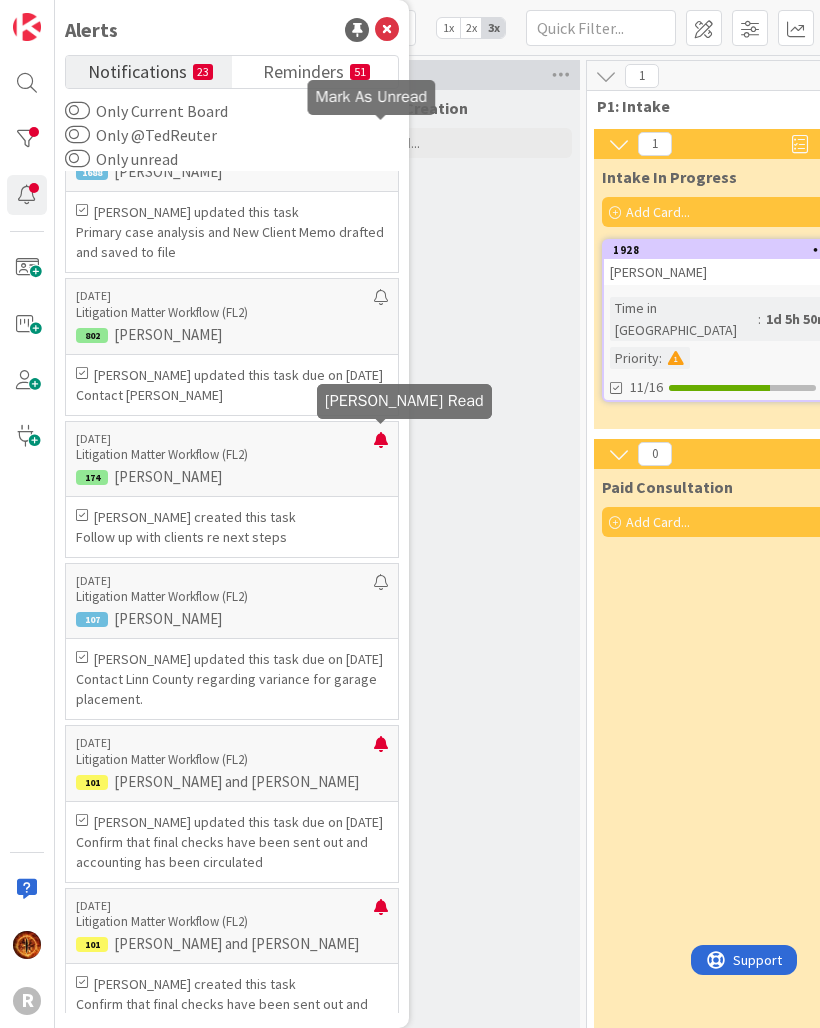 click at bounding box center [381, 422] 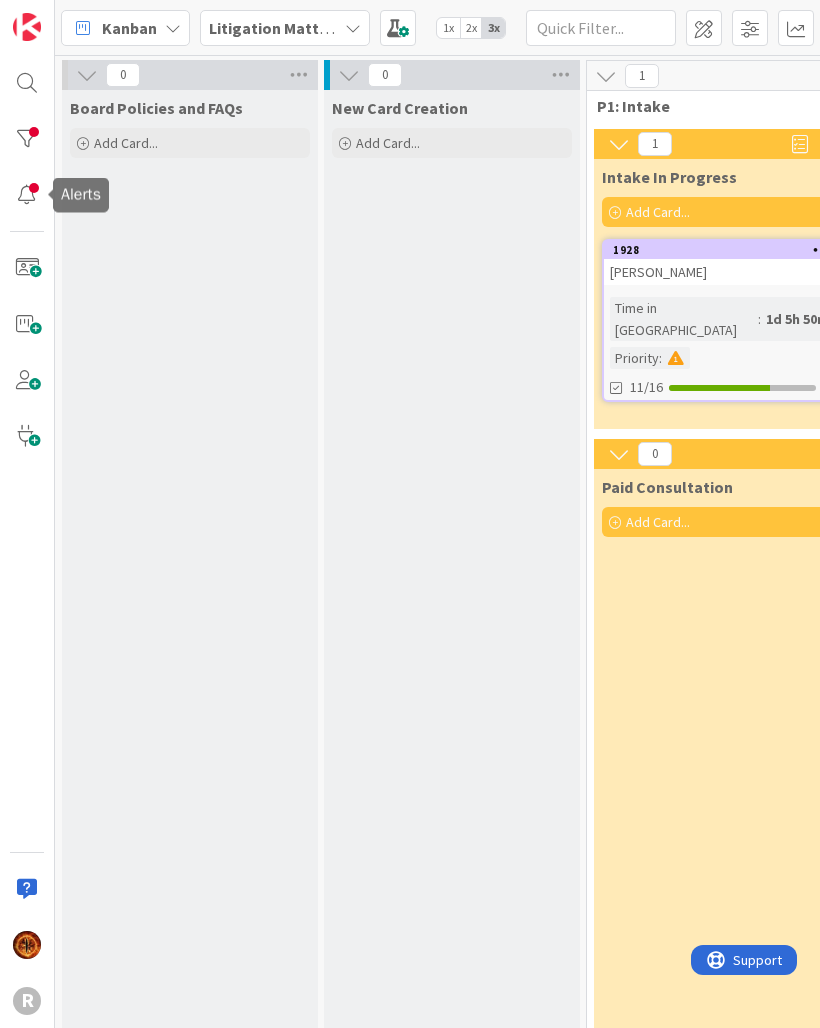 click at bounding box center (27, 195) 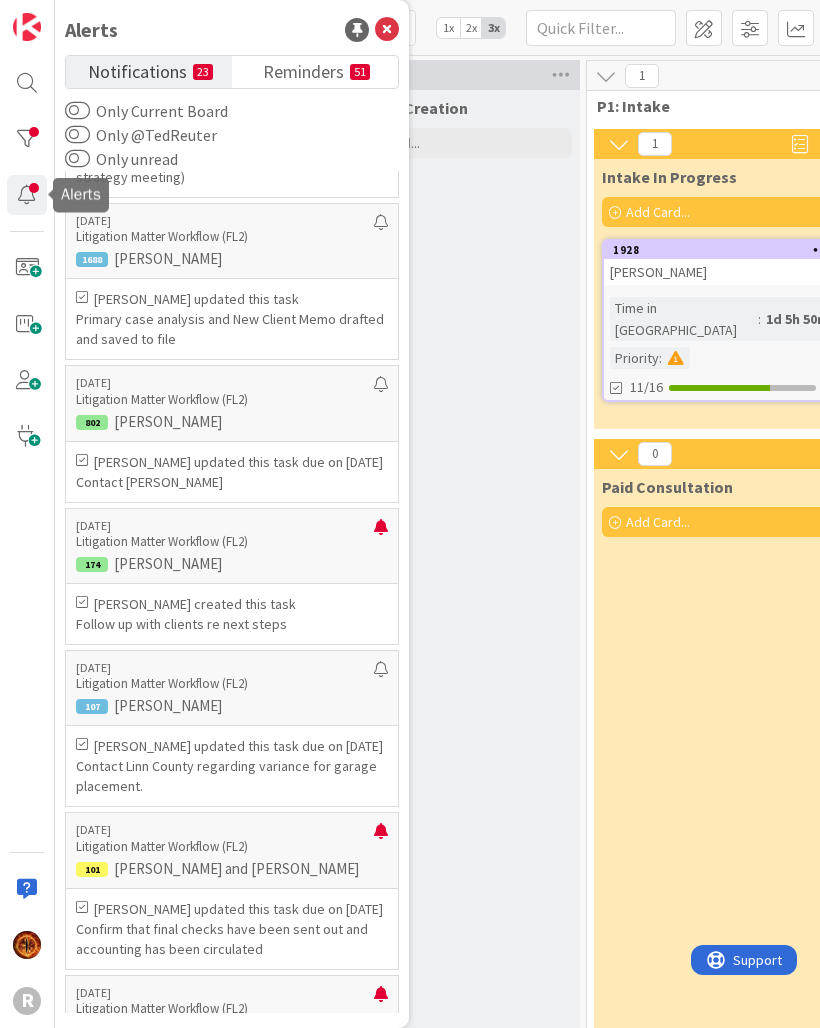 scroll, scrollTop: 5375, scrollLeft: 0, axis: vertical 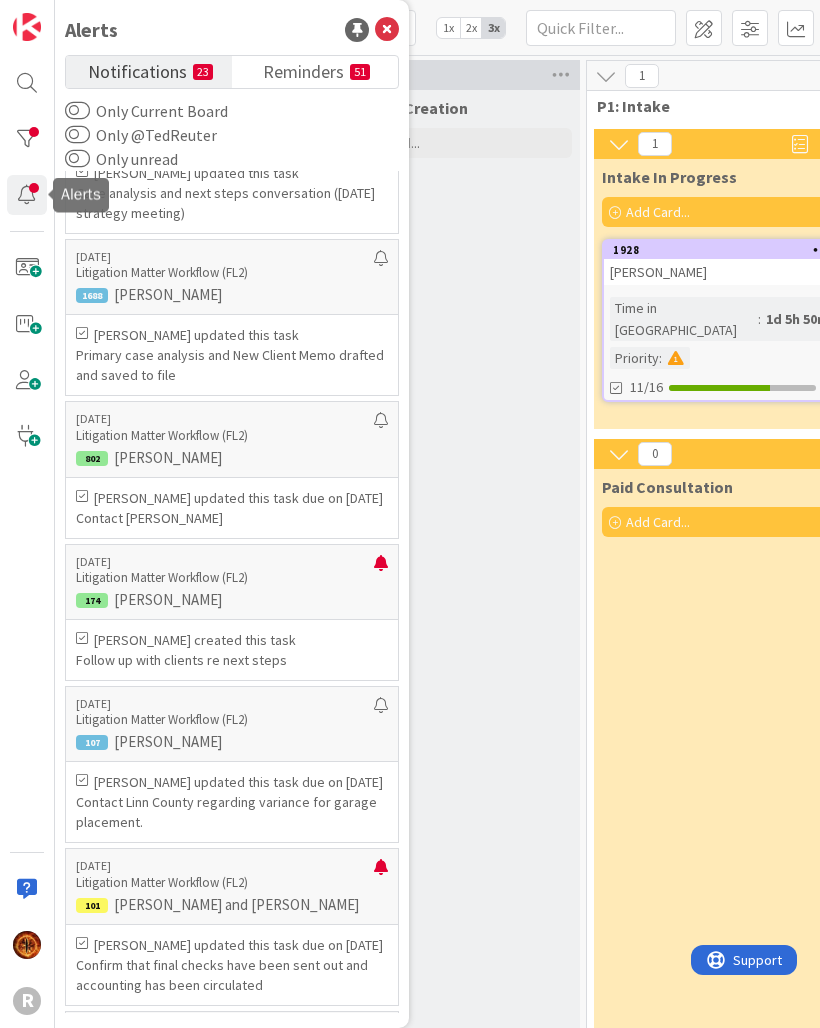 click at bounding box center [381, 571] 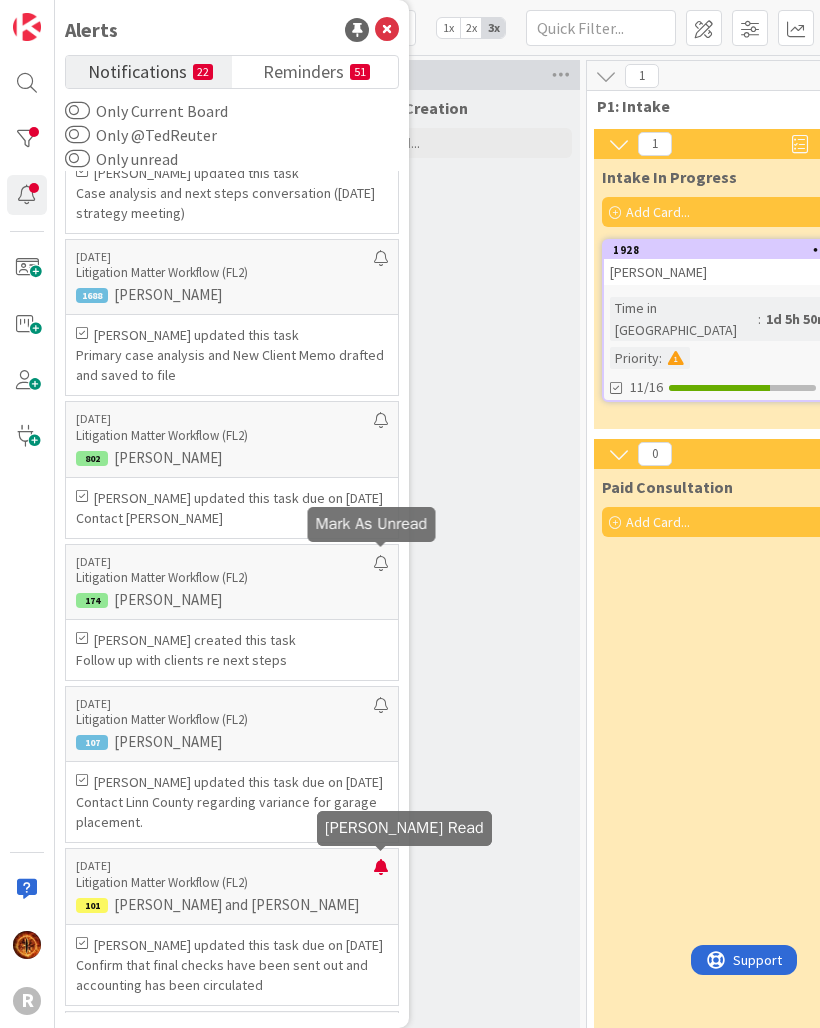click at bounding box center (381, 875) 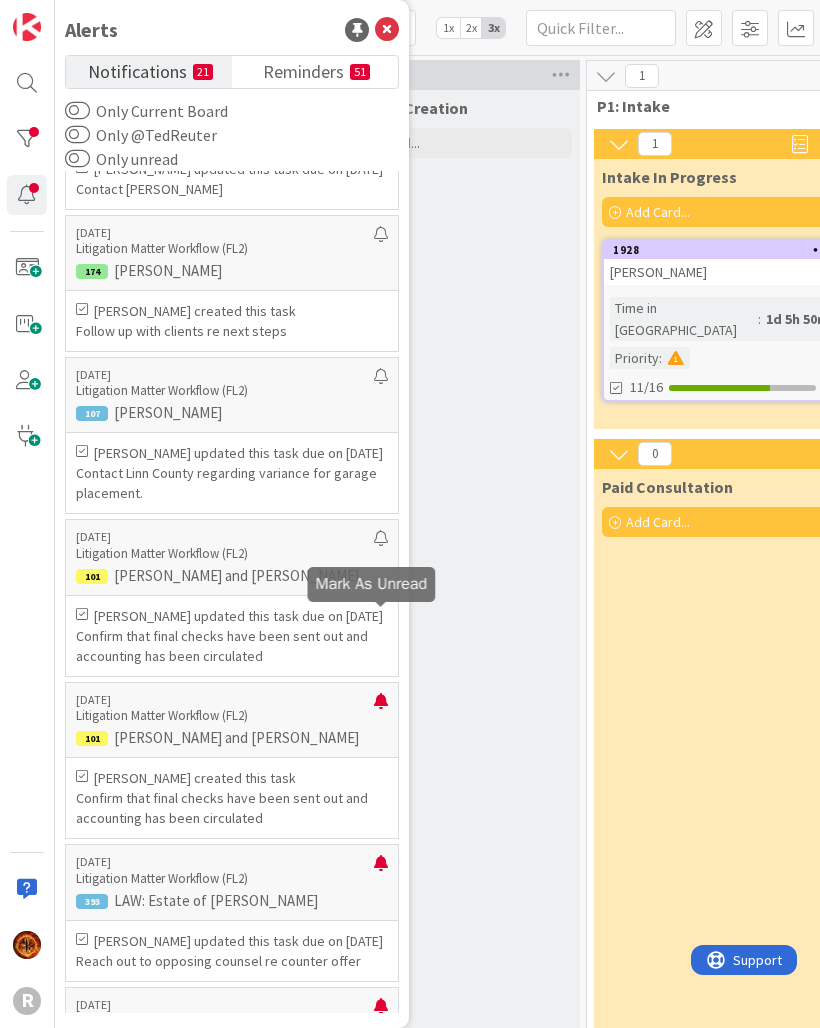 scroll, scrollTop: 5707, scrollLeft: 0, axis: vertical 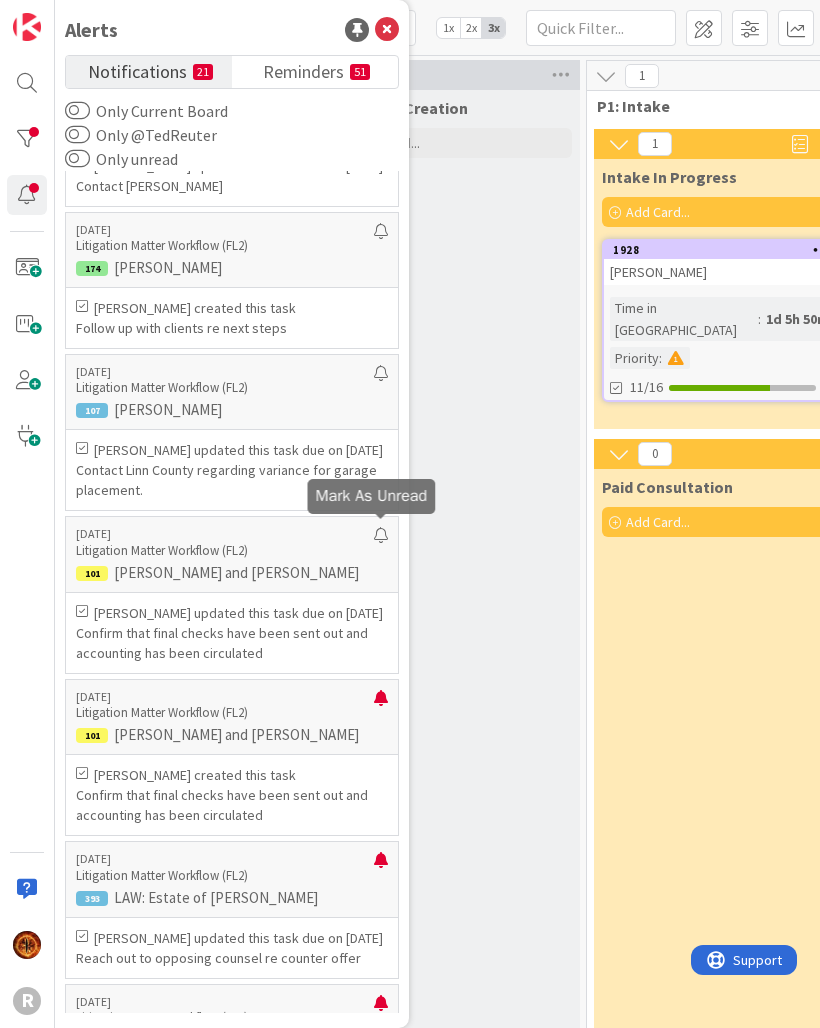 click at bounding box center [381, 706] 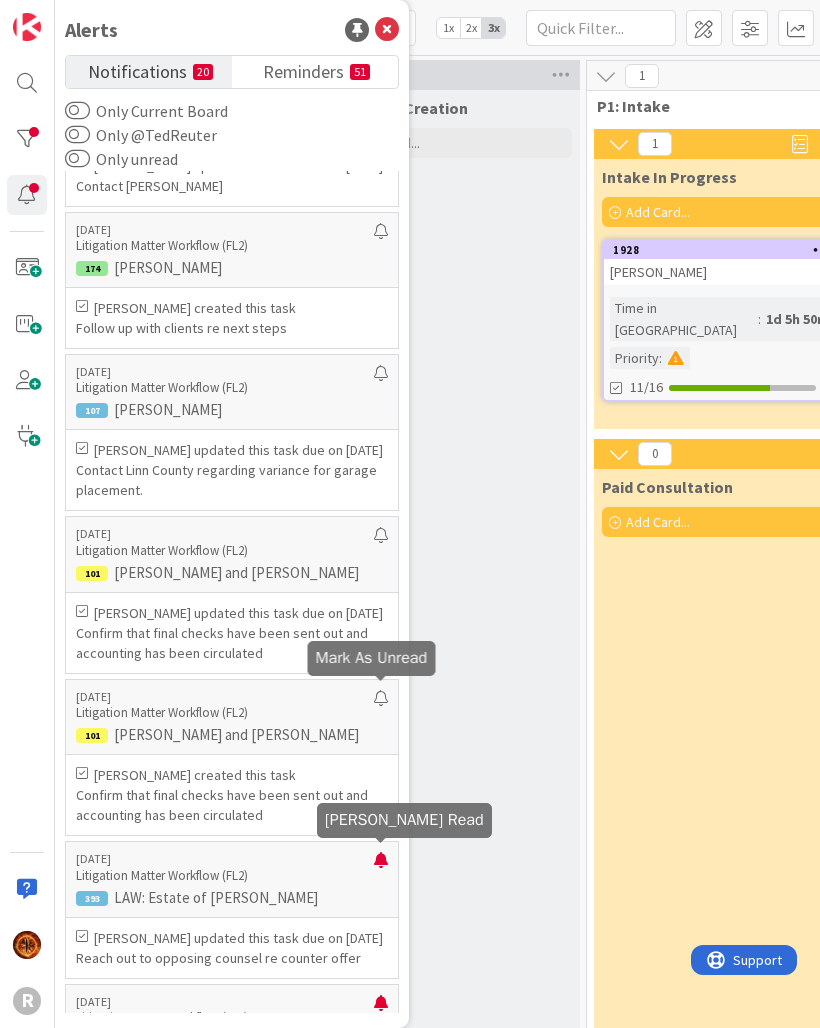click at bounding box center (381, 868) 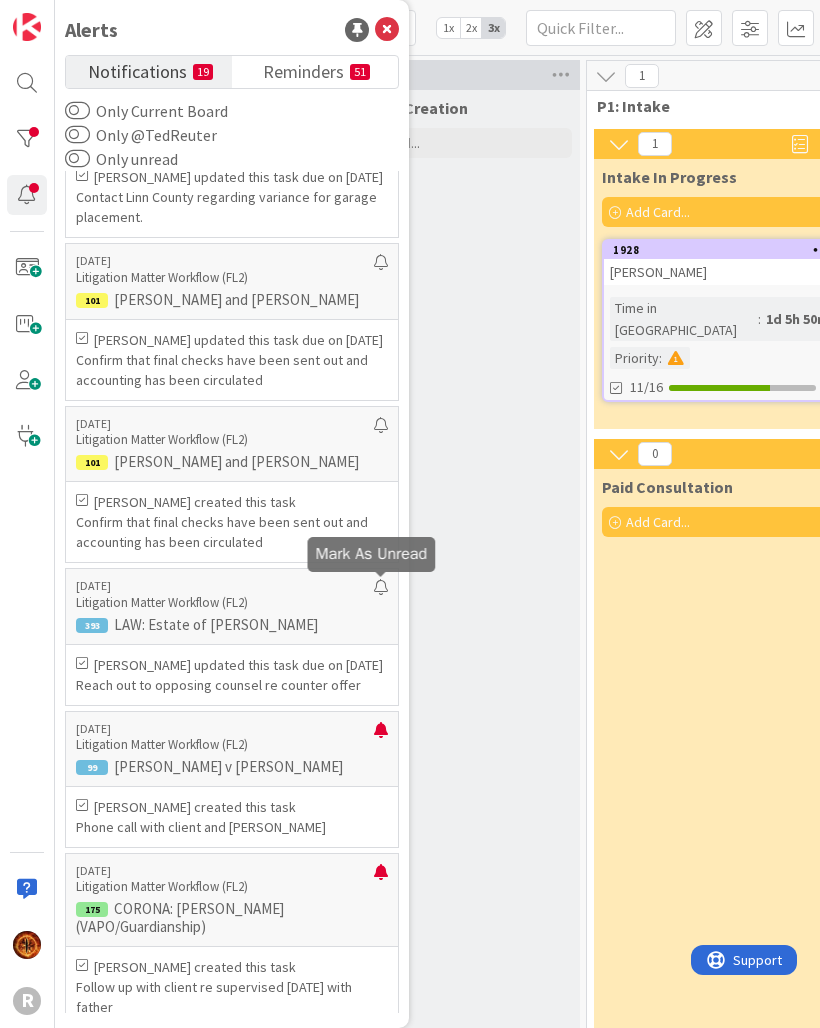scroll, scrollTop: 5973, scrollLeft: 0, axis: vertical 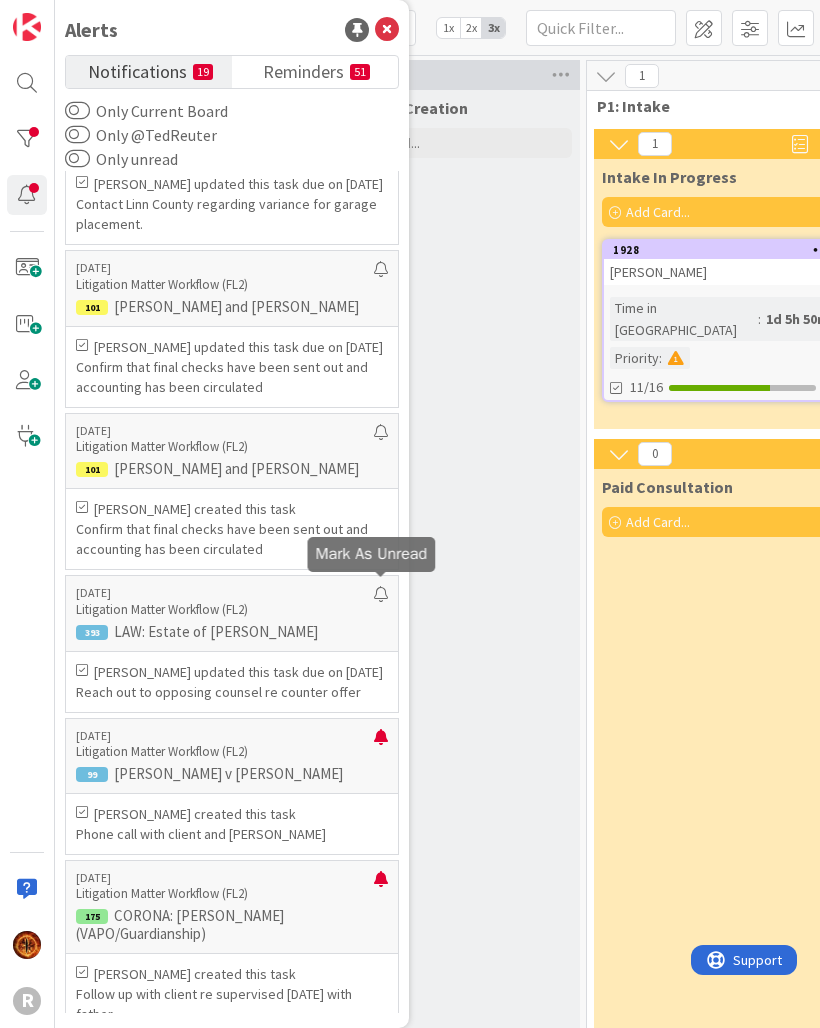 click on "Litigation Matter Workflow (FL2)" at bounding box center (225, 752) 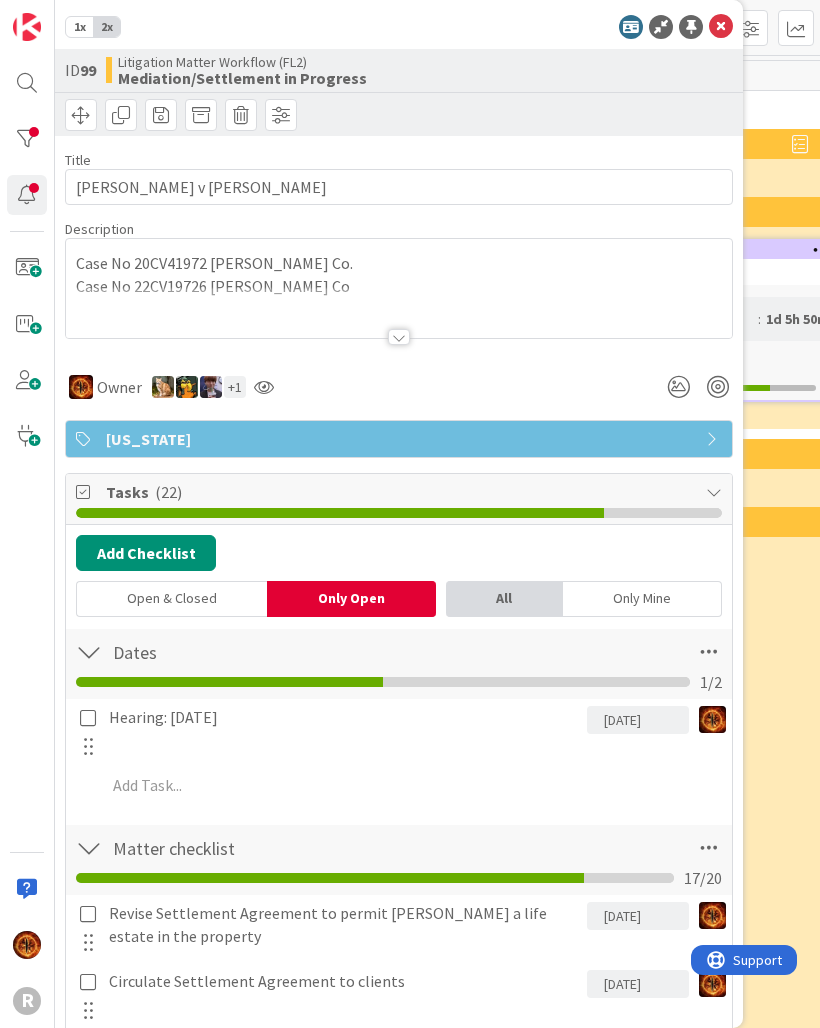 scroll, scrollTop: 0, scrollLeft: 0, axis: both 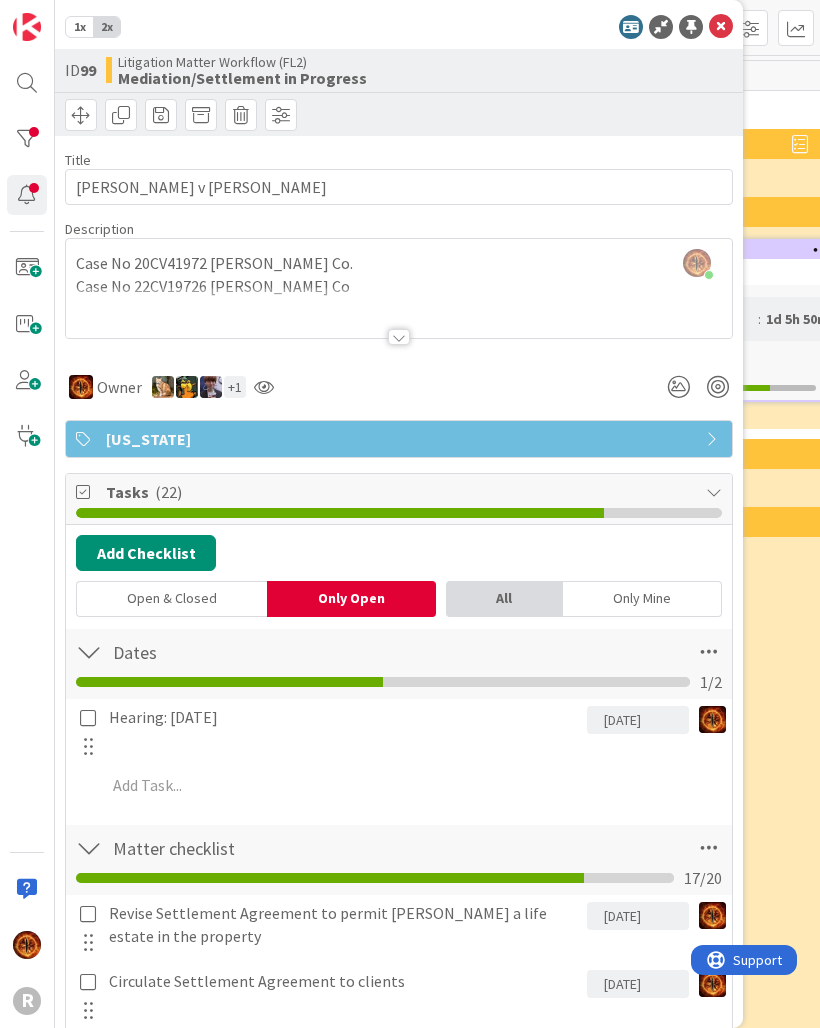 click at bounding box center (721, 27) 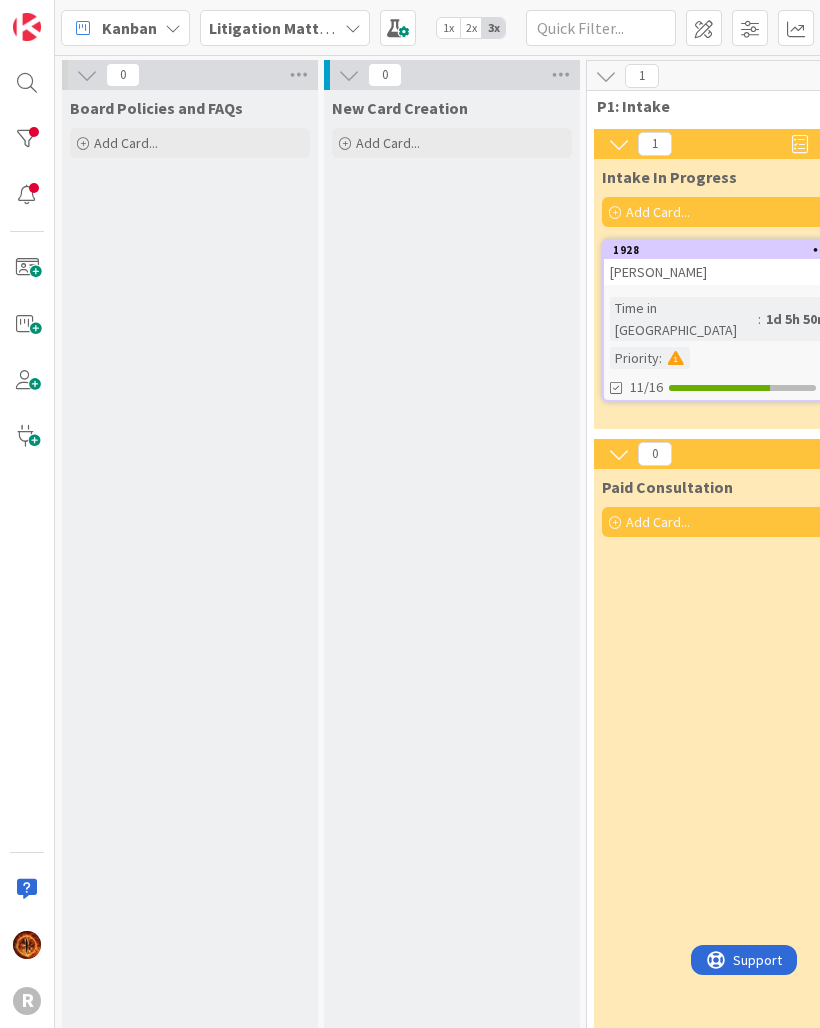 scroll, scrollTop: 0, scrollLeft: 0, axis: both 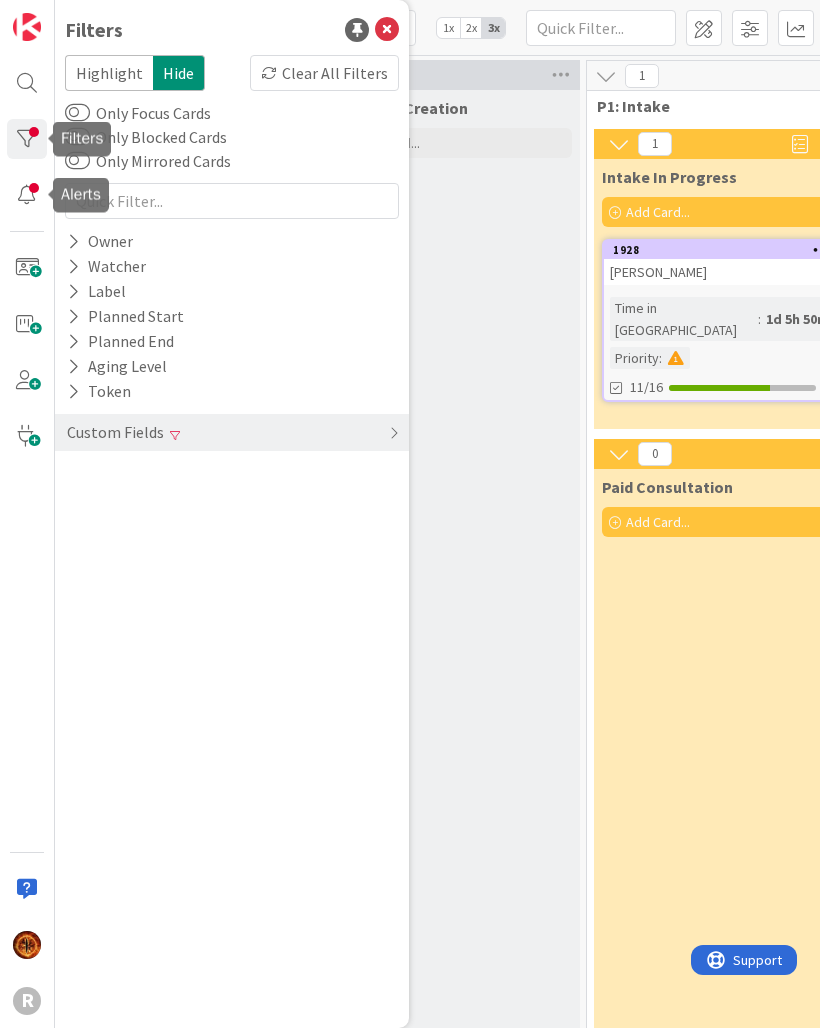 click at bounding box center [27, 195] 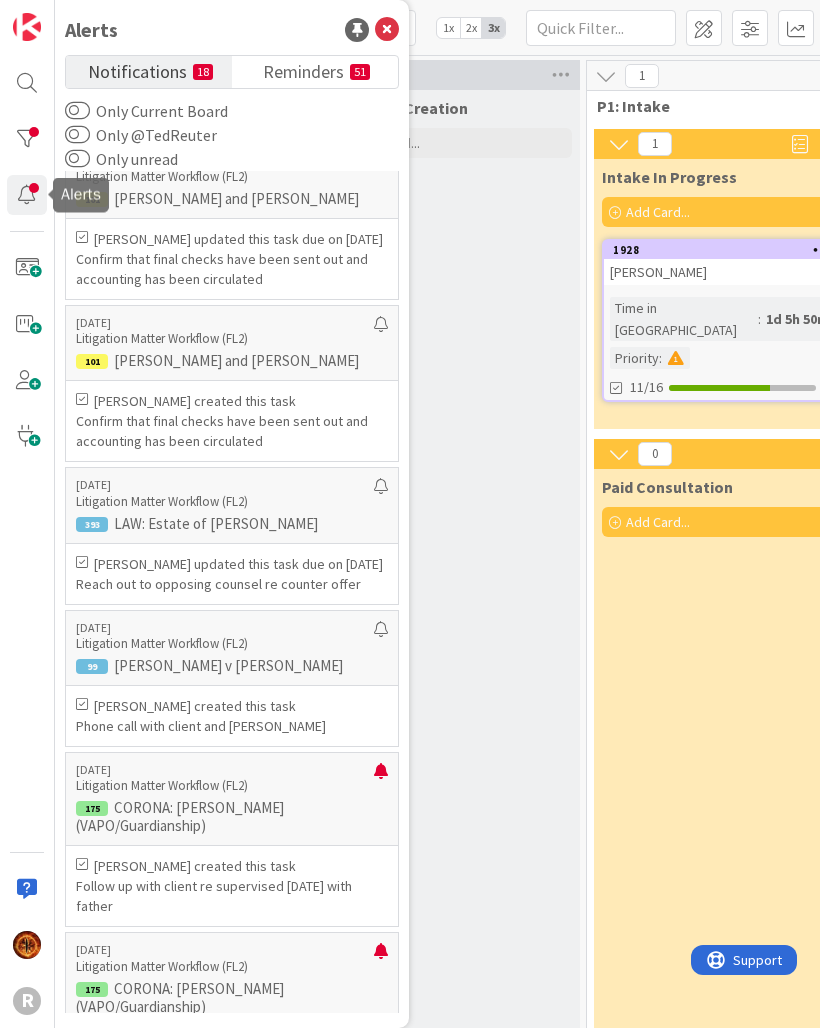 scroll, scrollTop: 6090, scrollLeft: 0, axis: vertical 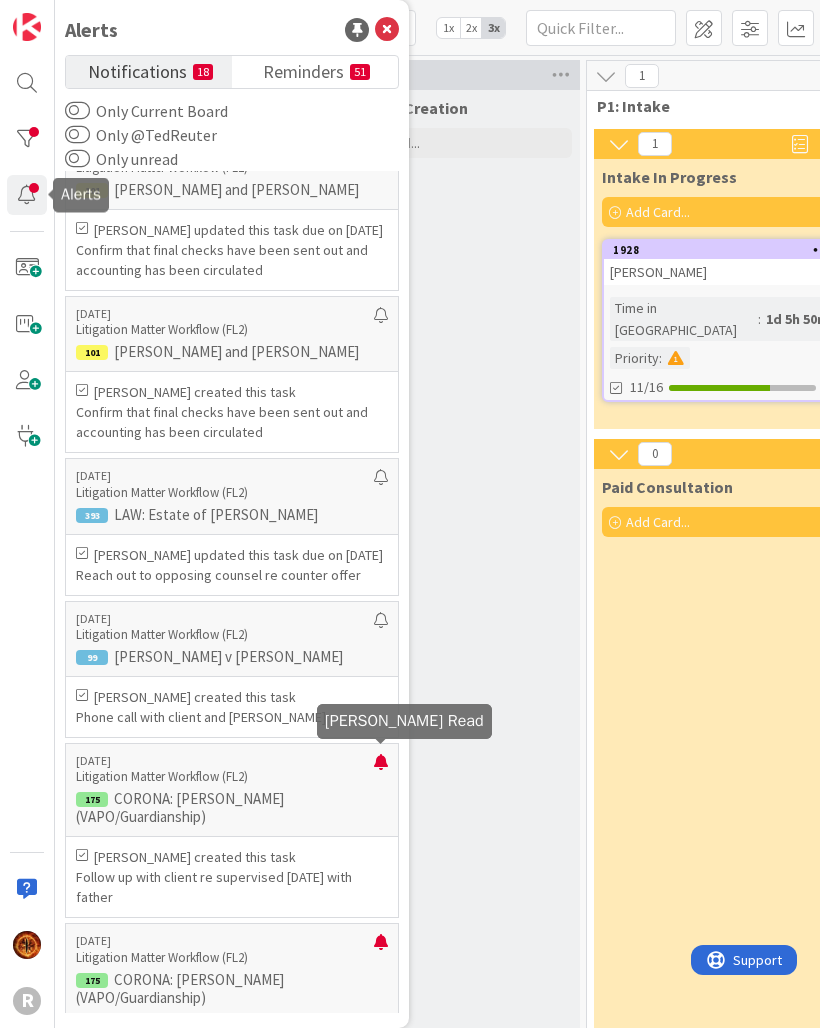 click at bounding box center (381, 770) 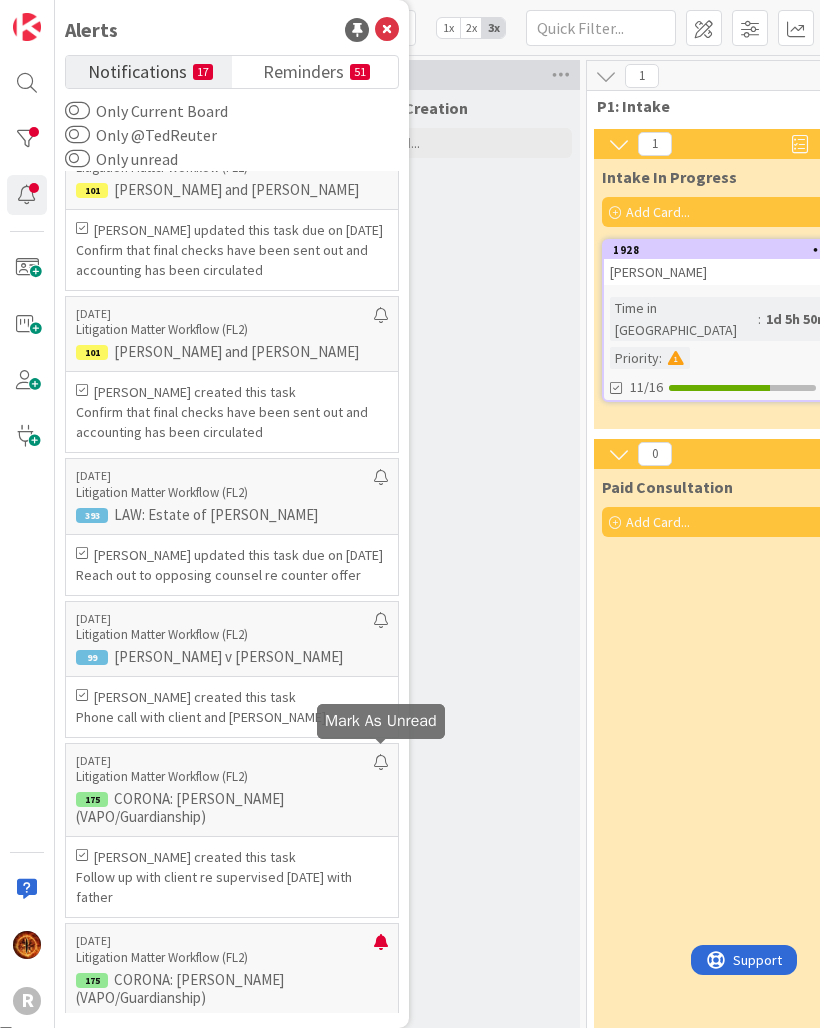 click at bounding box center (381, 950) 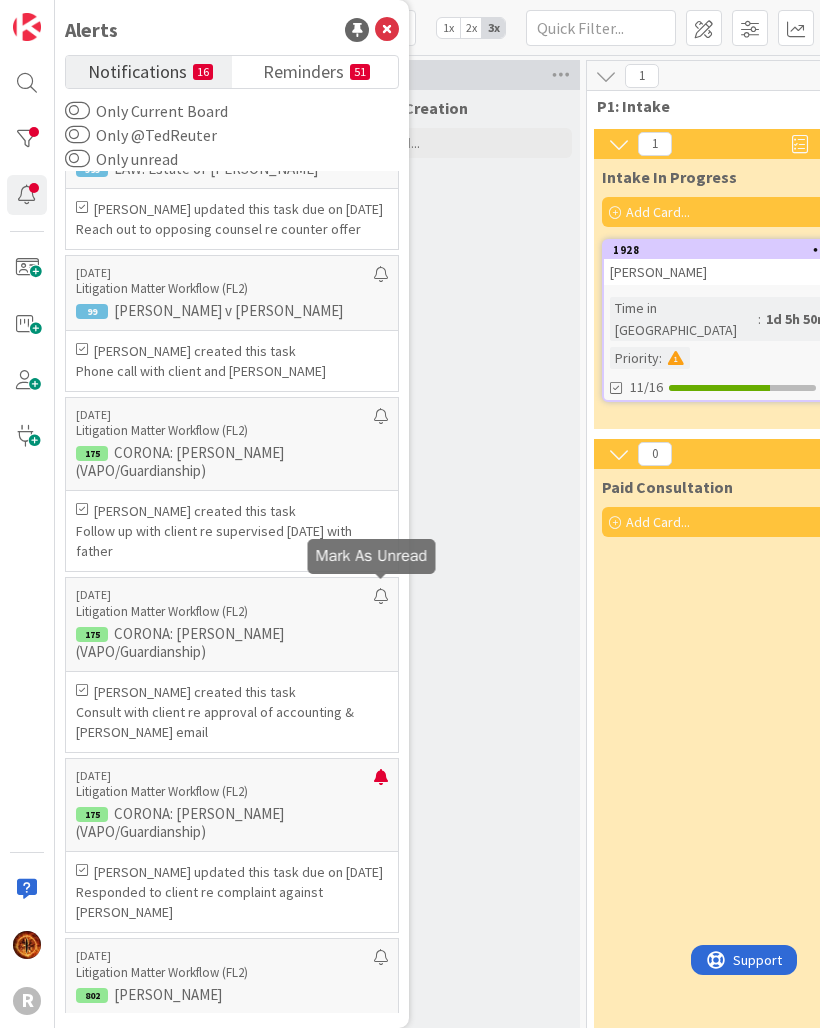 scroll, scrollTop: 6435, scrollLeft: 0, axis: vertical 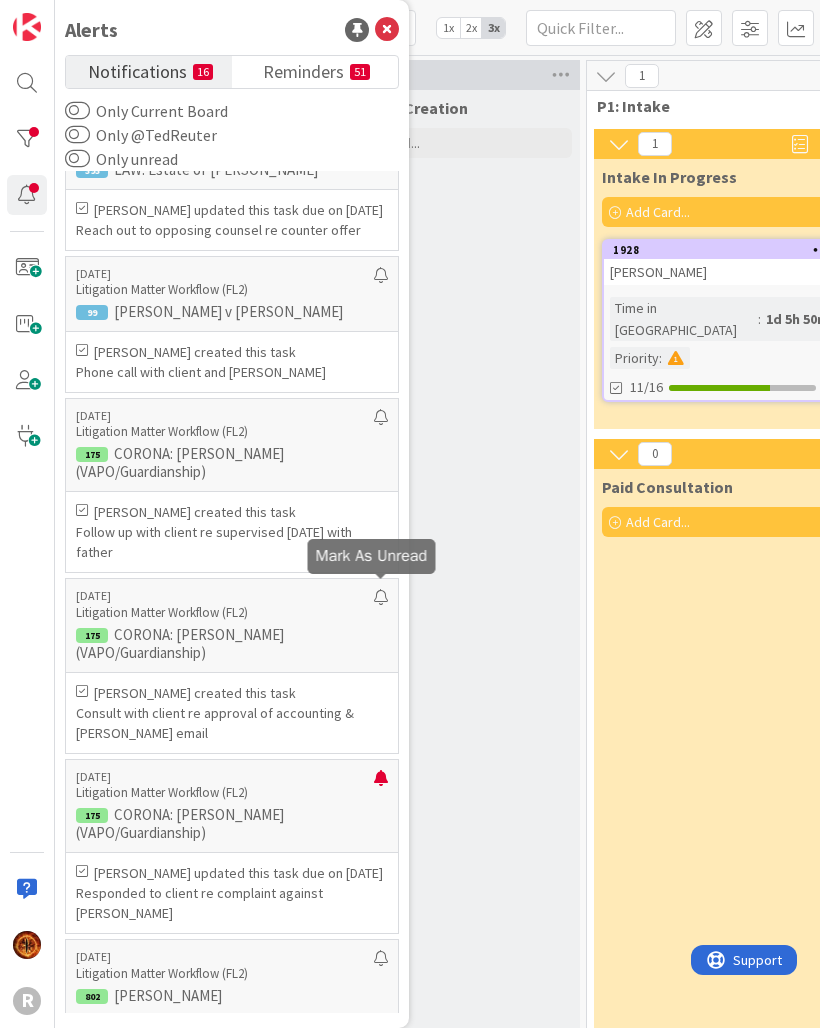 click at bounding box center [381, 786] 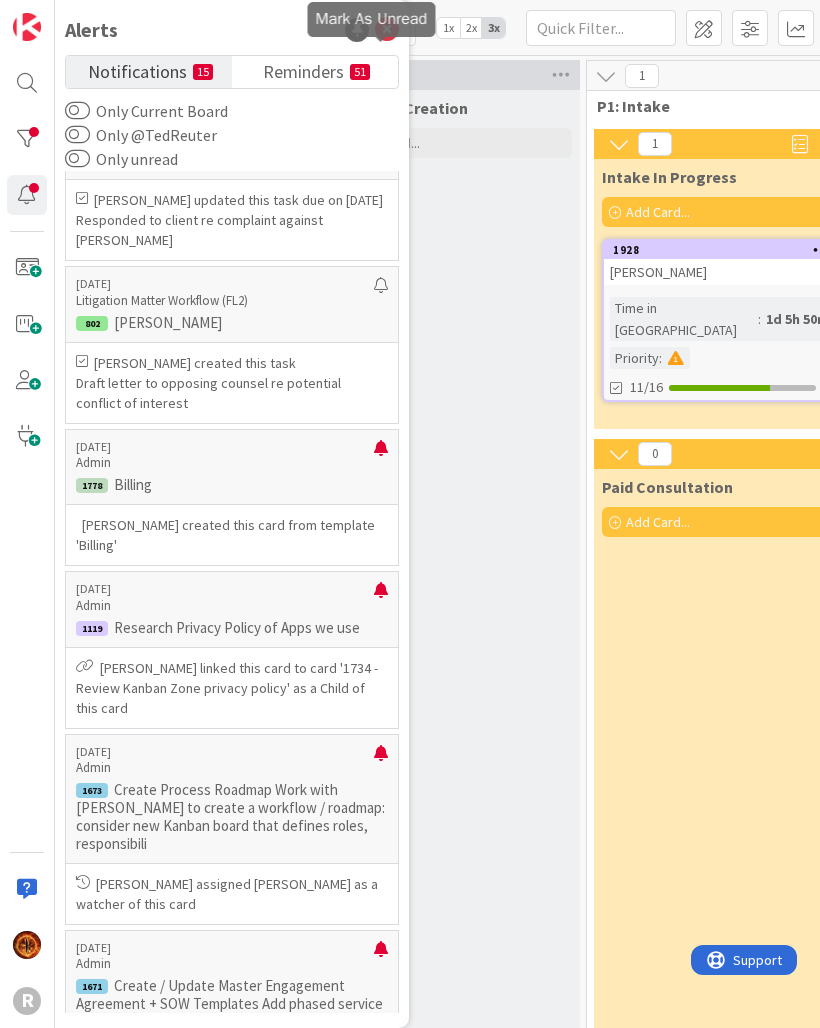 scroll, scrollTop: 7086, scrollLeft: 0, axis: vertical 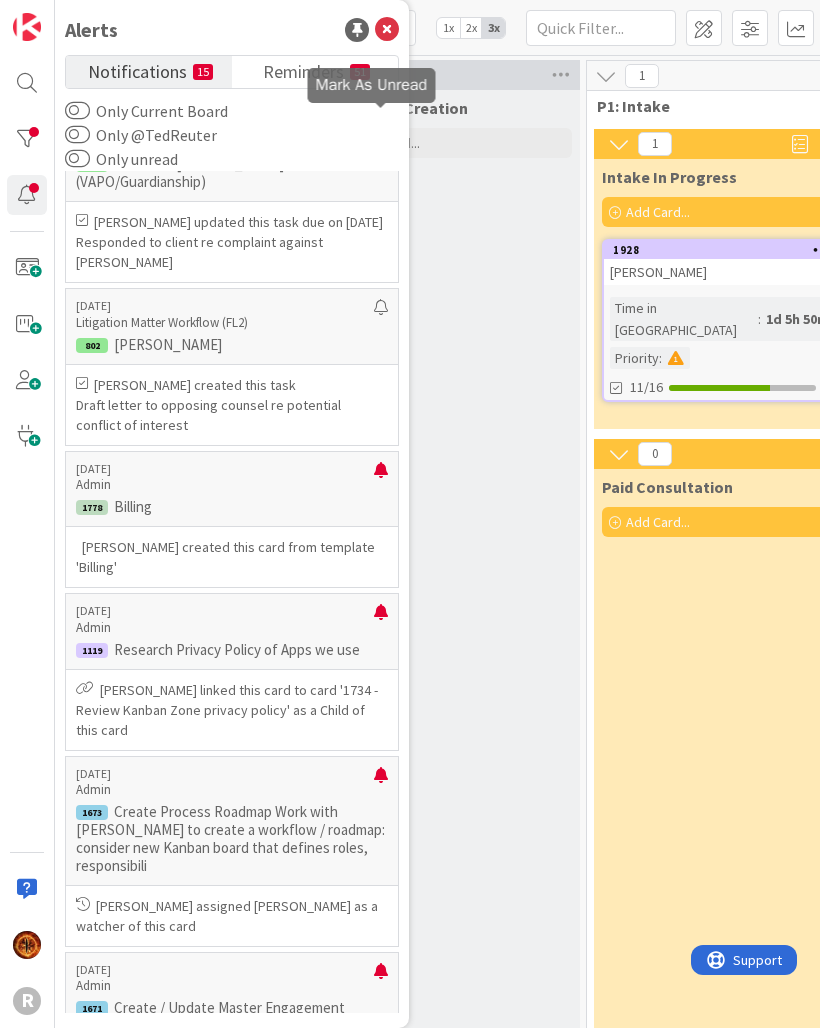 click on "[DATE] Admin 1778 Billing" at bounding box center [232, 488] 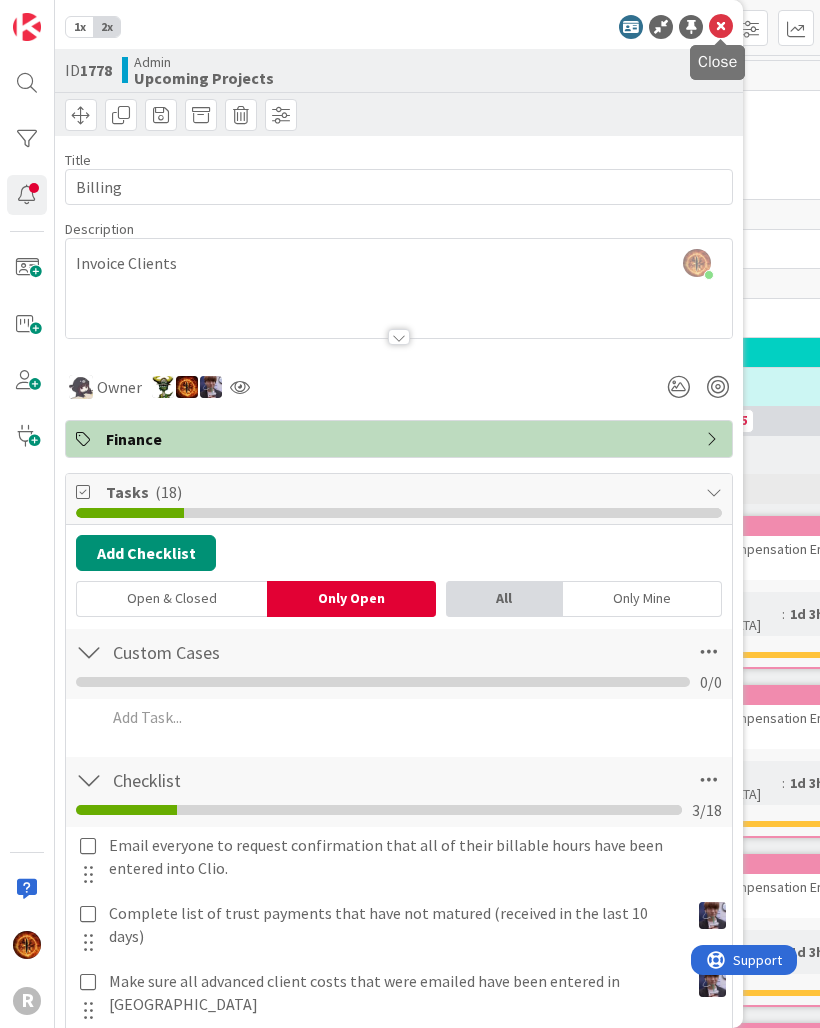 click at bounding box center [721, 27] 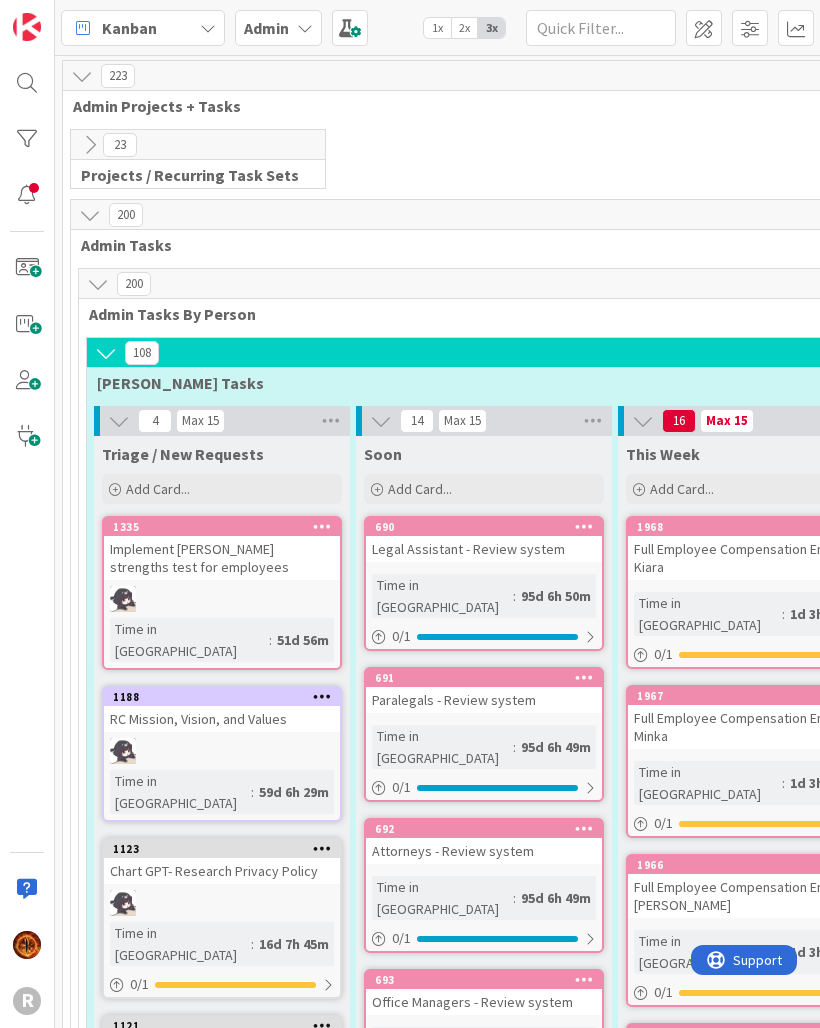 scroll, scrollTop: 0, scrollLeft: 0, axis: both 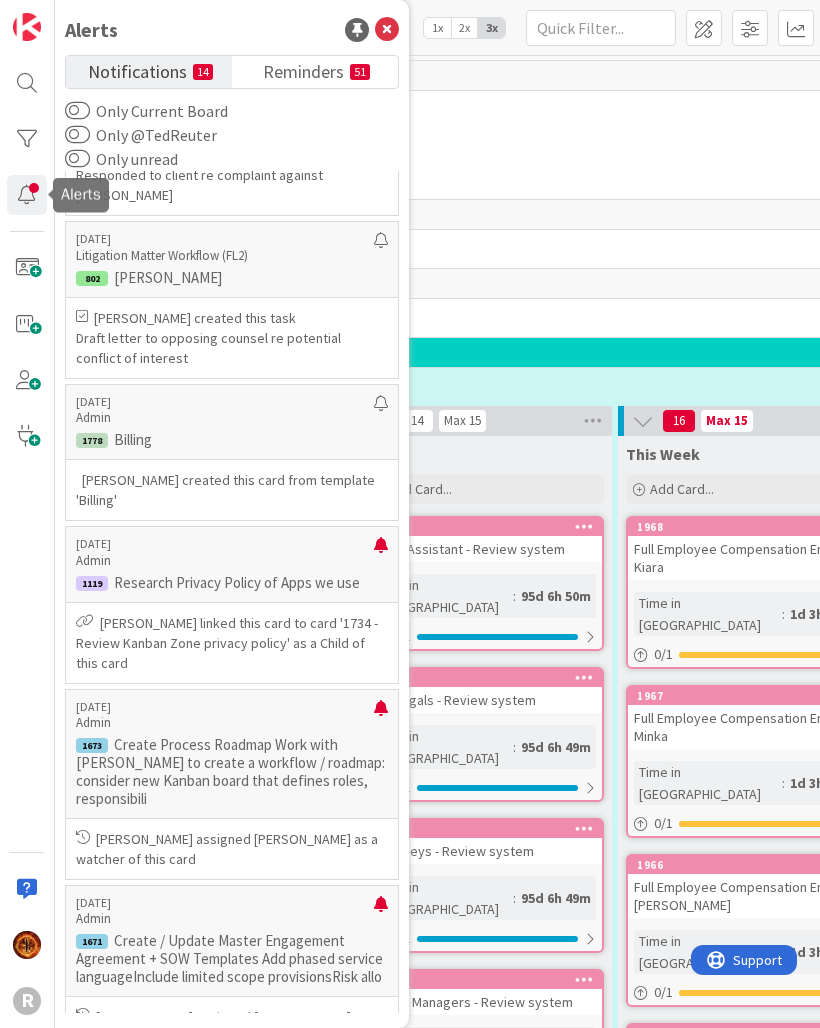 click at bounding box center (381, 553) 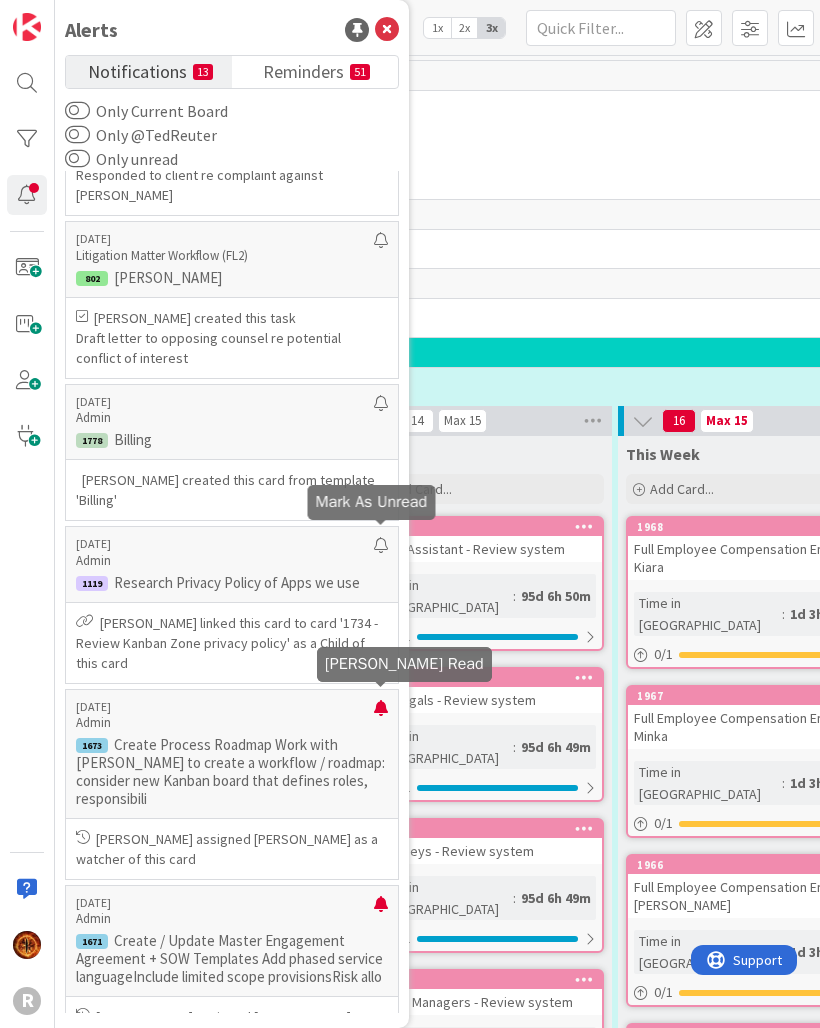 click at bounding box center [381, 716] 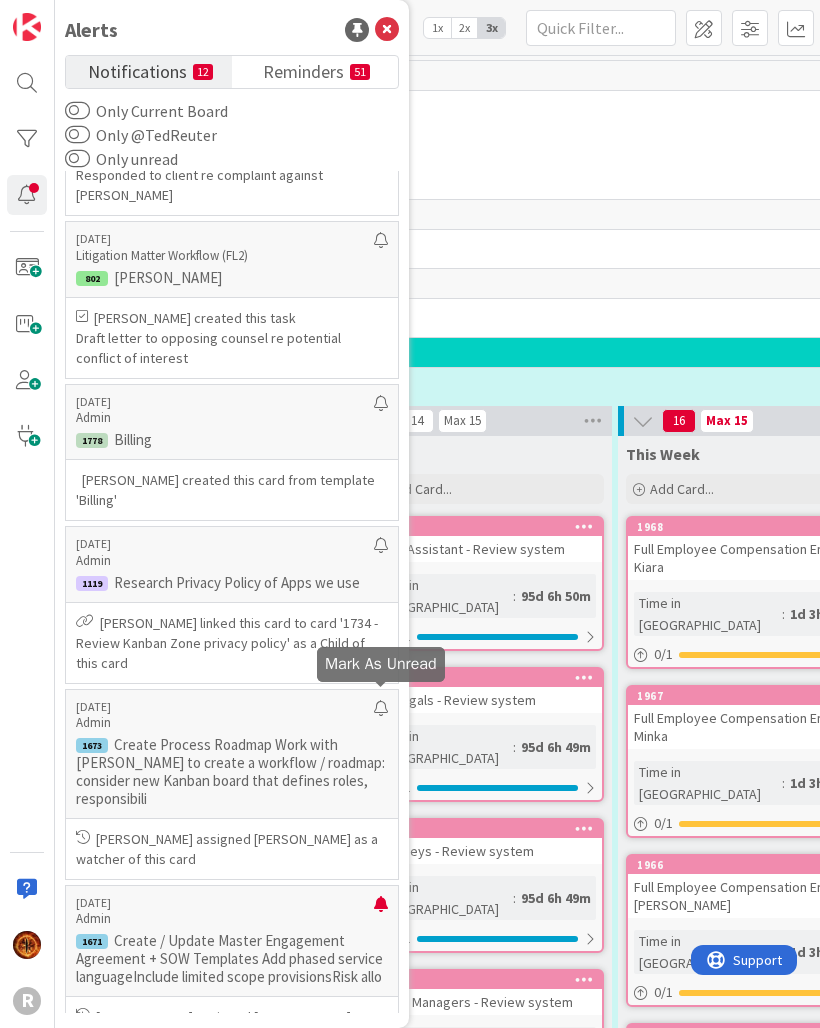 click on "[DATE]" at bounding box center (225, 903) 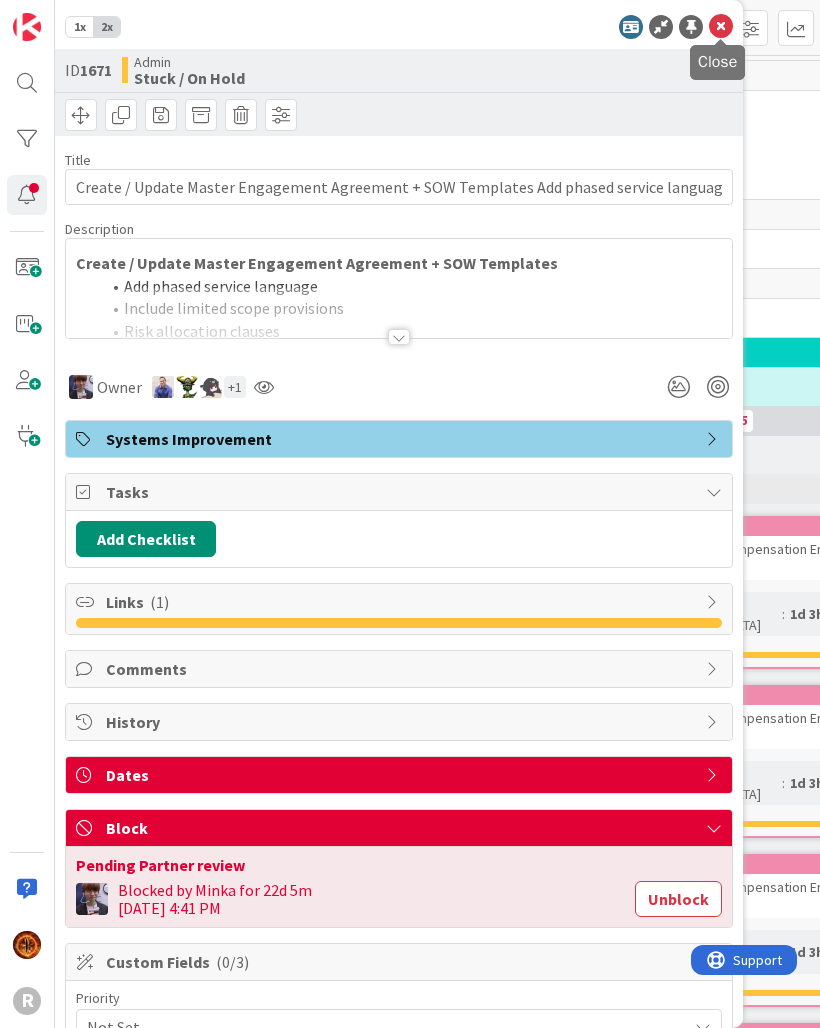 click at bounding box center (721, 27) 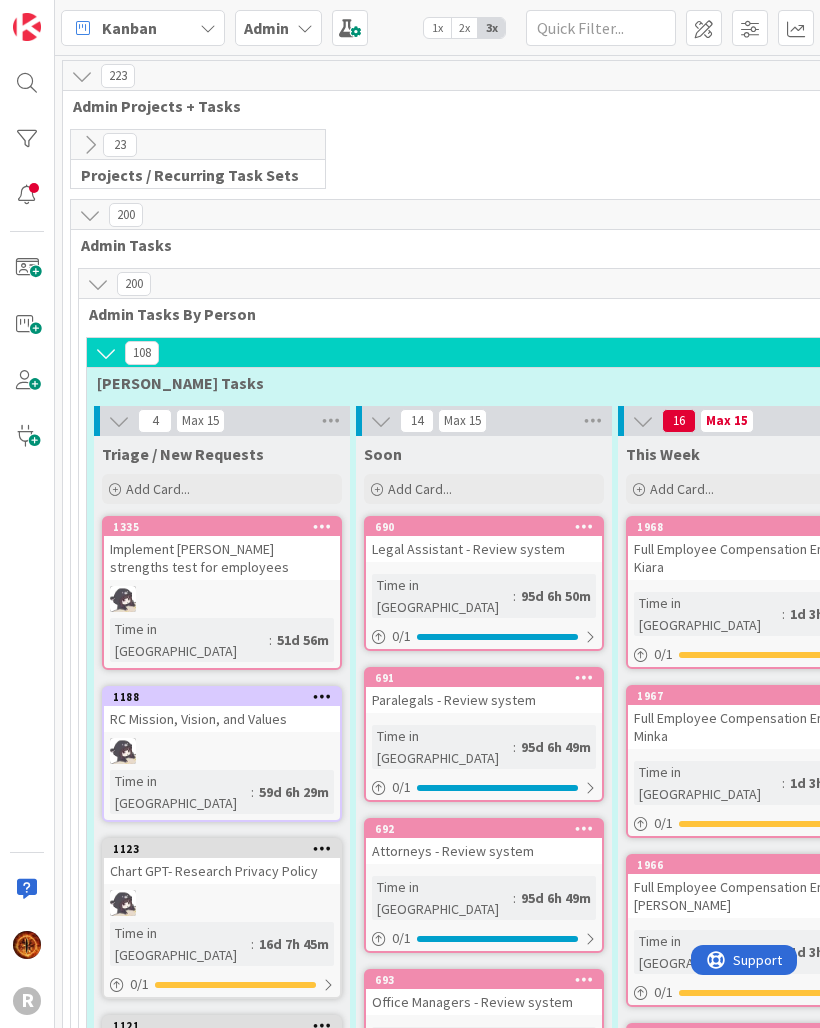scroll, scrollTop: 0, scrollLeft: 0, axis: both 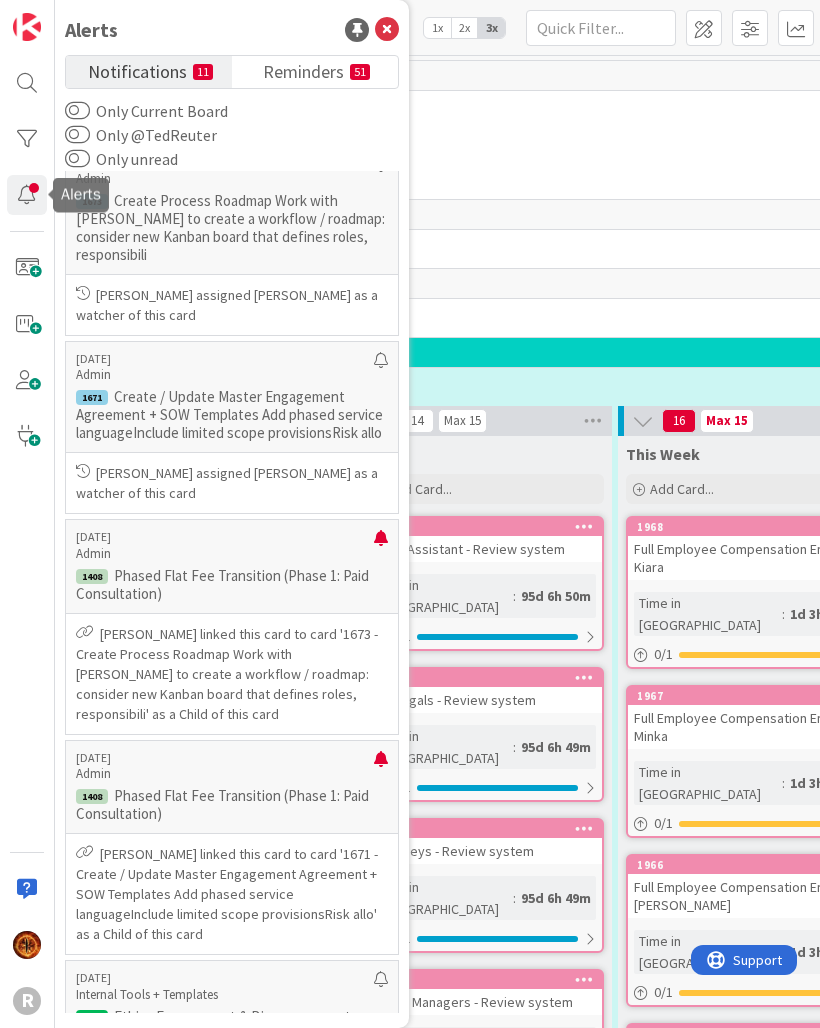 click at bounding box center [381, 546] 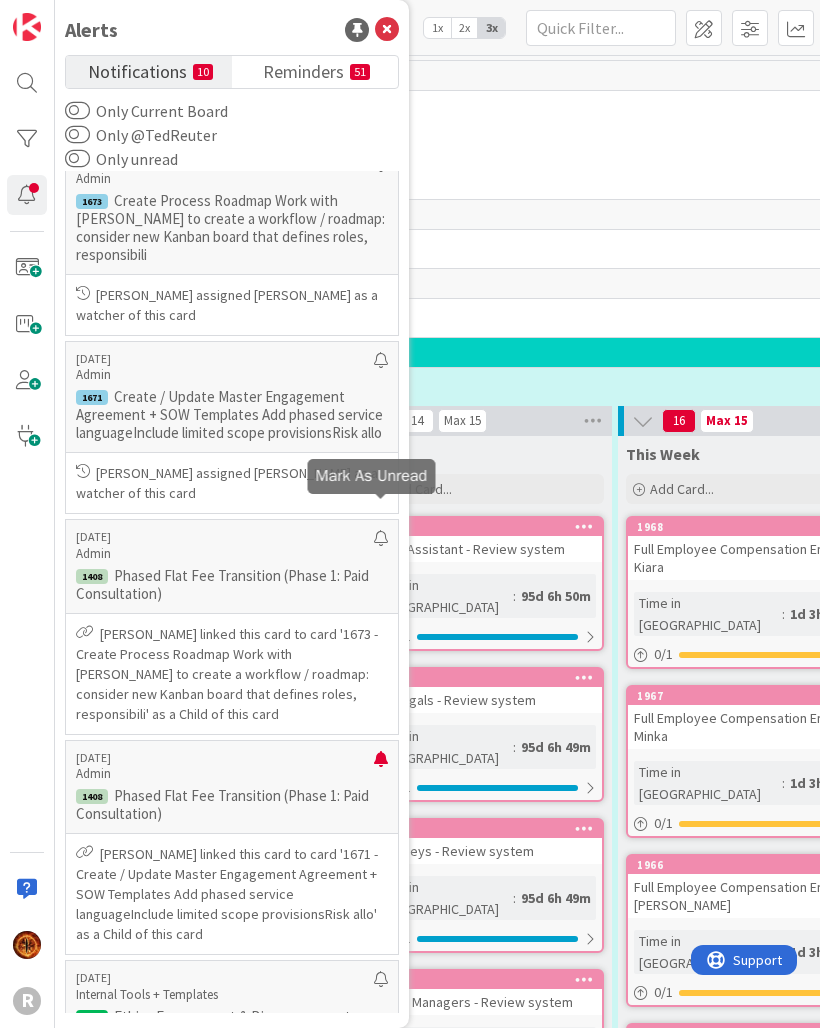 click on "[DATE] Admin 1408 Phased Flat Fee Transition (Phase 1: Paid Consultation)" at bounding box center [232, 786] 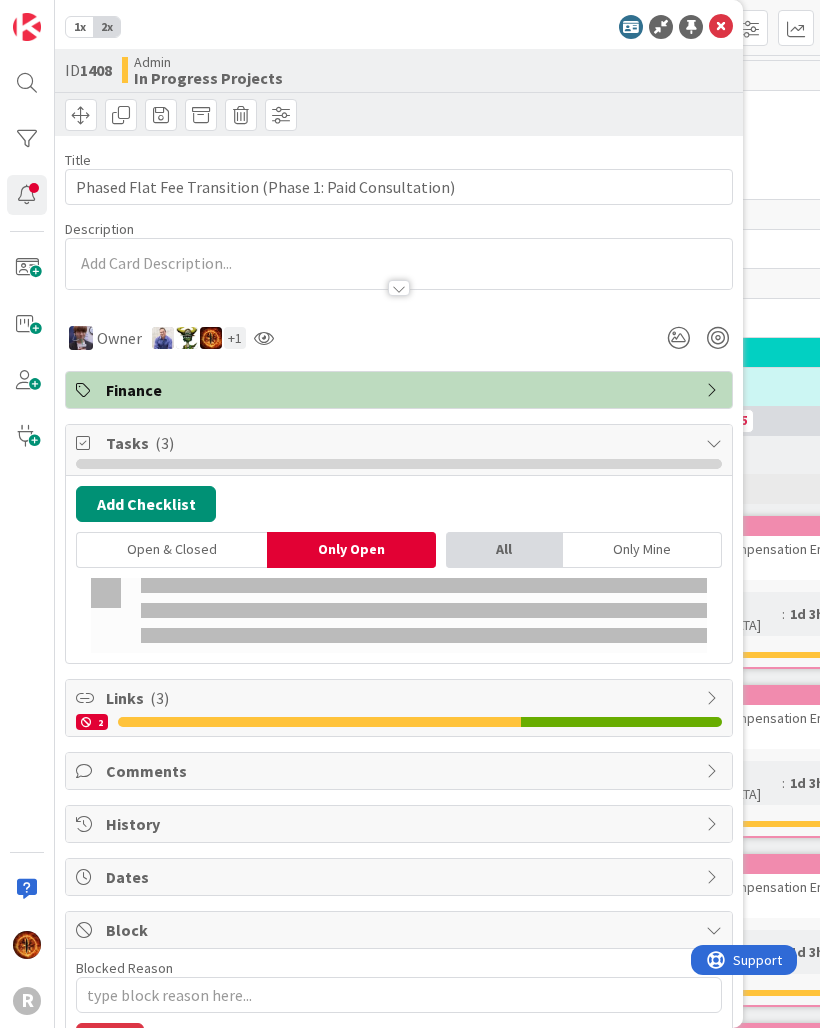 type on "x" 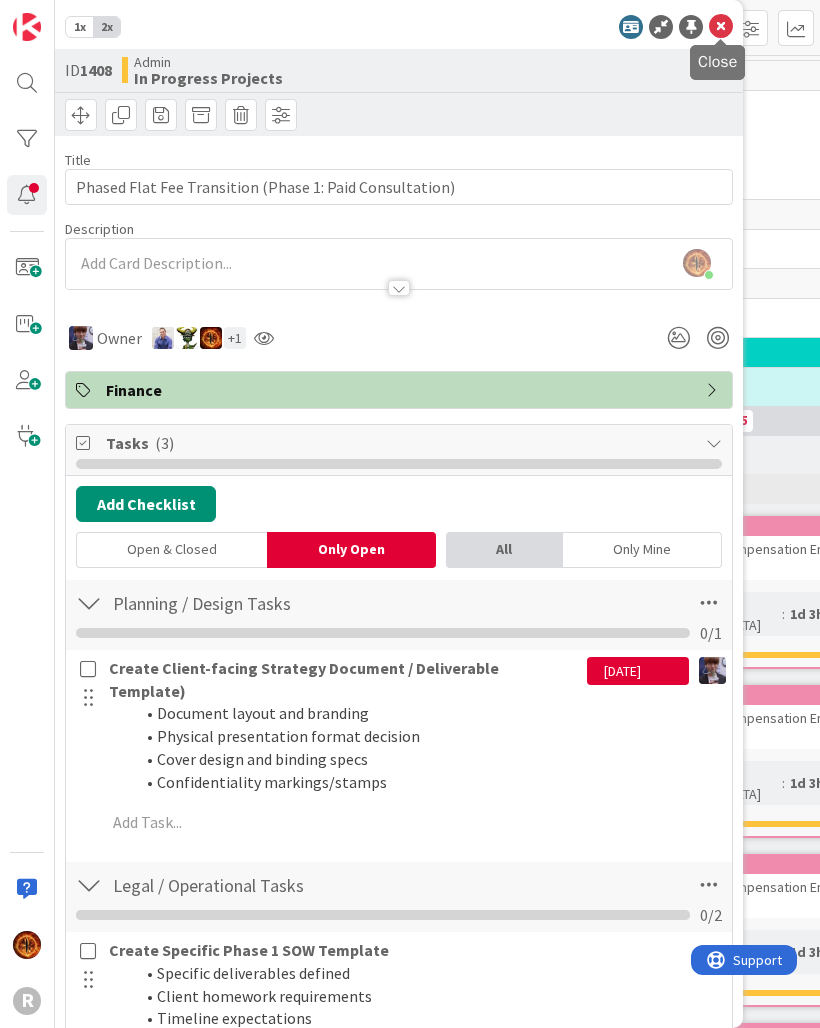 scroll, scrollTop: 0, scrollLeft: 0, axis: both 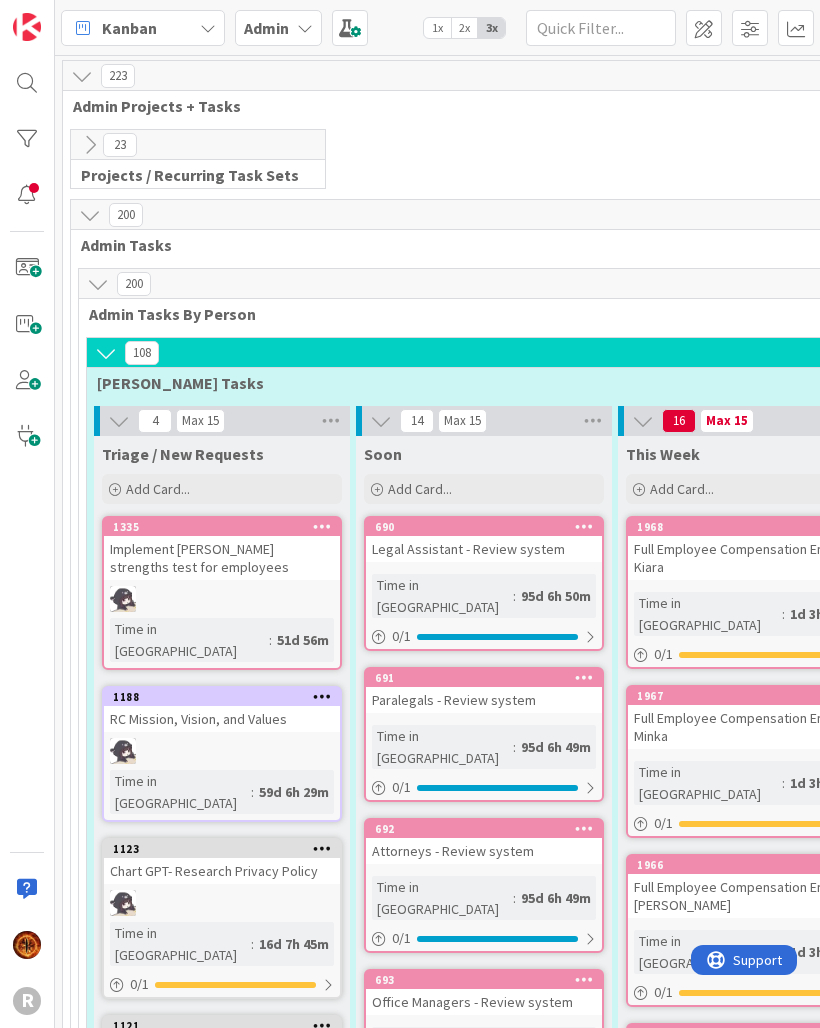 click at bounding box center [27, 195] 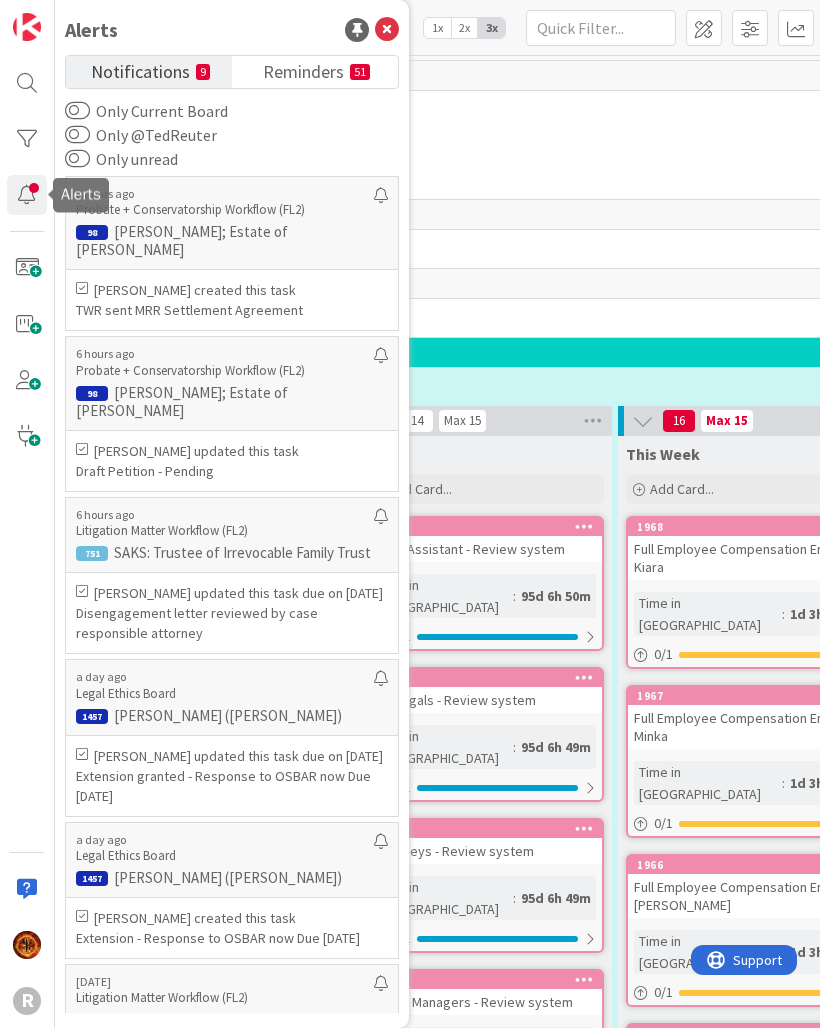 click on "Notifications" at bounding box center (140, 70) 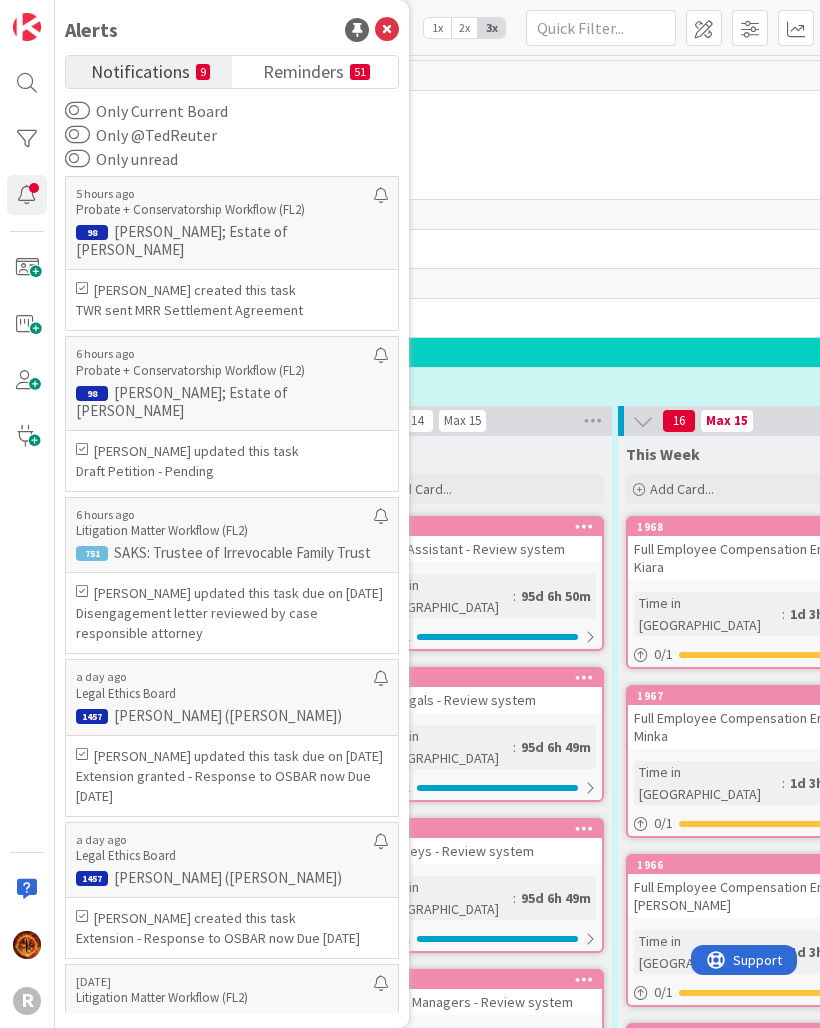 click on "Reminders" at bounding box center [303, 70] 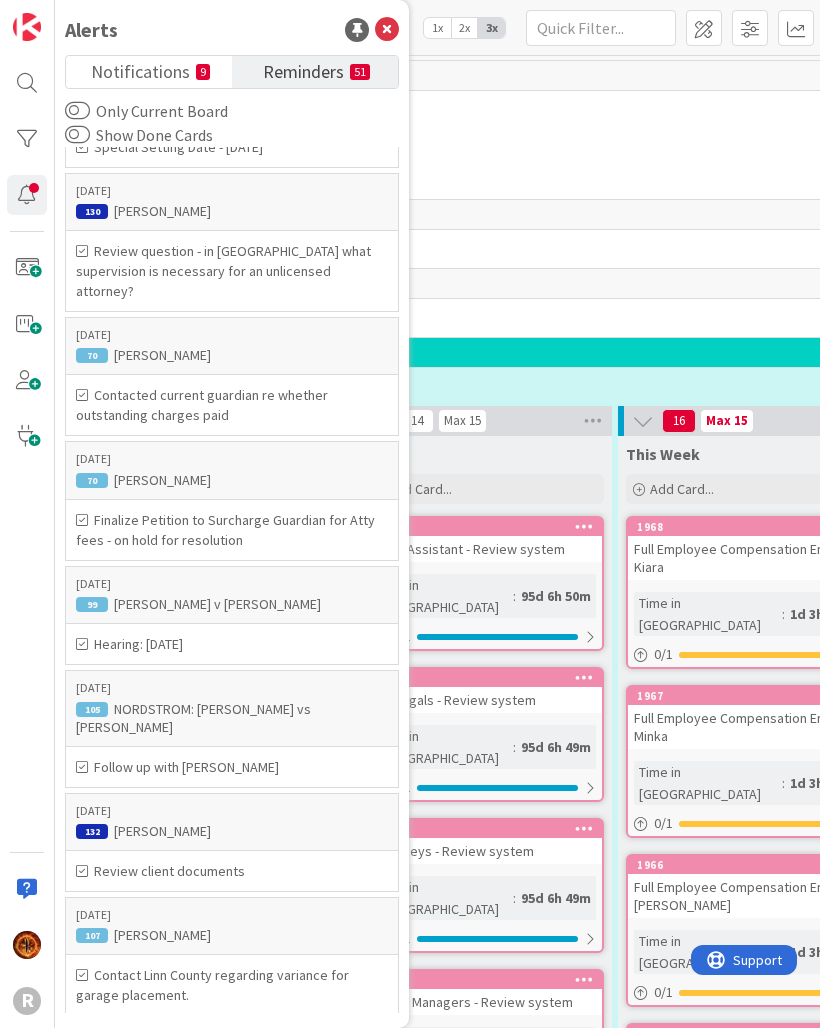 click on "Reminders 51" at bounding box center [315, 72] 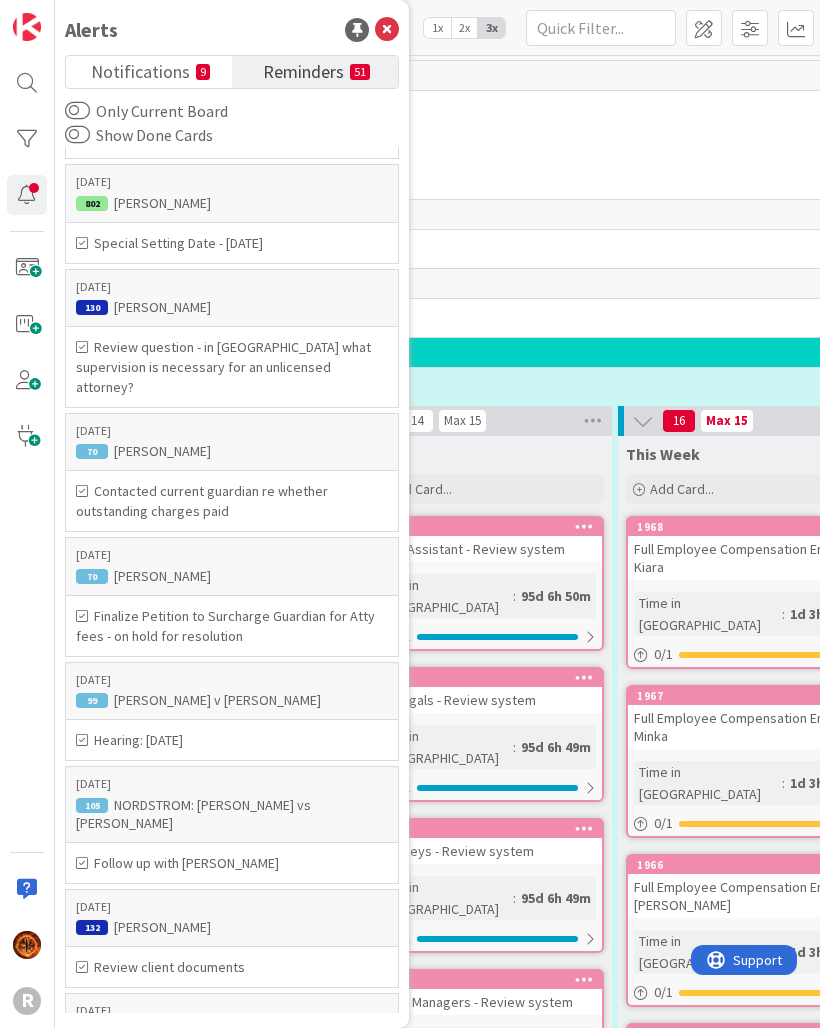 click on "Reminders 51" at bounding box center (315, 72) 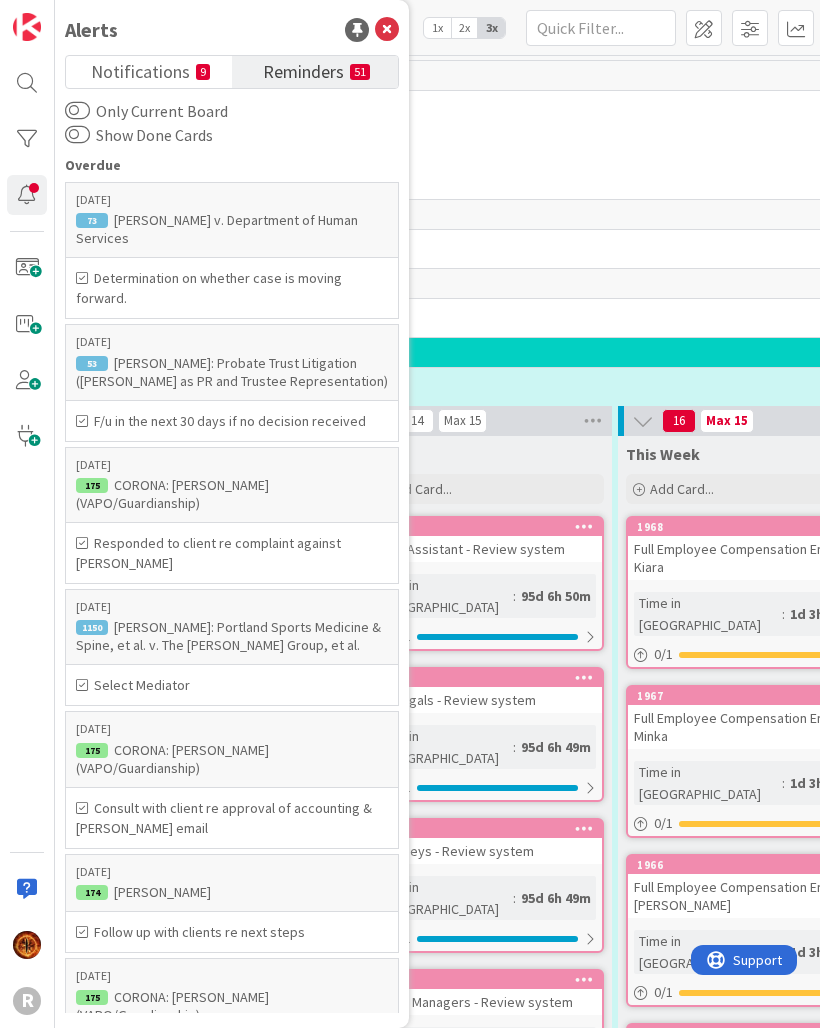 scroll, scrollTop: 0, scrollLeft: 0, axis: both 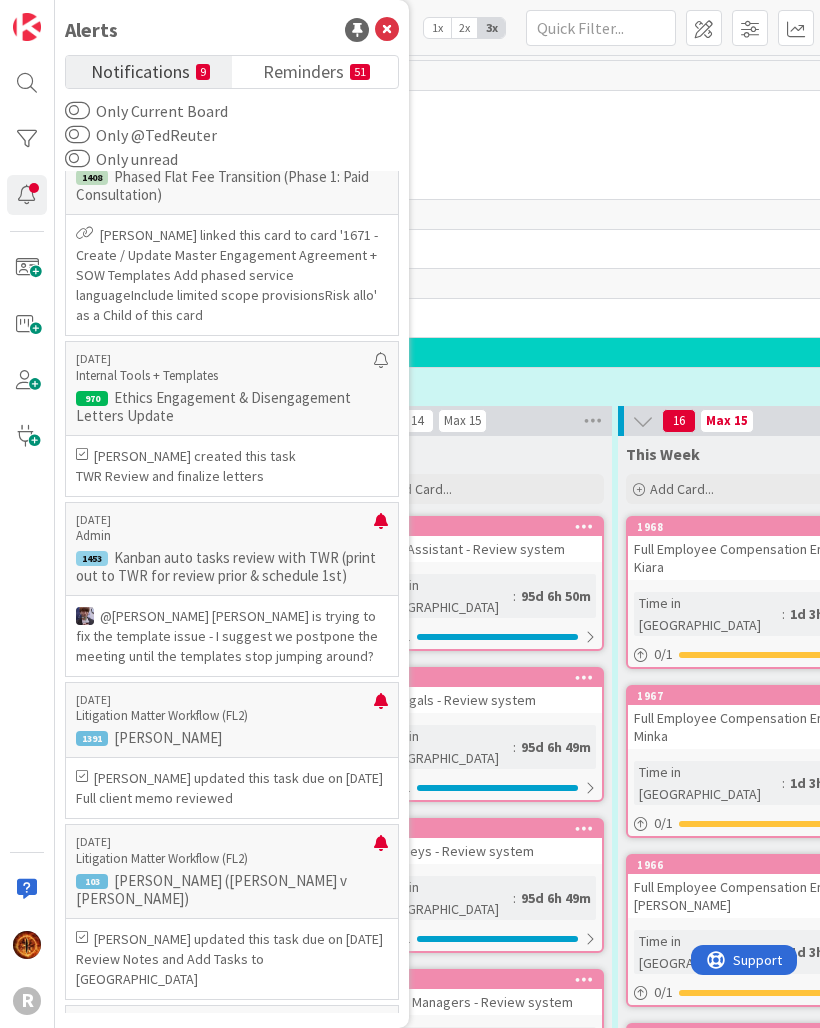 click at bounding box center (381, 529) 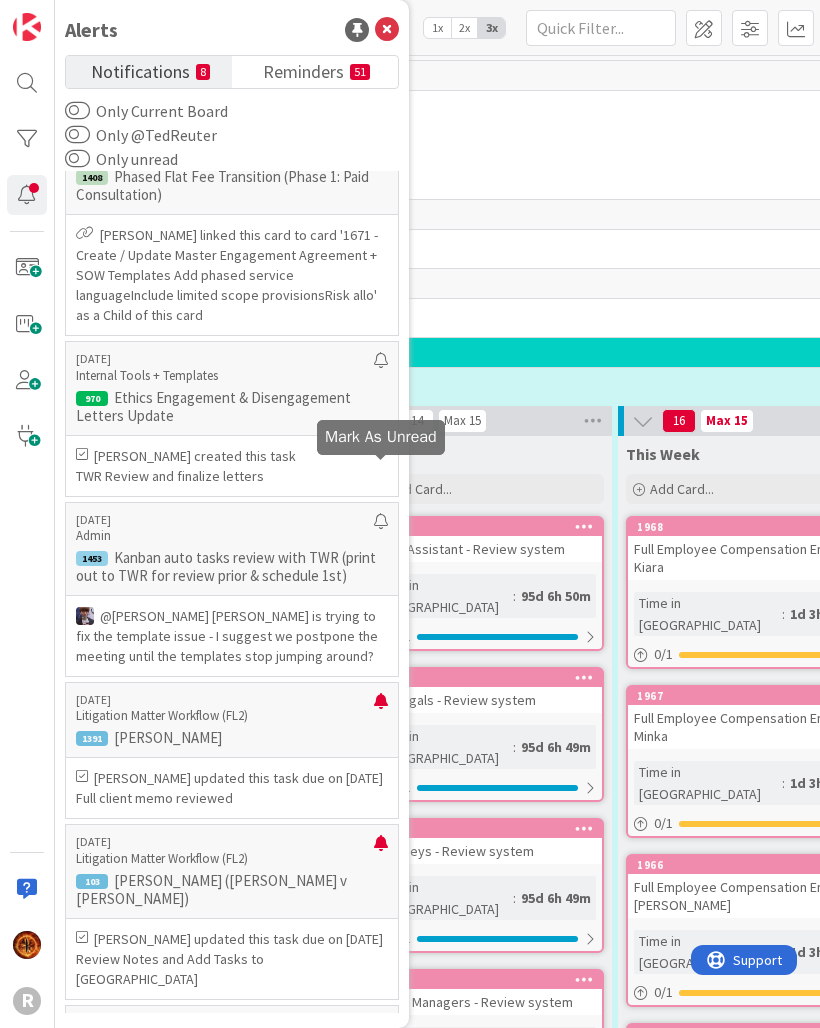 click at bounding box center [381, 709] 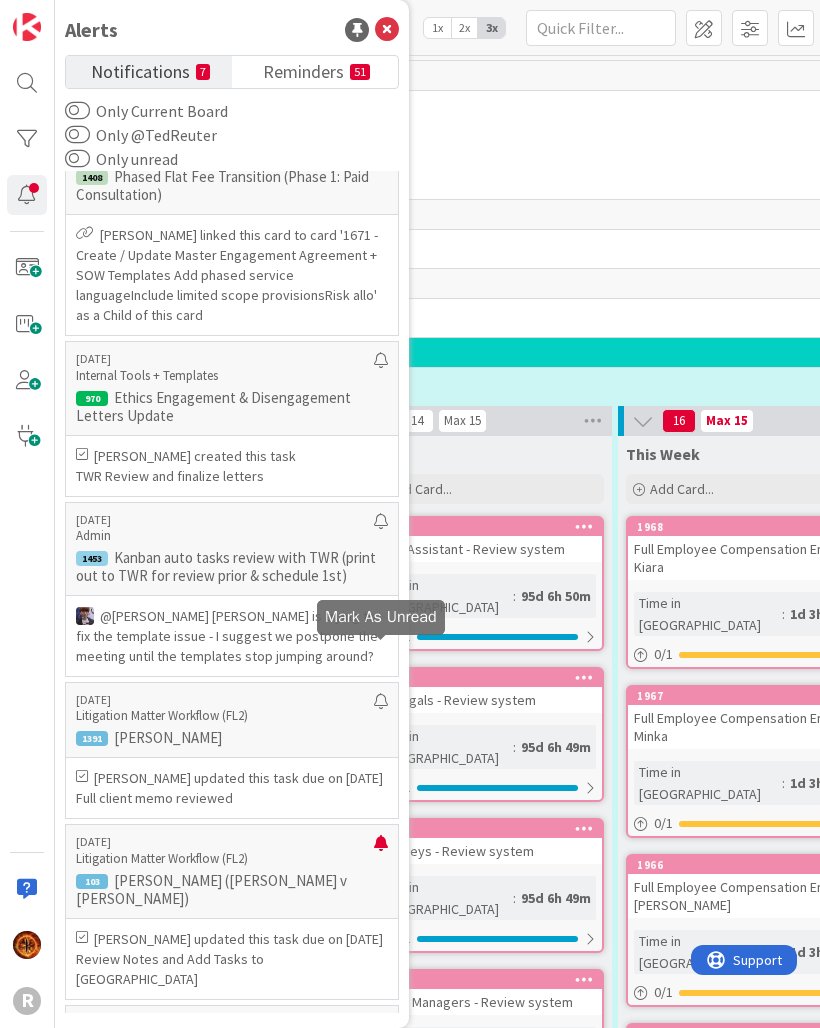 click at bounding box center (381, 851) 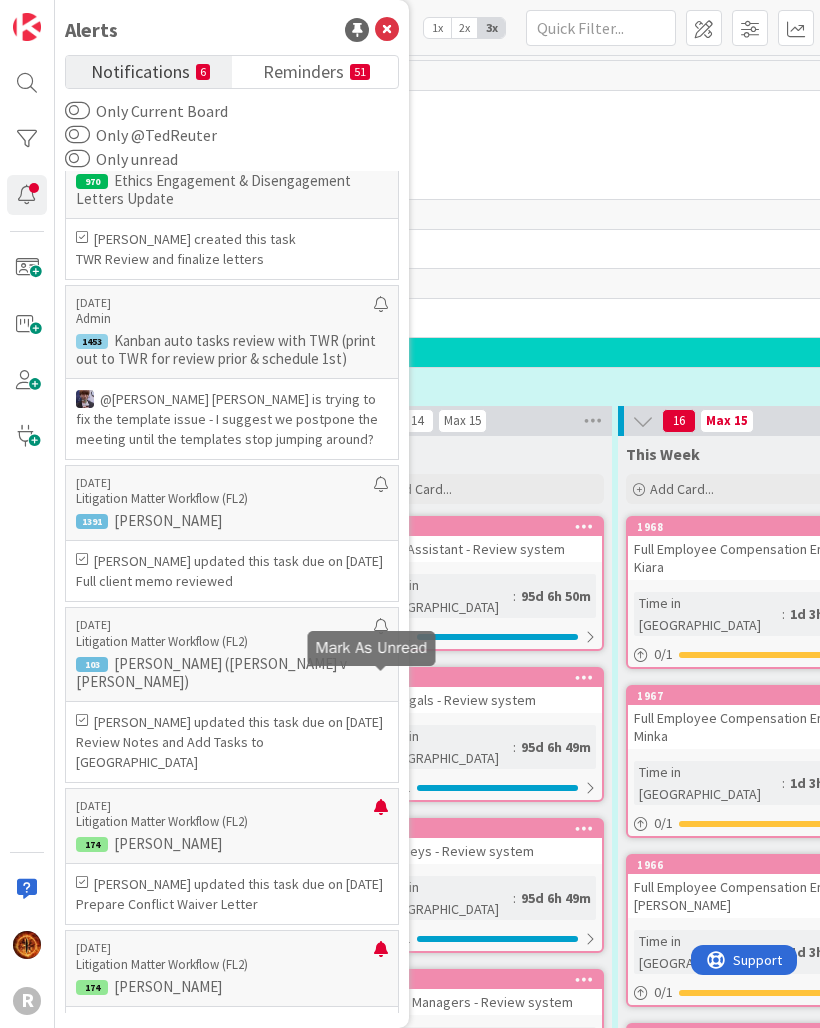 scroll, scrollTop: 8540, scrollLeft: 0, axis: vertical 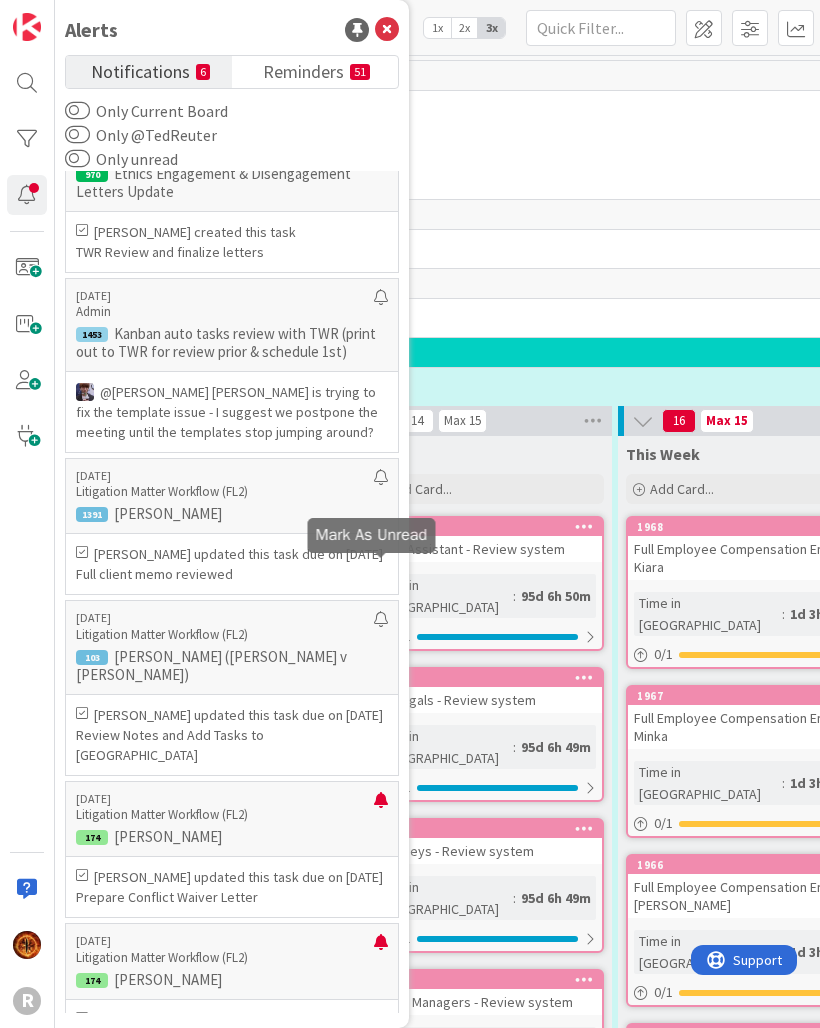 click at bounding box center (381, 808) 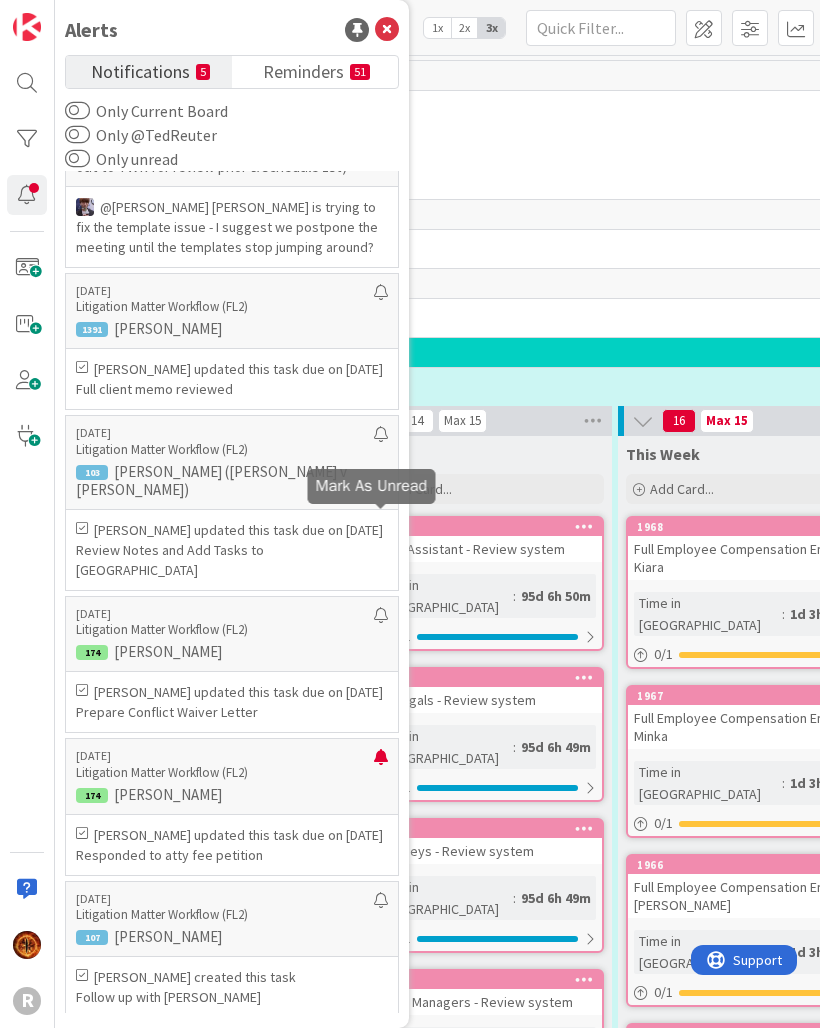 scroll, scrollTop: 8731, scrollLeft: 0, axis: vertical 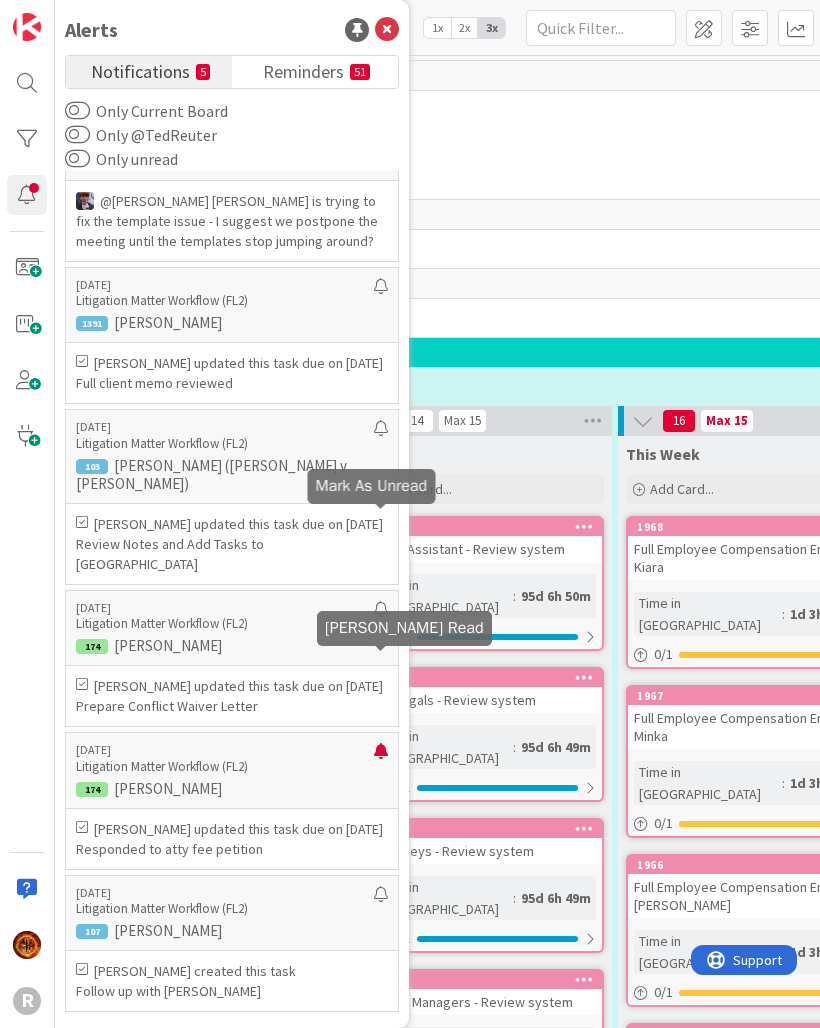 click at bounding box center [381, 759] 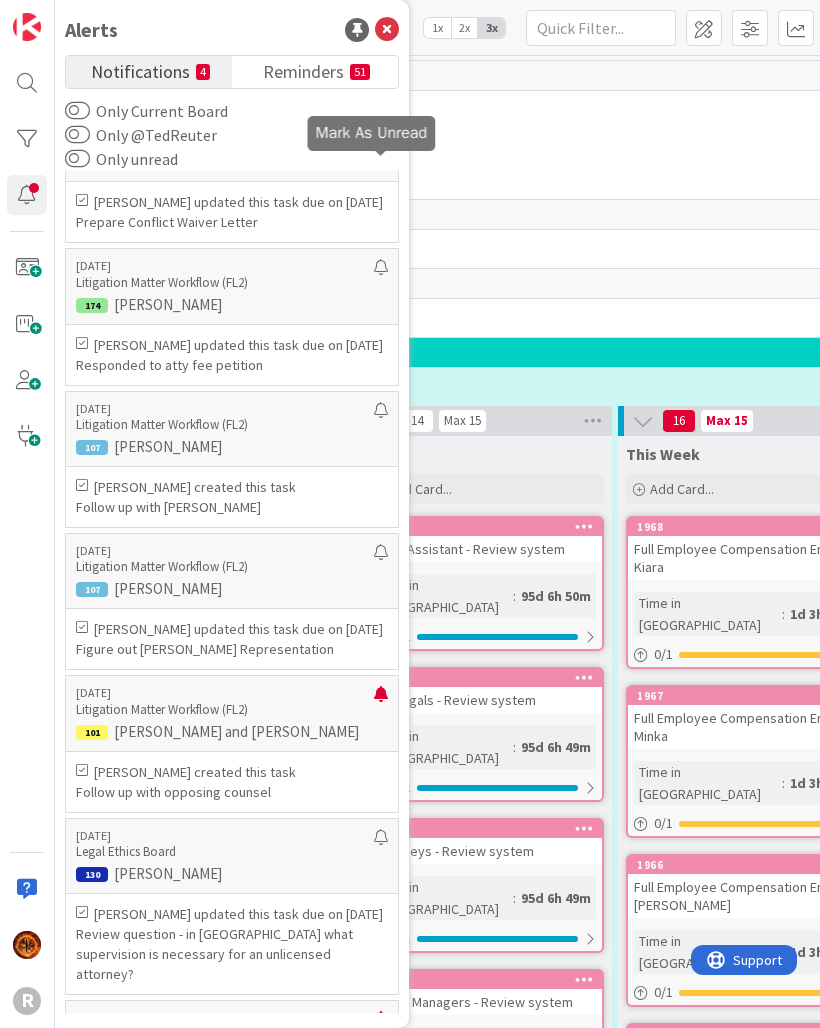 scroll, scrollTop: 9224, scrollLeft: 0, axis: vertical 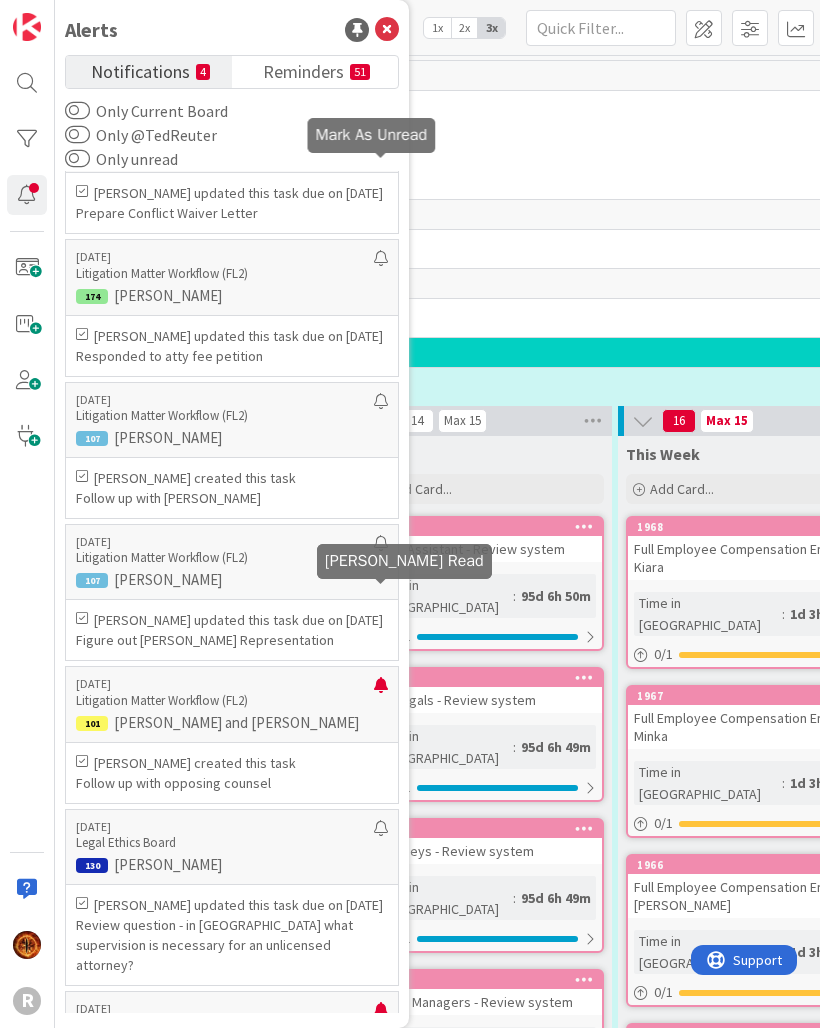 click at bounding box center (381, 582) 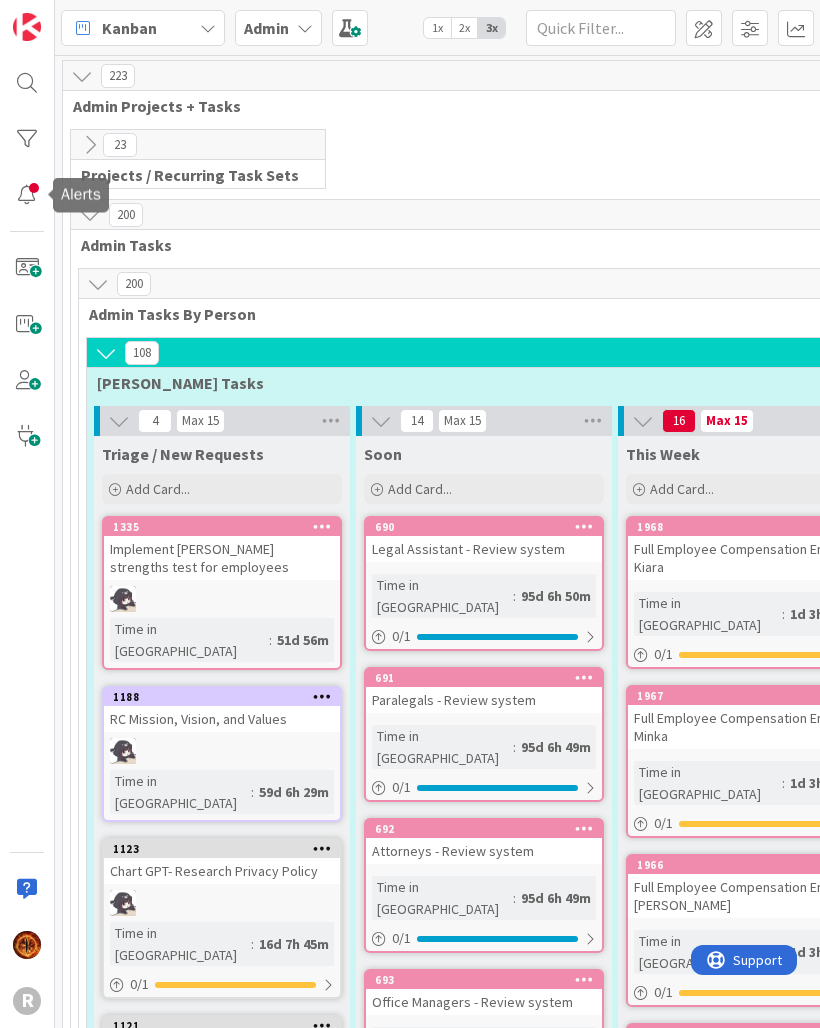 click at bounding box center (27, 195) 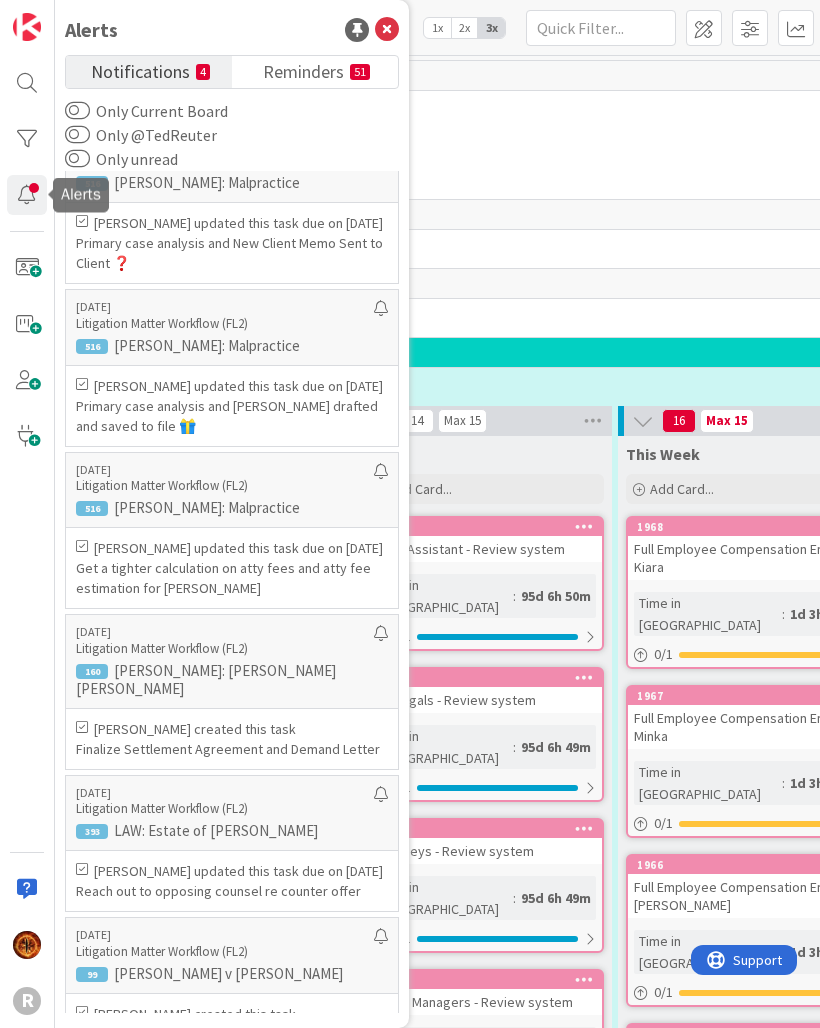 scroll, scrollTop: 1589, scrollLeft: 0, axis: vertical 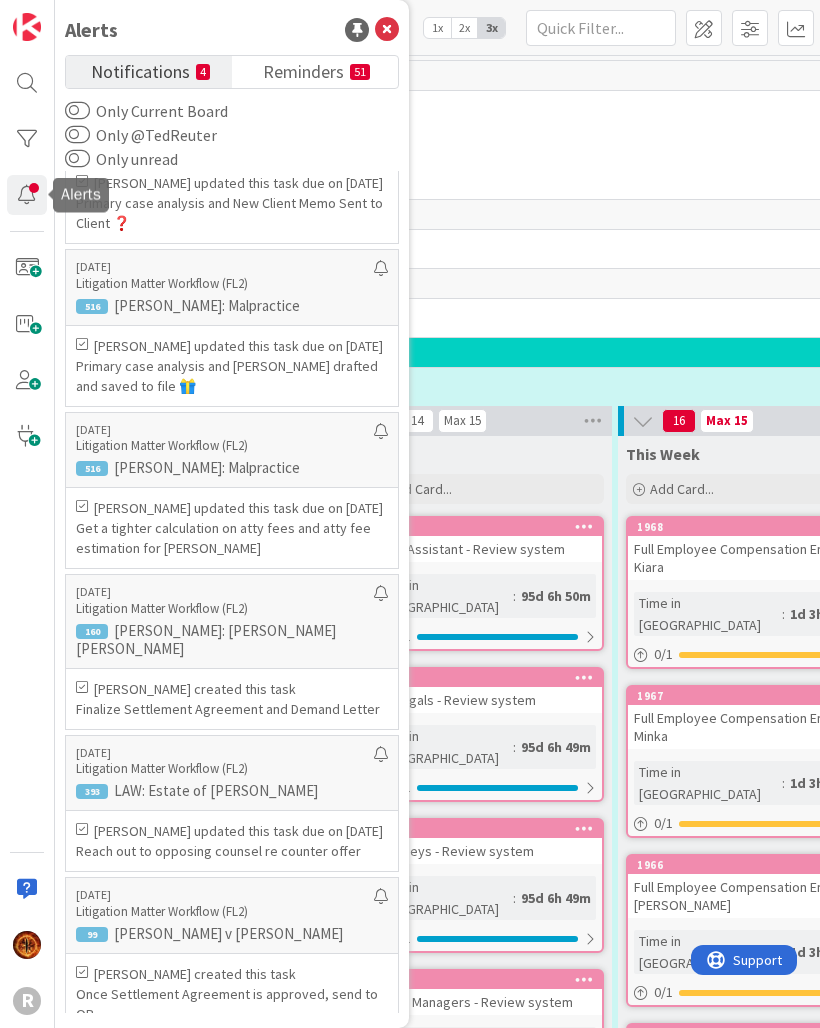 click on "Reminders" at bounding box center [303, 70] 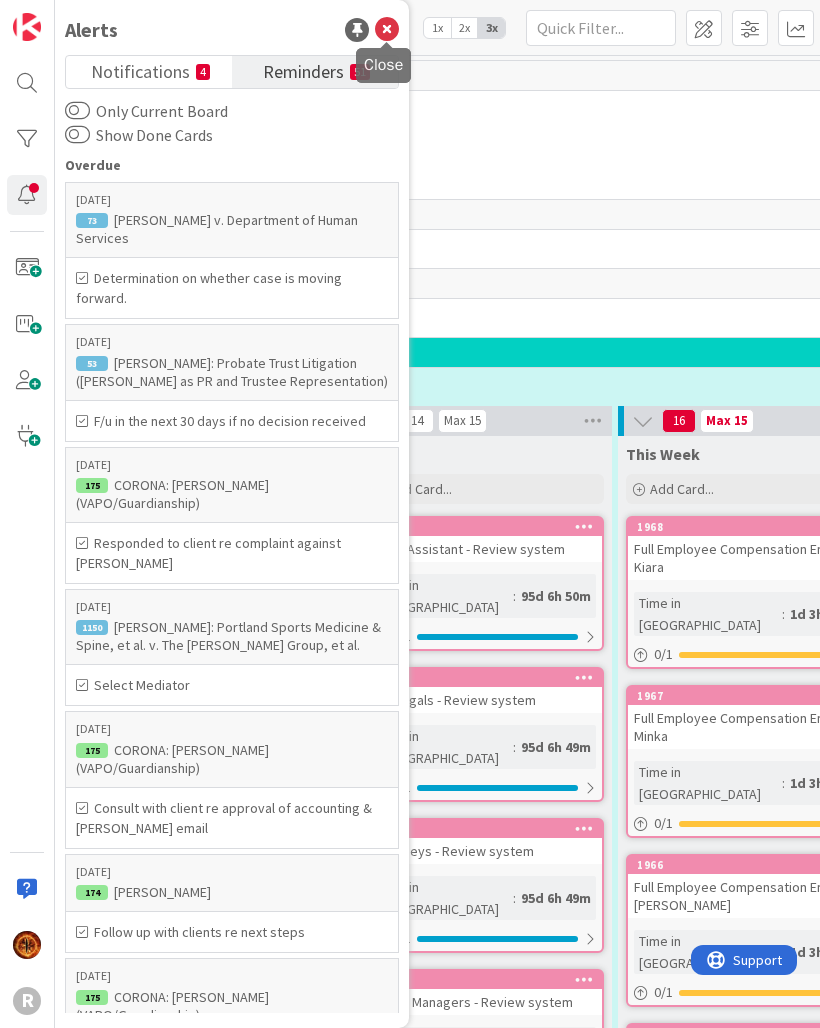 click at bounding box center (387, 30) 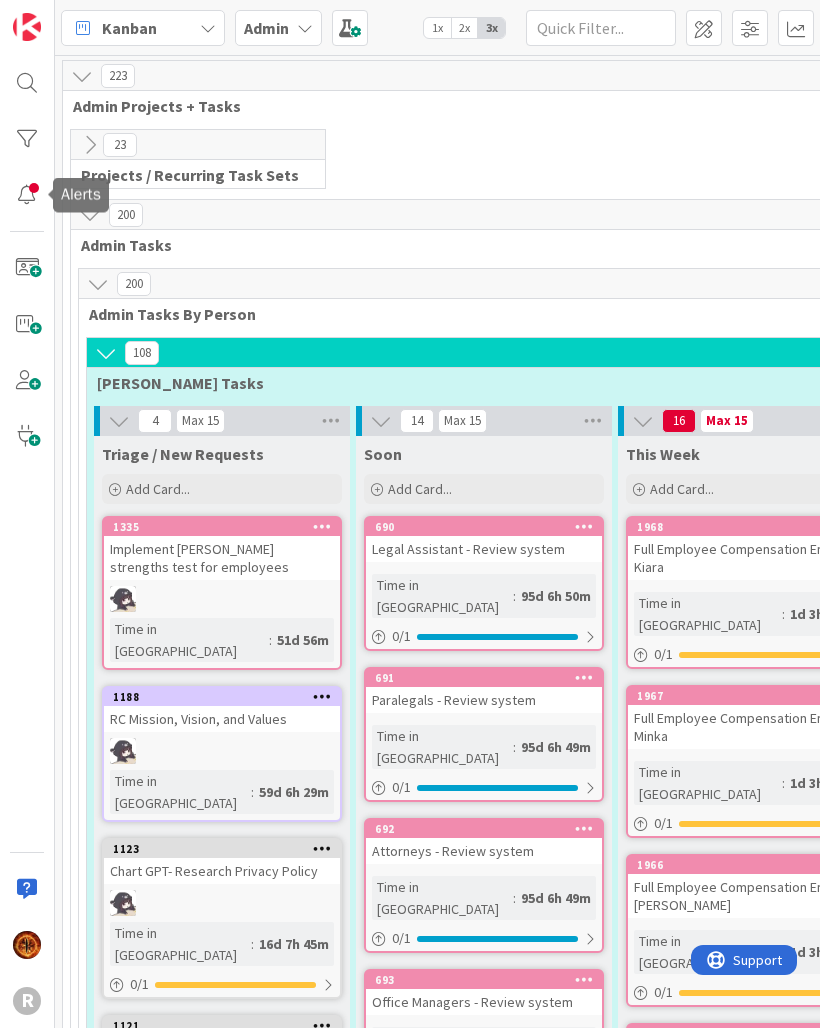 click at bounding box center (27, 195) 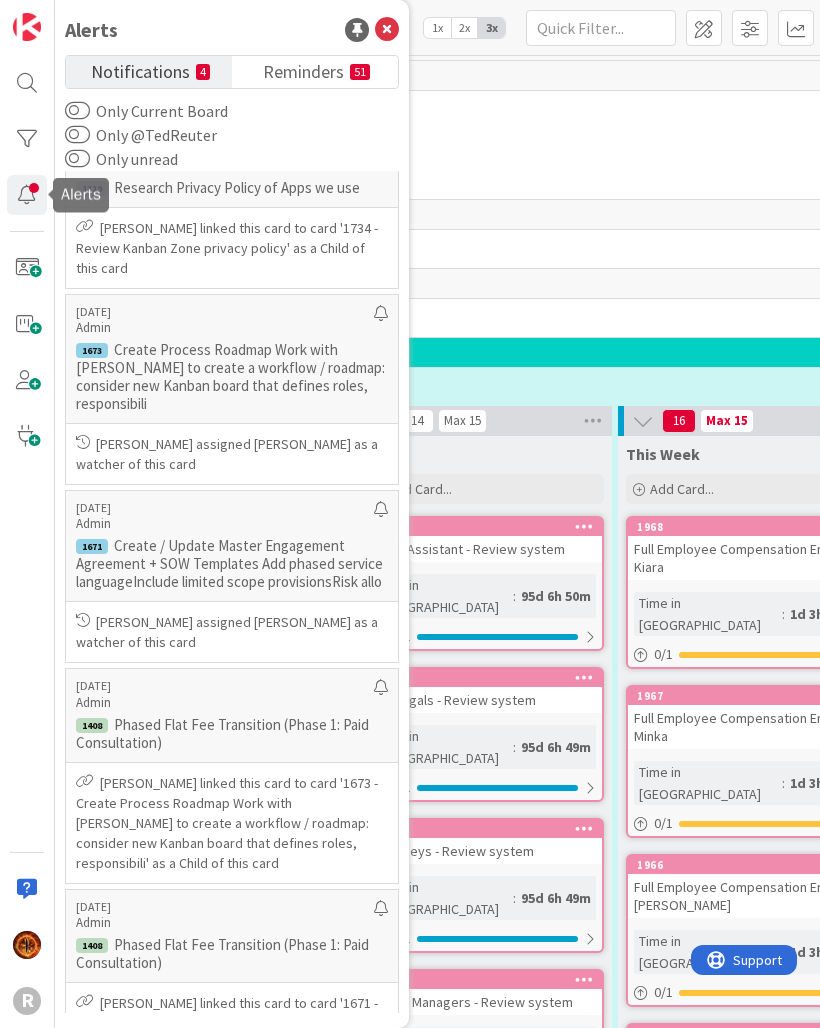 scroll, scrollTop: 0, scrollLeft: 0, axis: both 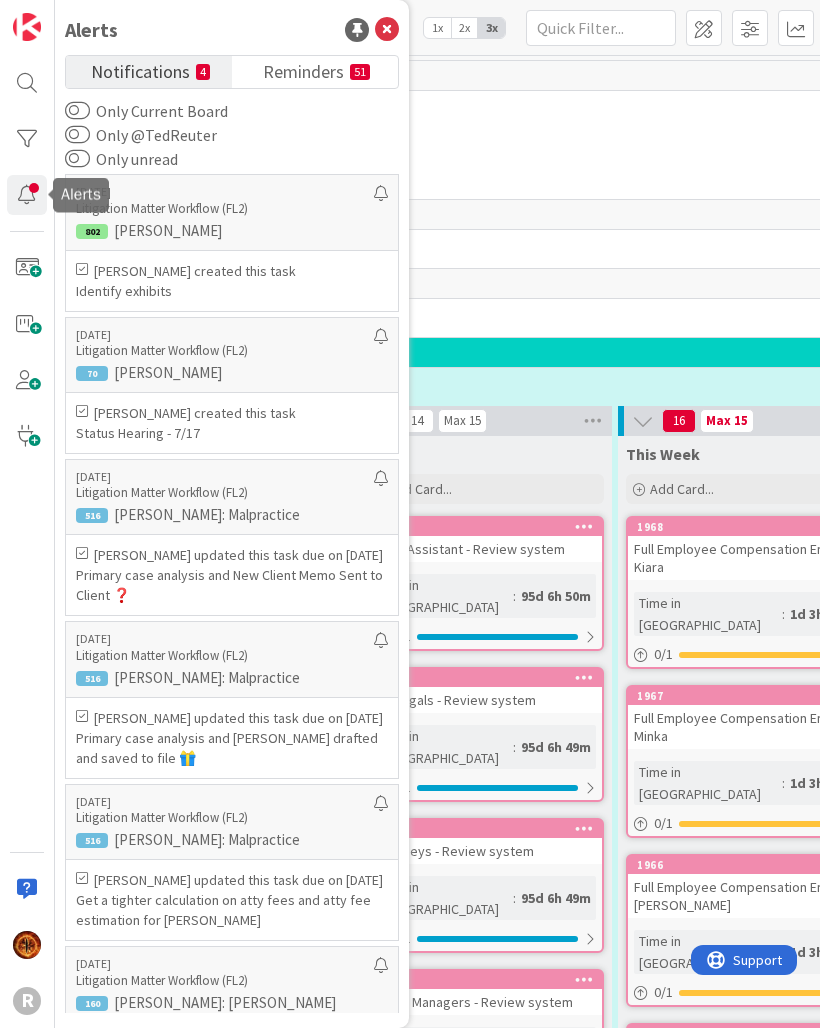 click at bounding box center (387, 30) 